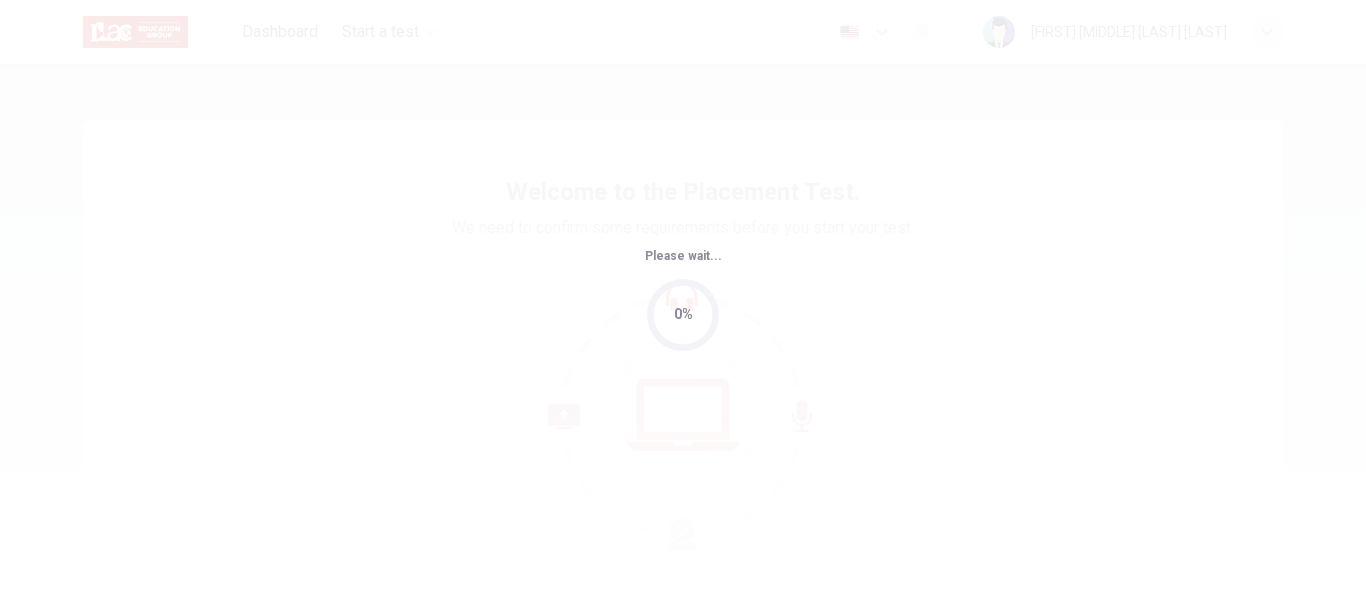 scroll, scrollTop: 0, scrollLeft: 0, axis: both 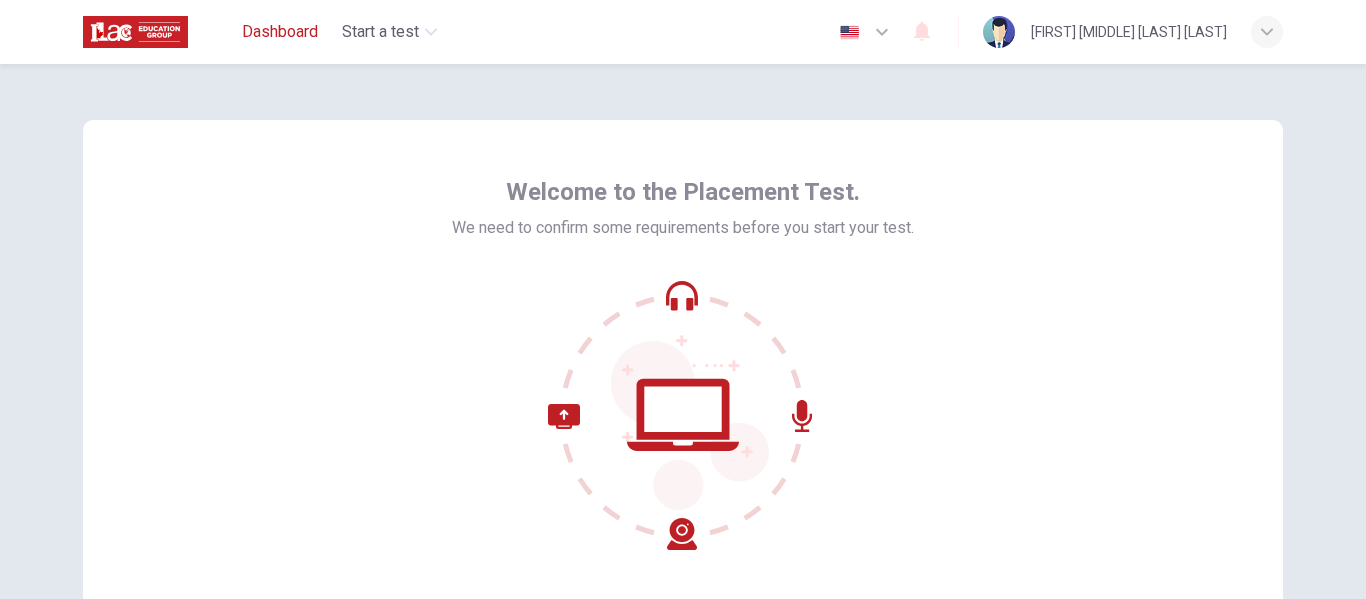 click on "Dashboard" at bounding box center [280, 32] 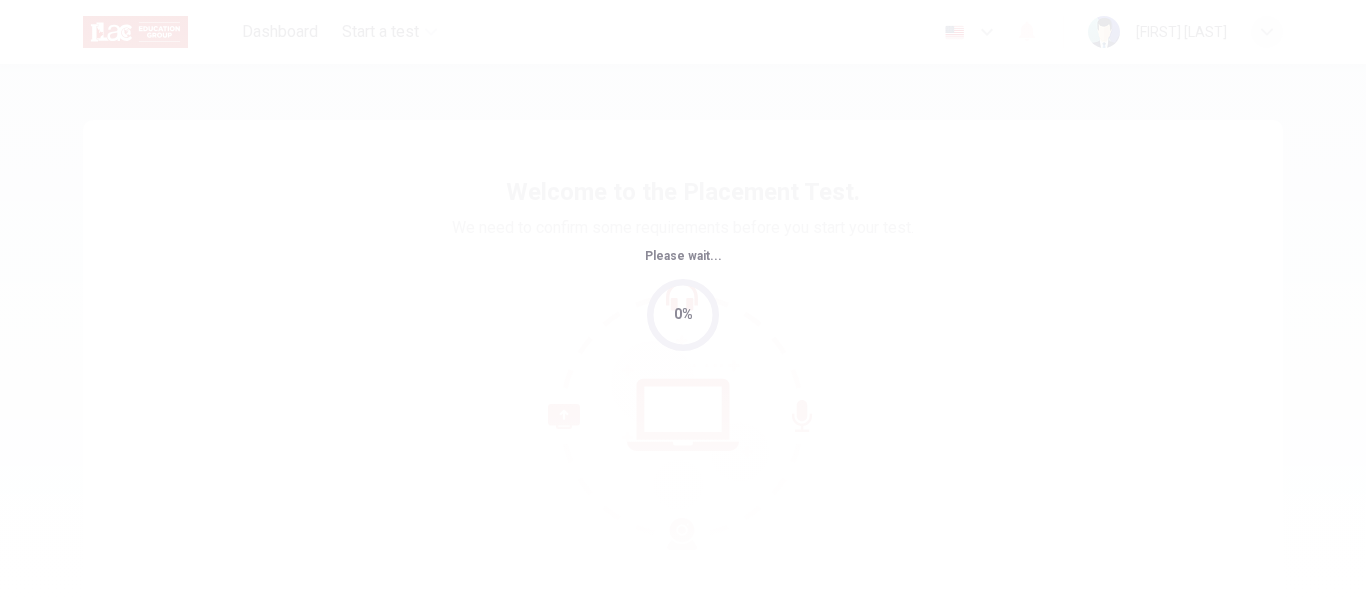 scroll, scrollTop: 0, scrollLeft: 0, axis: both 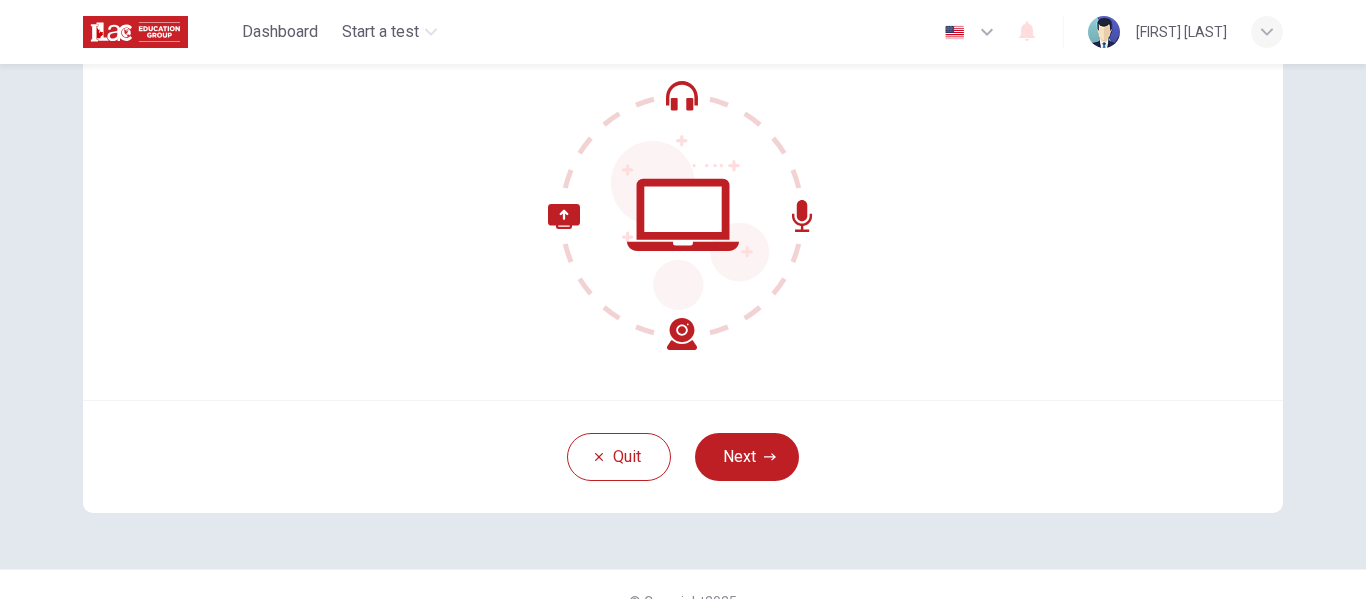 click 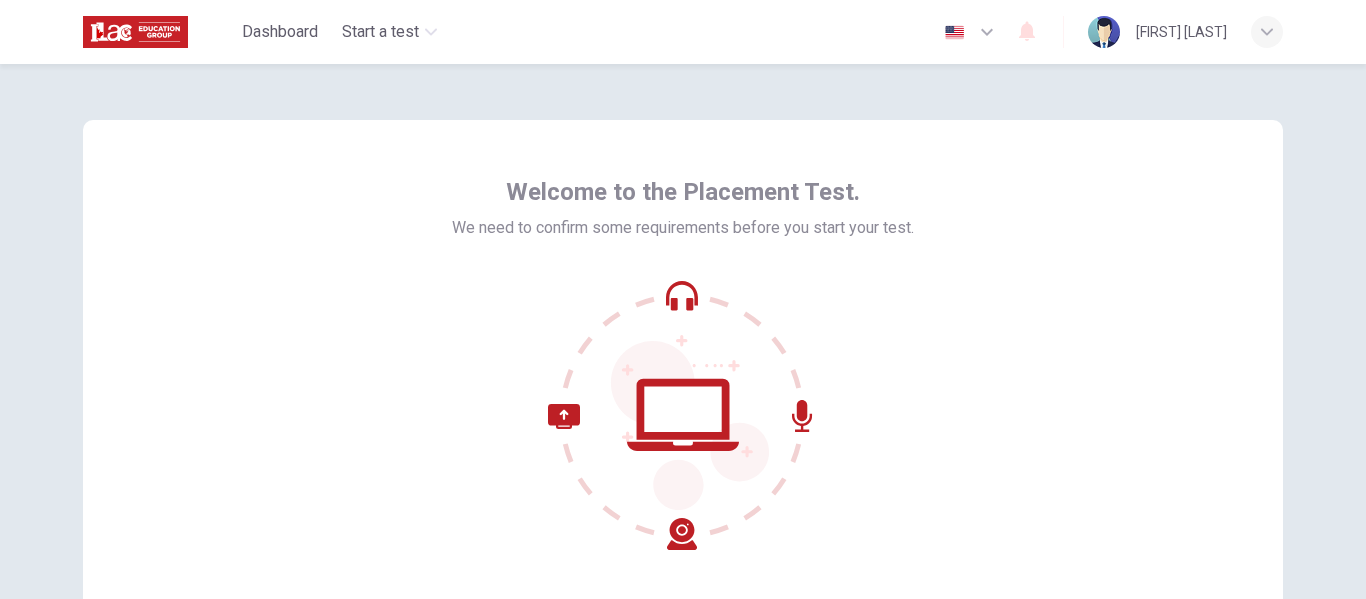 scroll, scrollTop: 200, scrollLeft: 0, axis: vertical 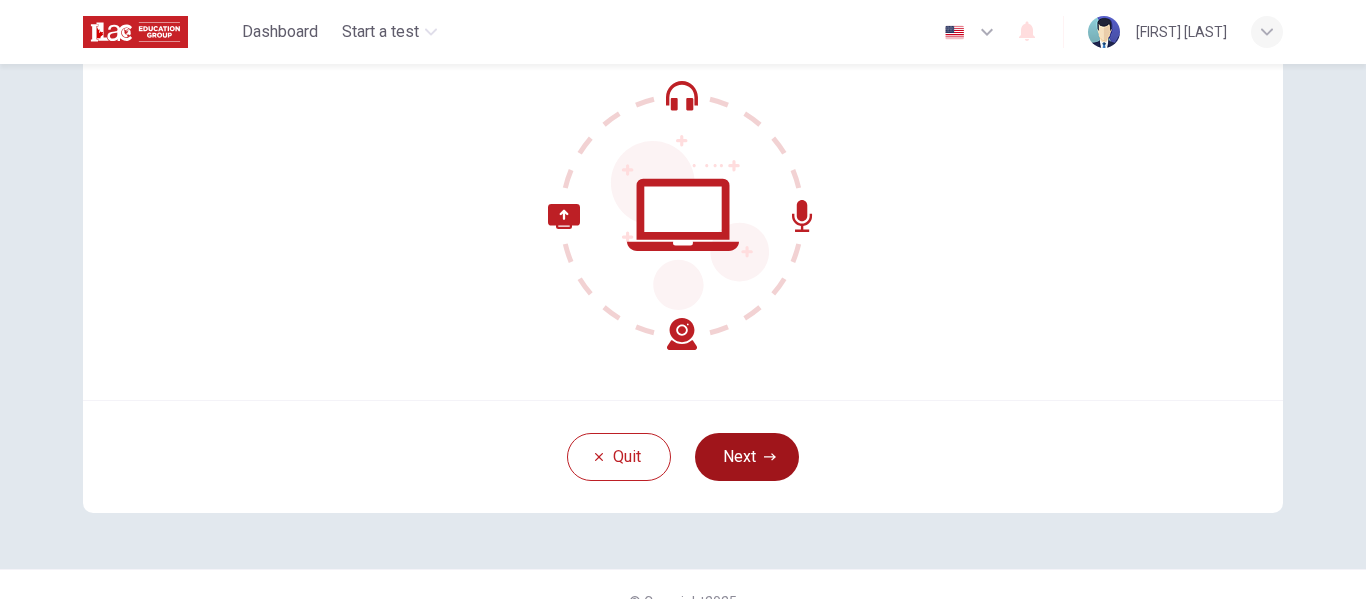 click on "Next" at bounding box center (747, 457) 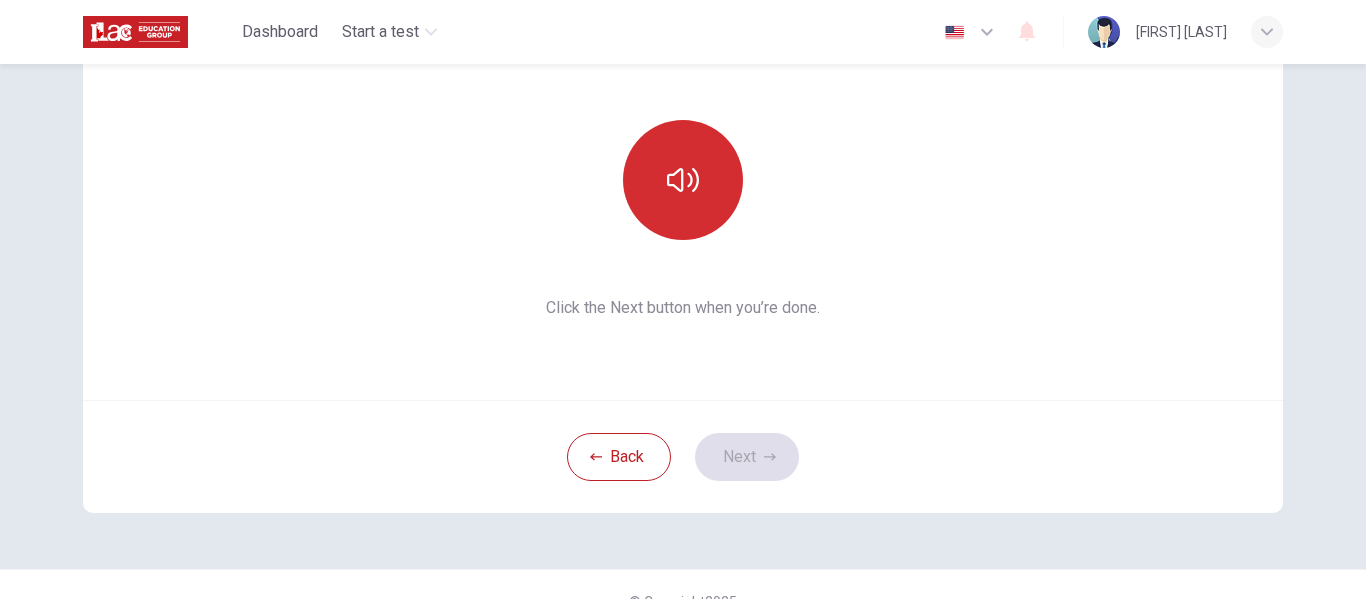 click at bounding box center (683, 180) 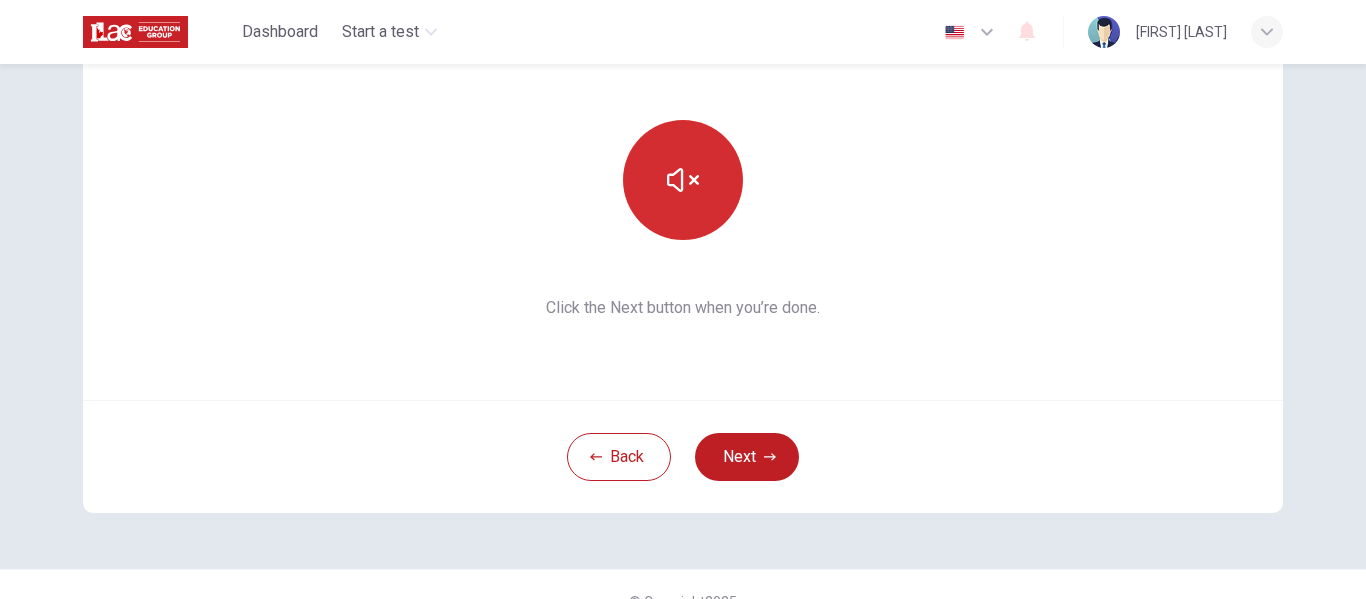 click at bounding box center (683, 180) 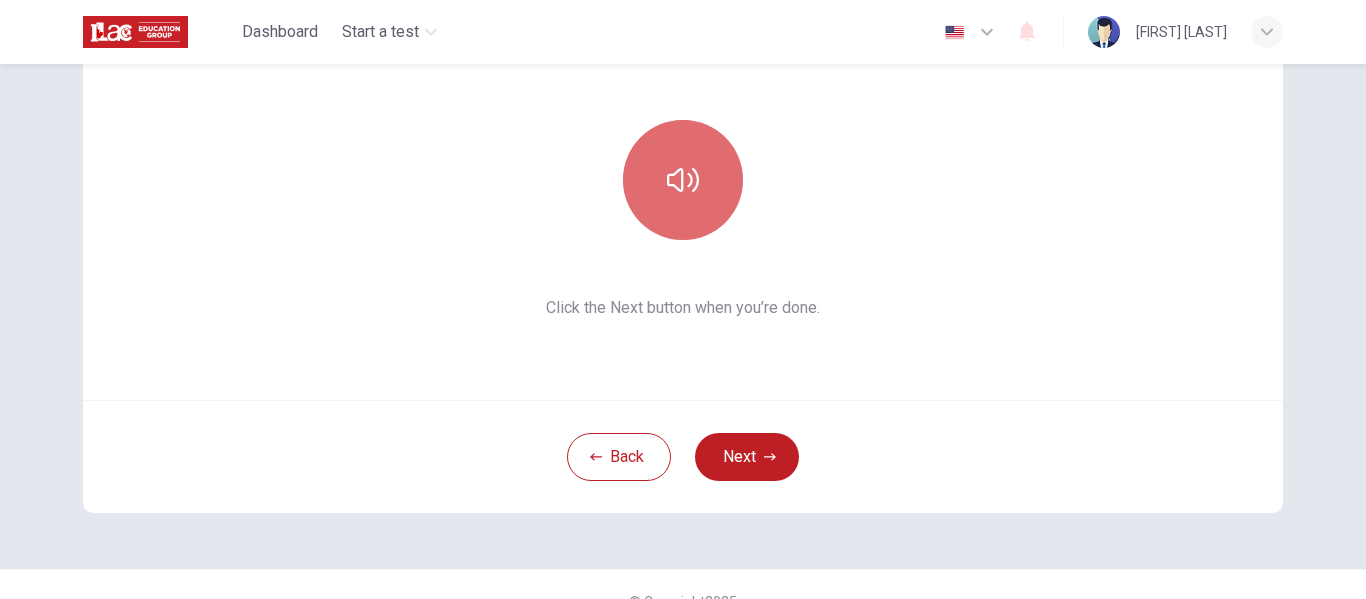 click at bounding box center [683, 180] 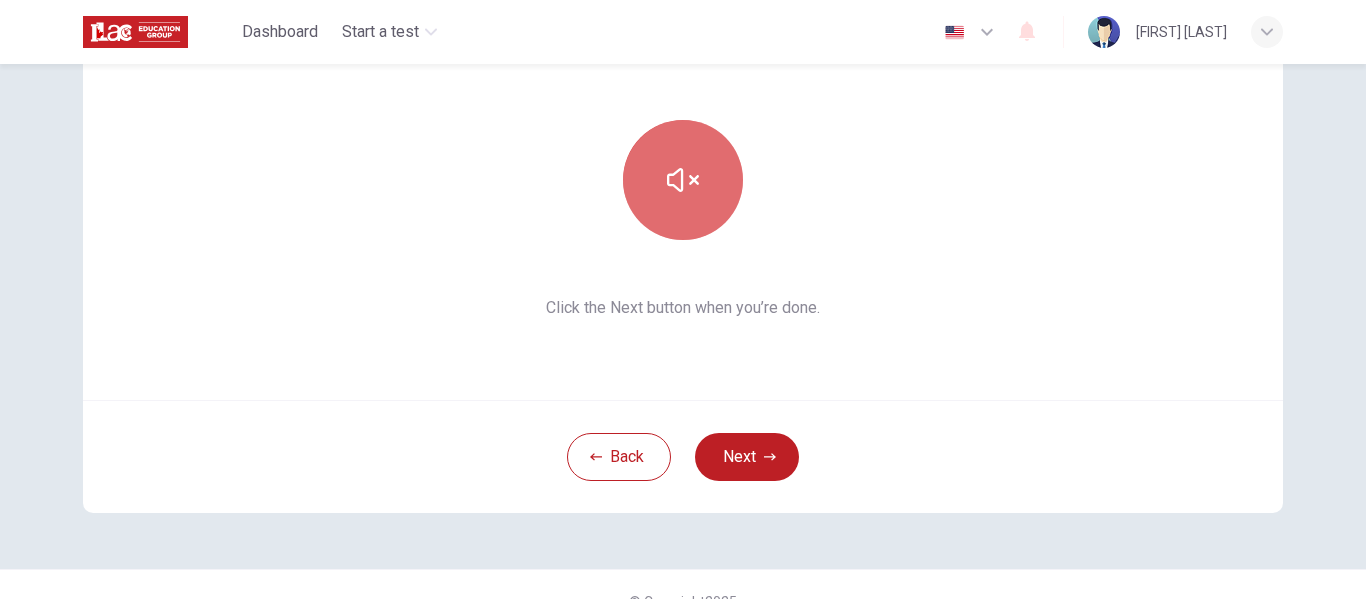 click 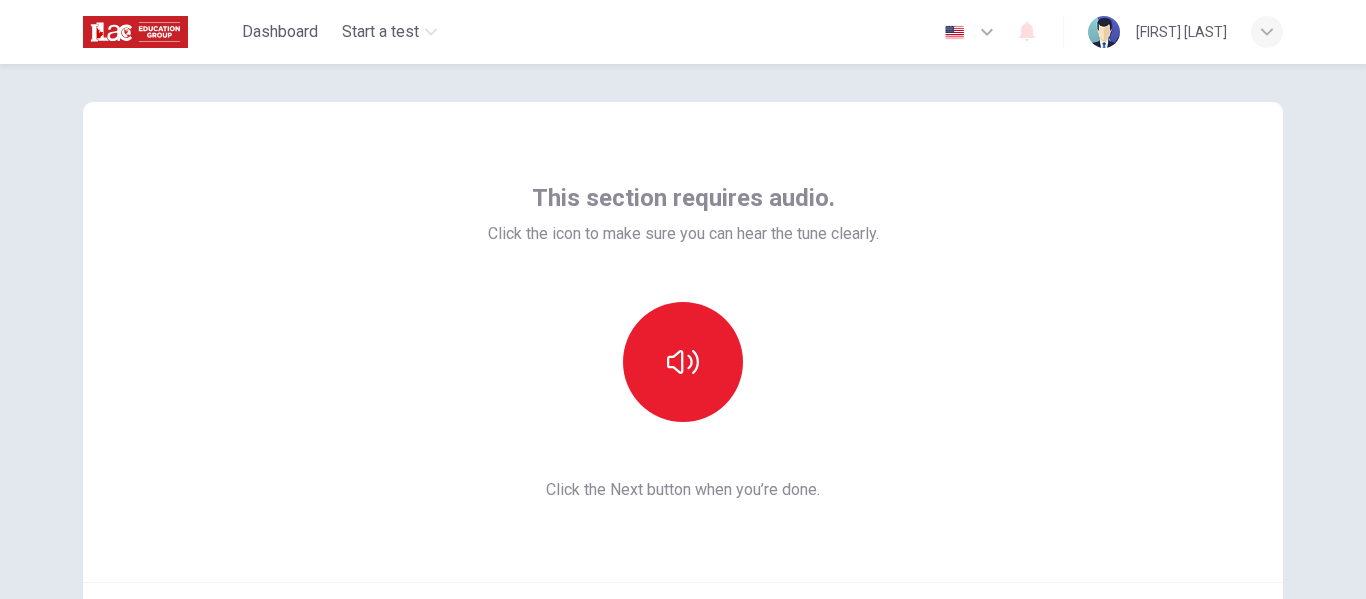 scroll, scrollTop: 0, scrollLeft: 0, axis: both 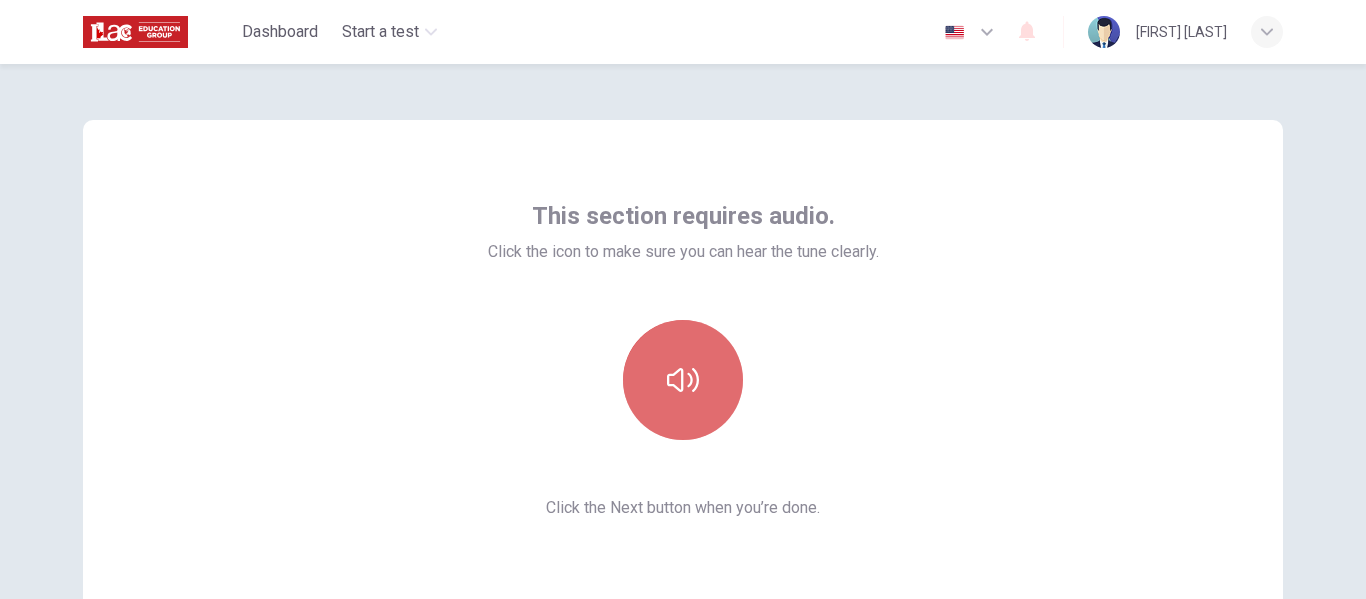 click at bounding box center [683, 380] 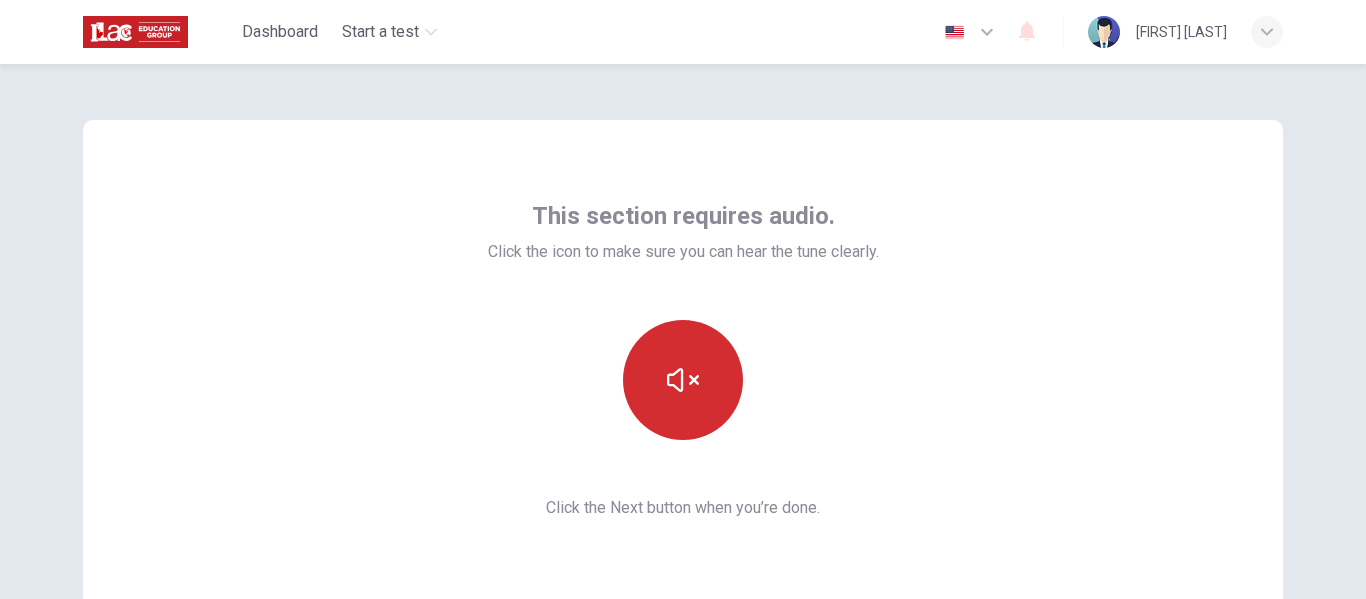 click 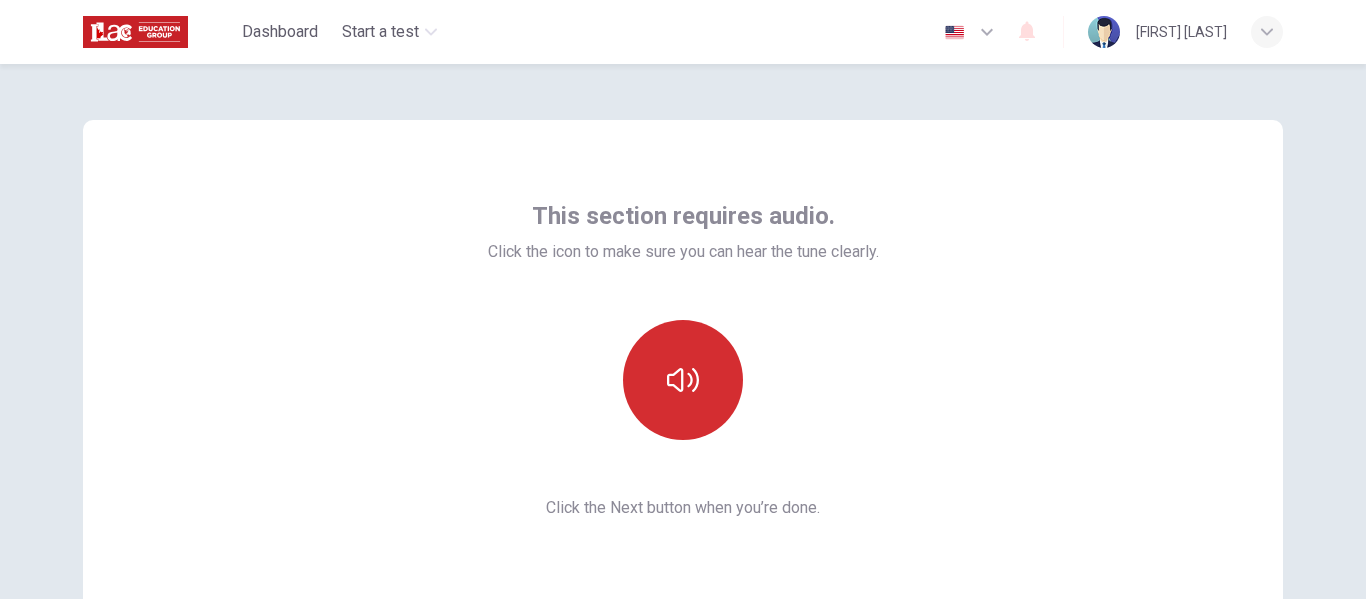 click 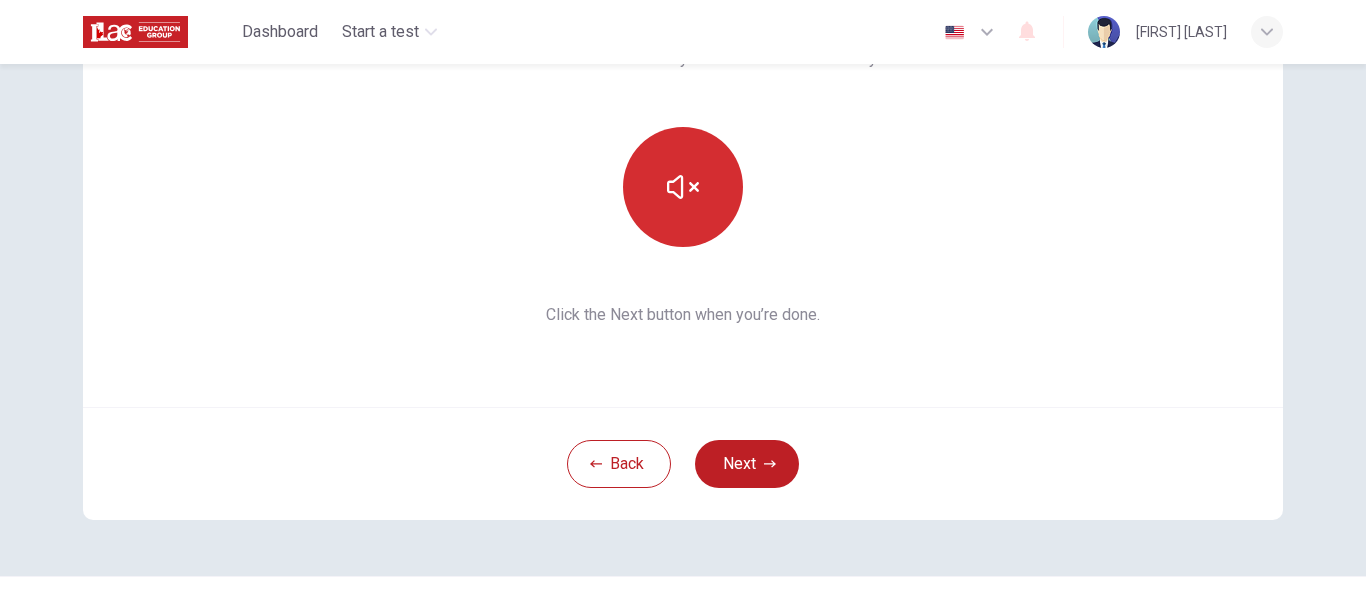 scroll, scrollTop: 200, scrollLeft: 0, axis: vertical 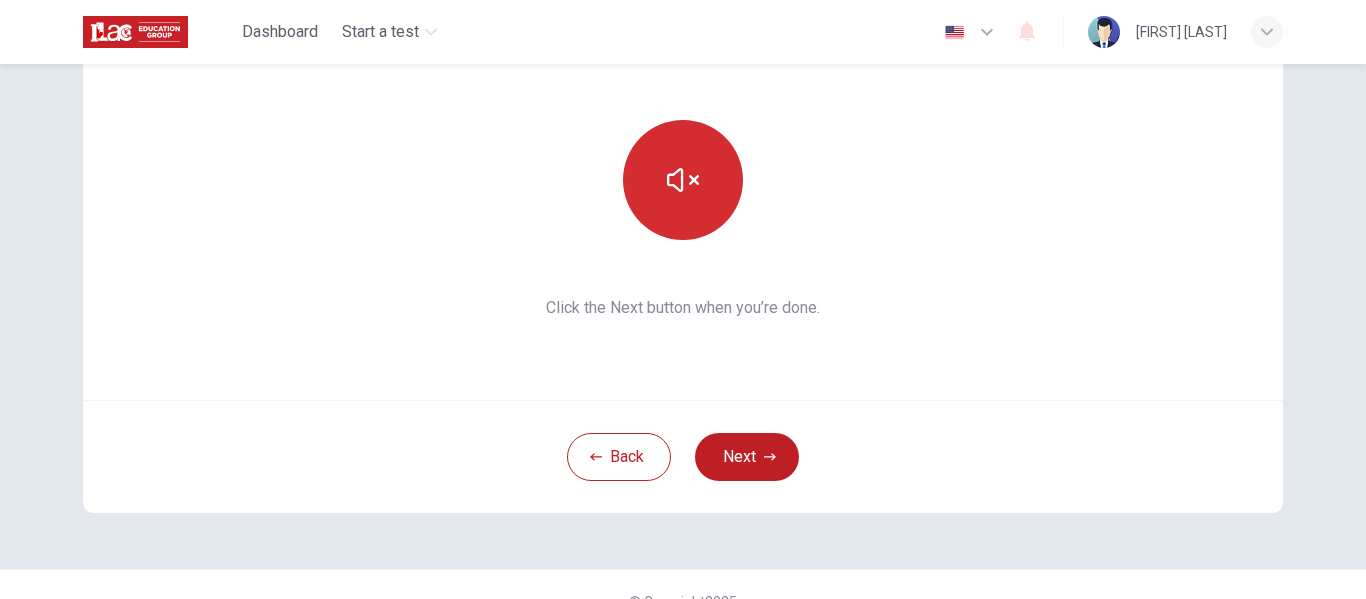 click 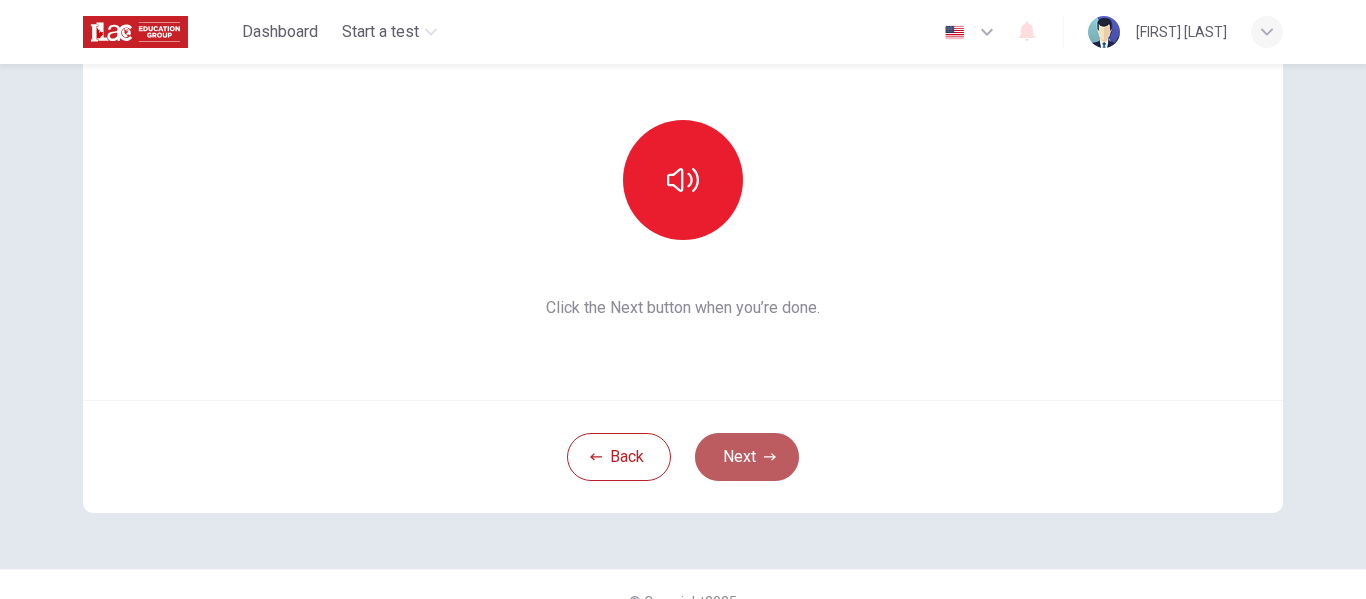 click 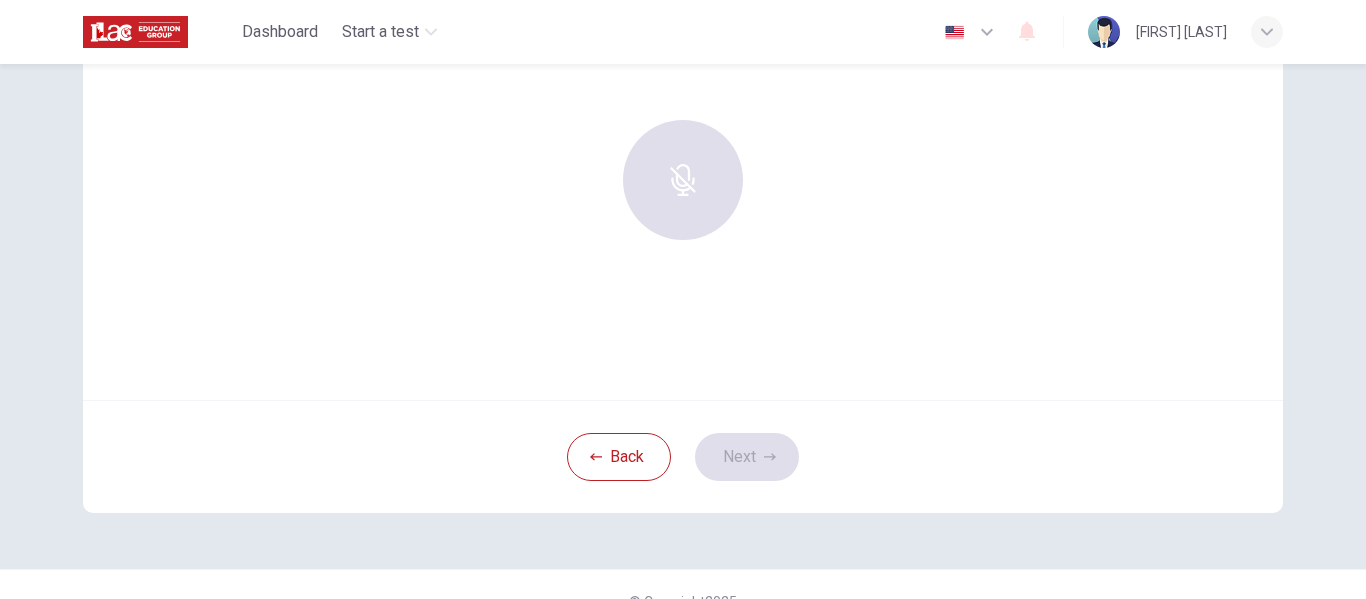 scroll, scrollTop: 100, scrollLeft: 0, axis: vertical 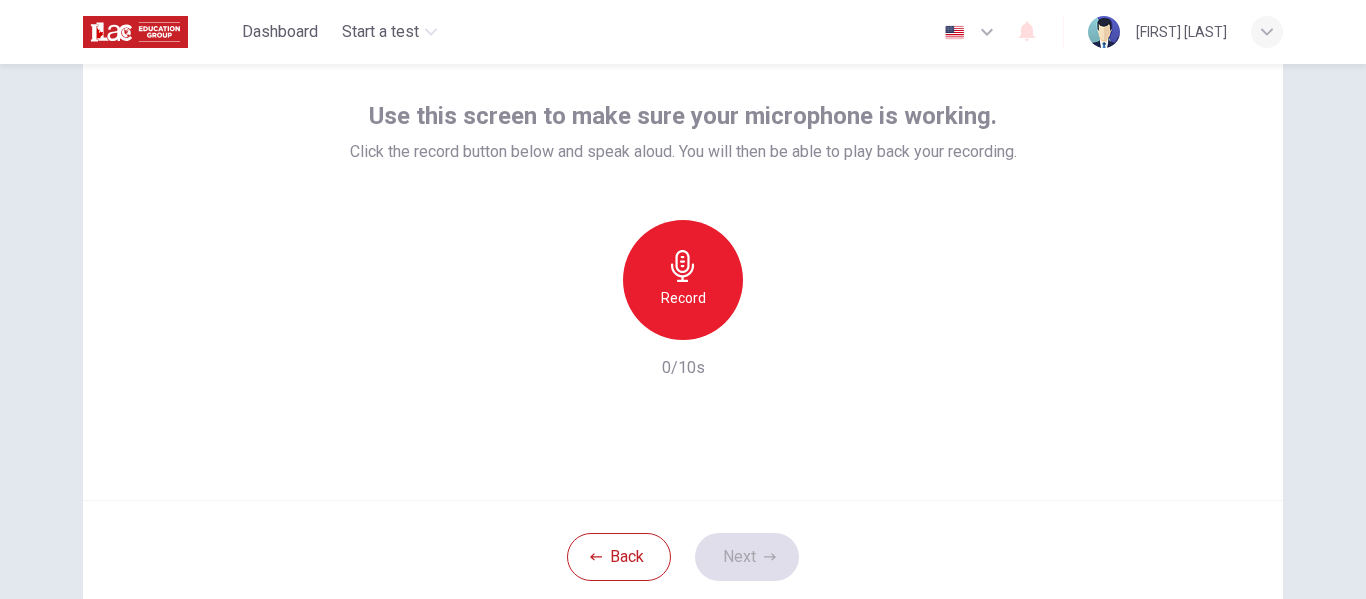 click on "Record" at bounding box center [683, 280] 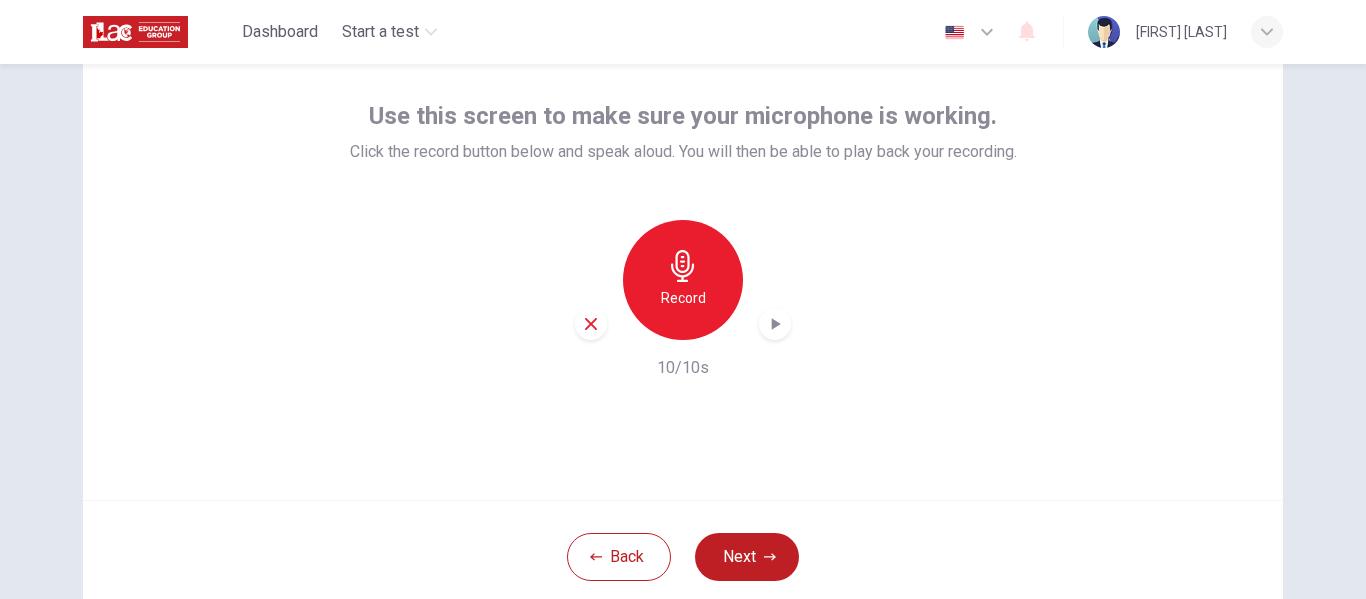 click 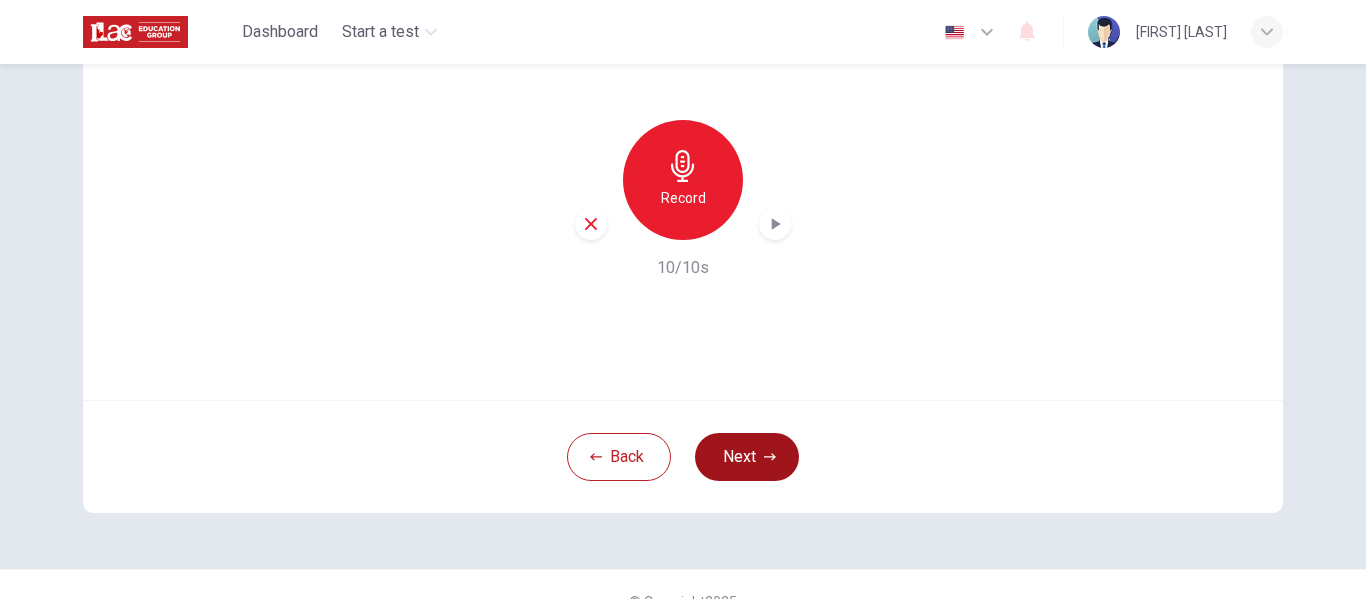 click on "Next" at bounding box center (747, 457) 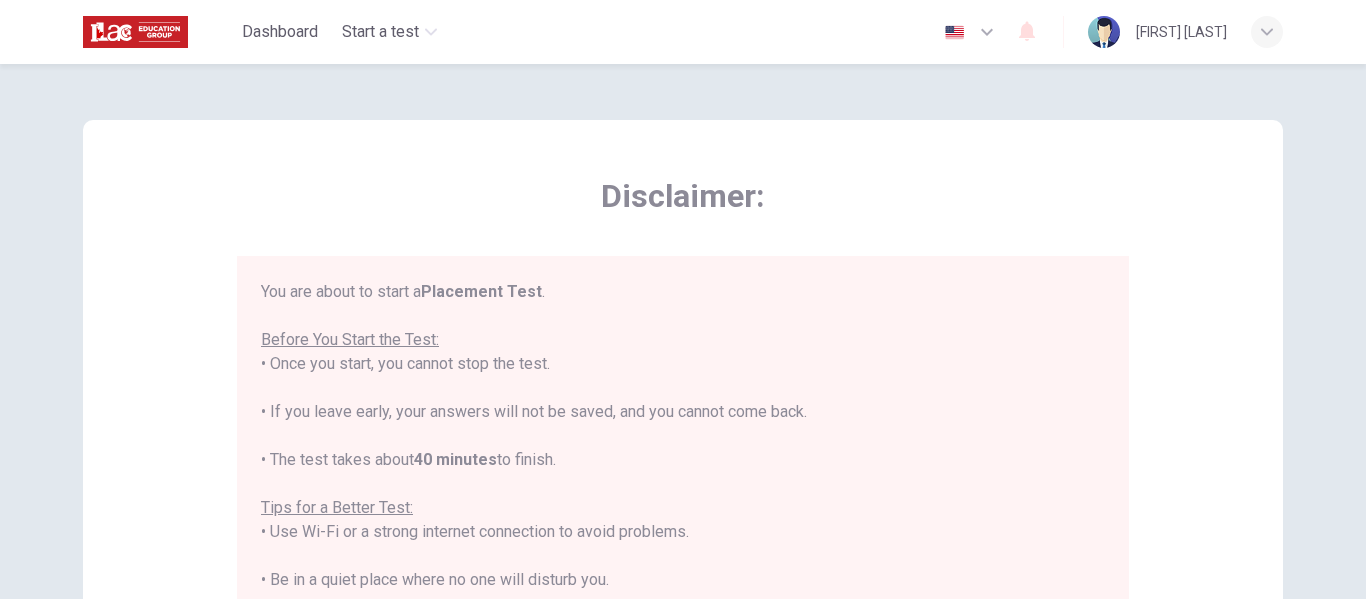 scroll, scrollTop: 100, scrollLeft: 0, axis: vertical 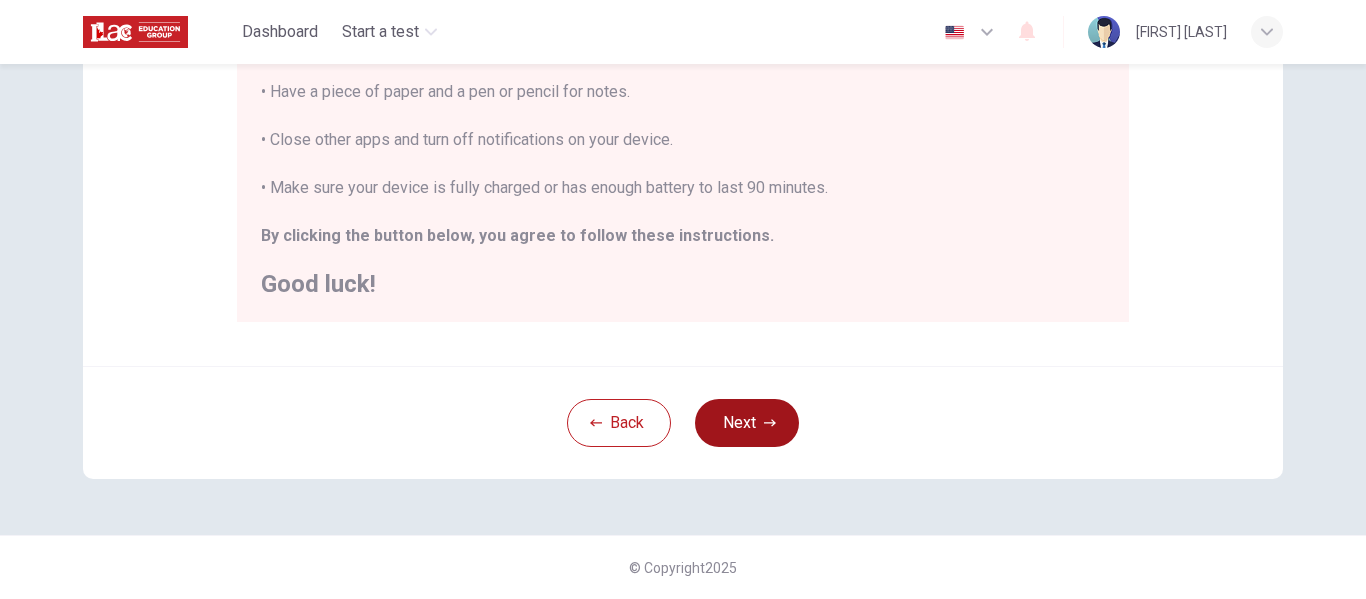 click on "Next" at bounding box center (747, 423) 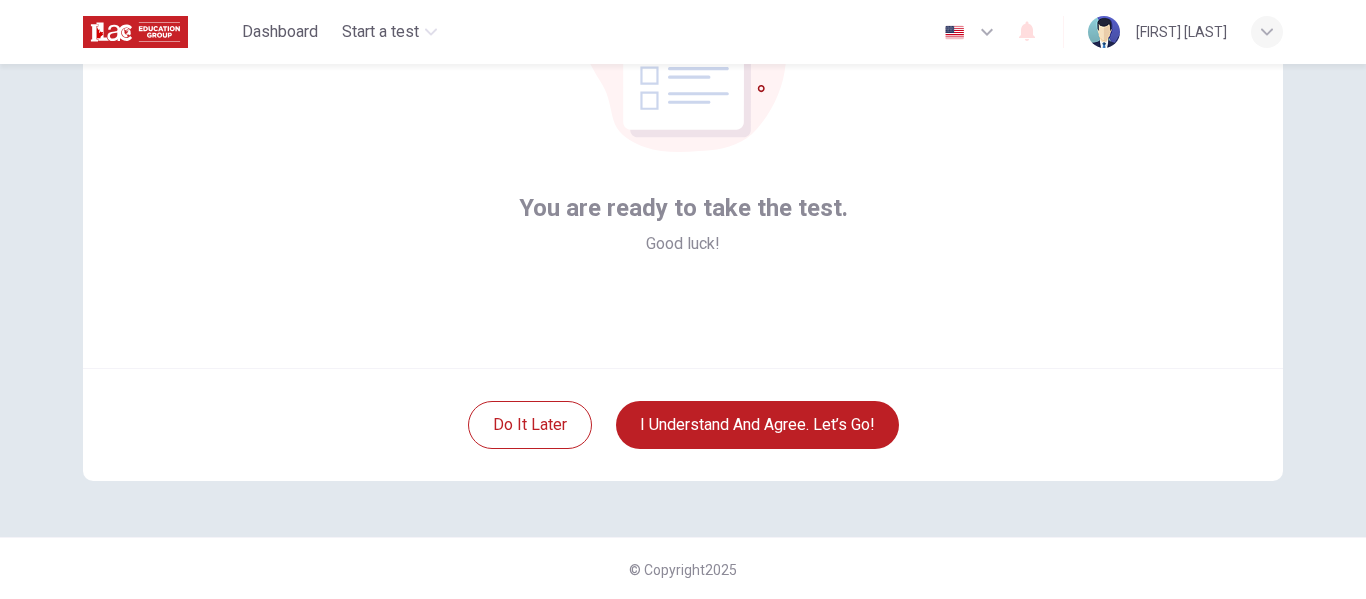 scroll, scrollTop: 234, scrollLeft: 0, axis: vertical 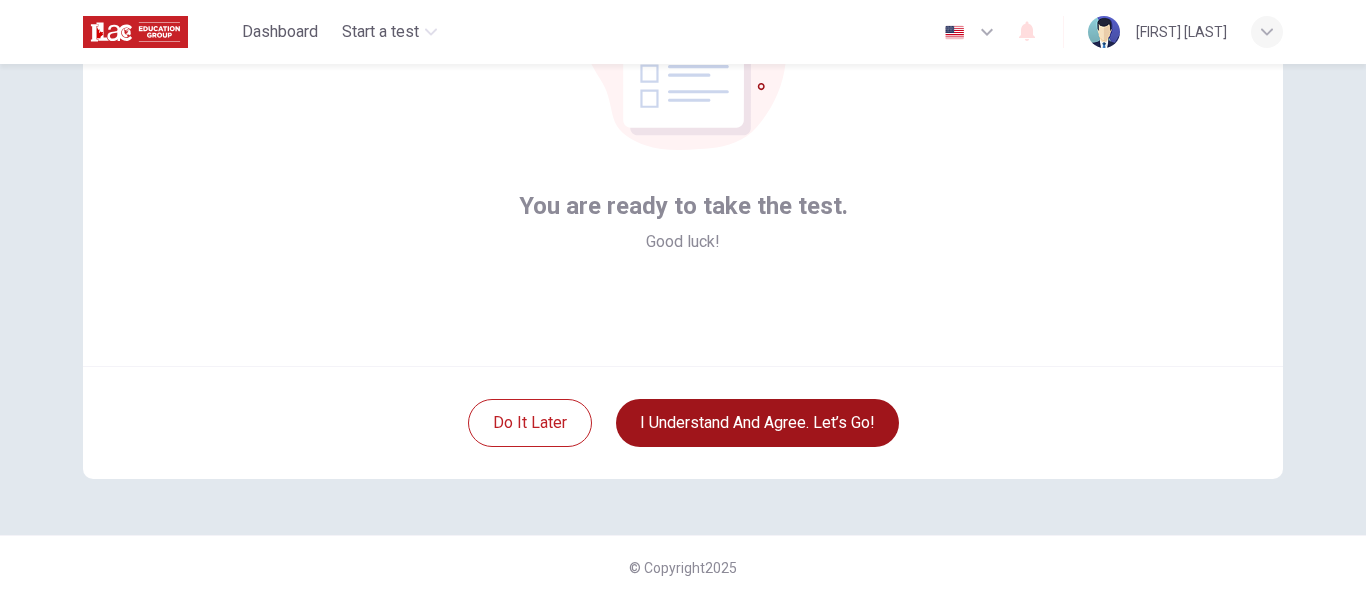 click on "I understand and agree. Let’s go!" at bounding box center (757, 423) 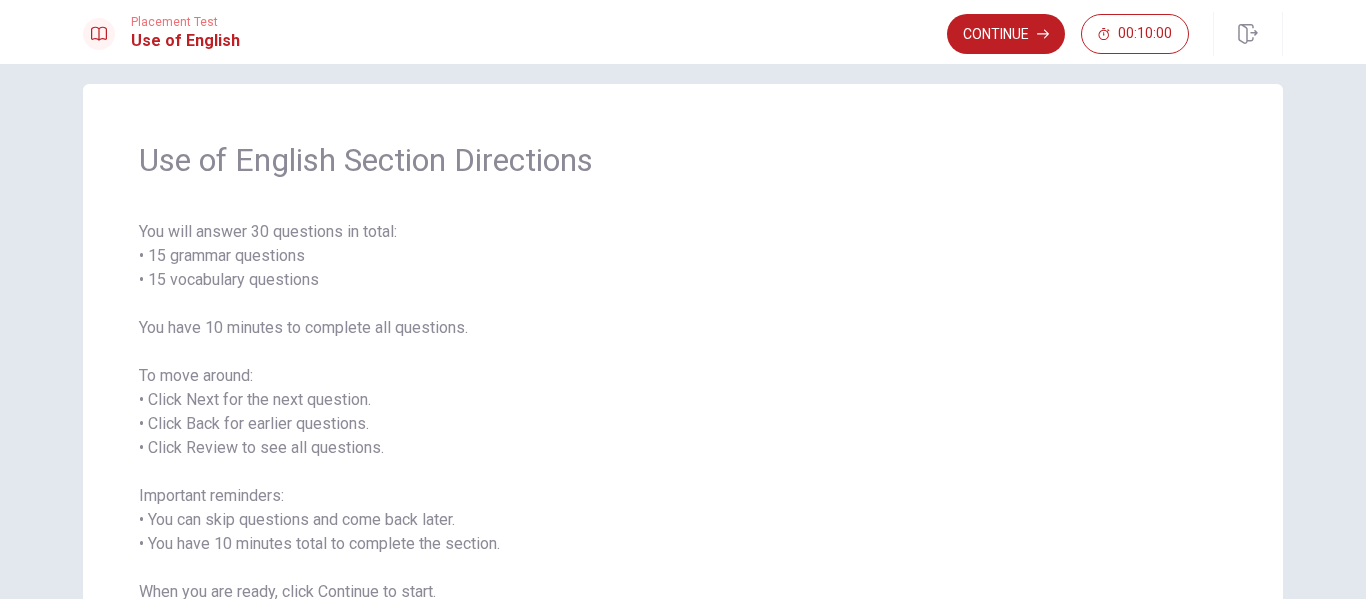 scroll, scrollTop: 0, scrollLeft: 0, axis: both 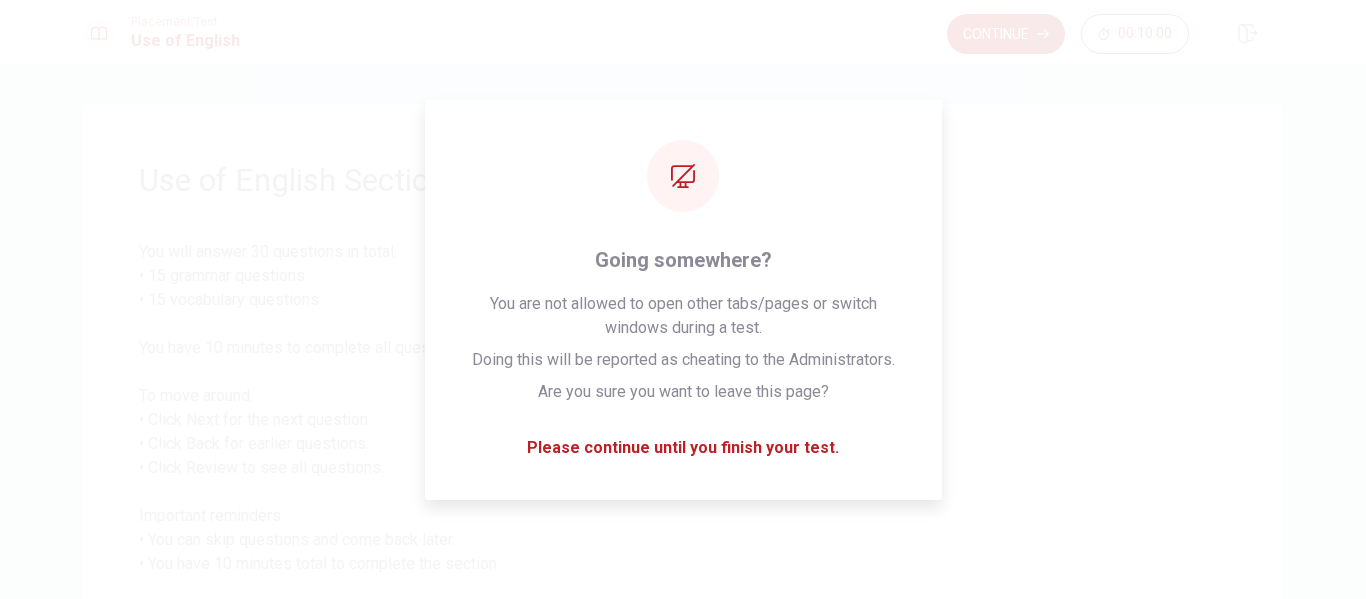 click on "Use of English Section Directions" at bounding box center (683, 180) 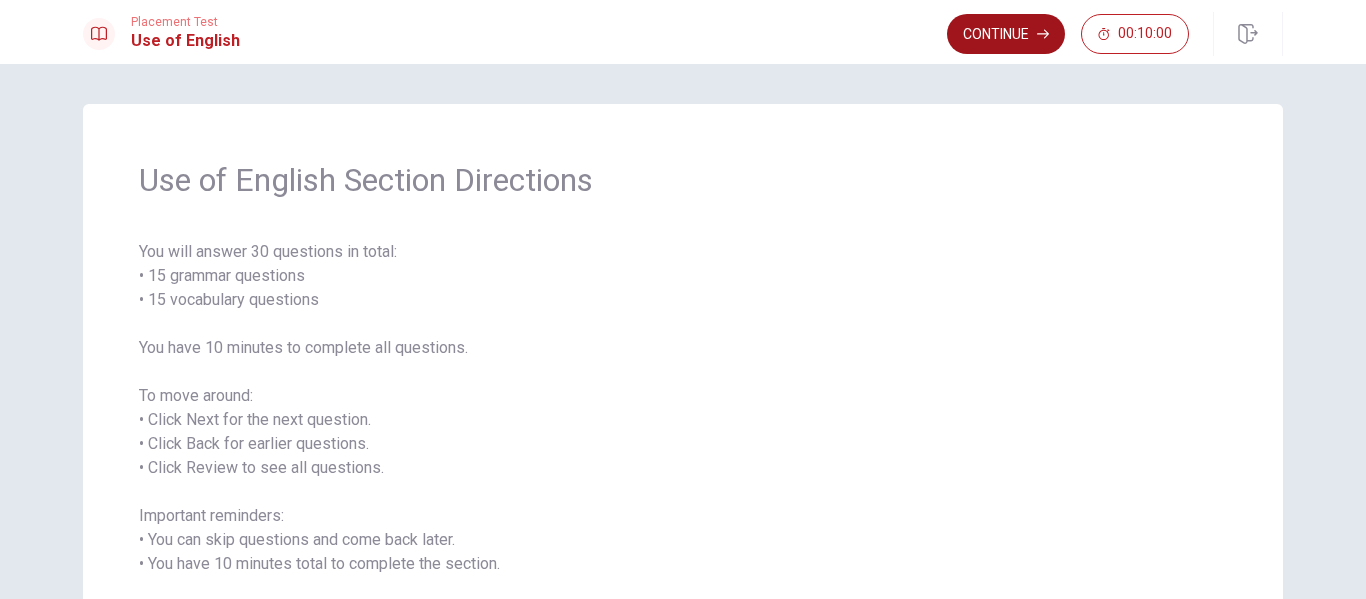 click on "Continue" at bounding box center (1006, 34) 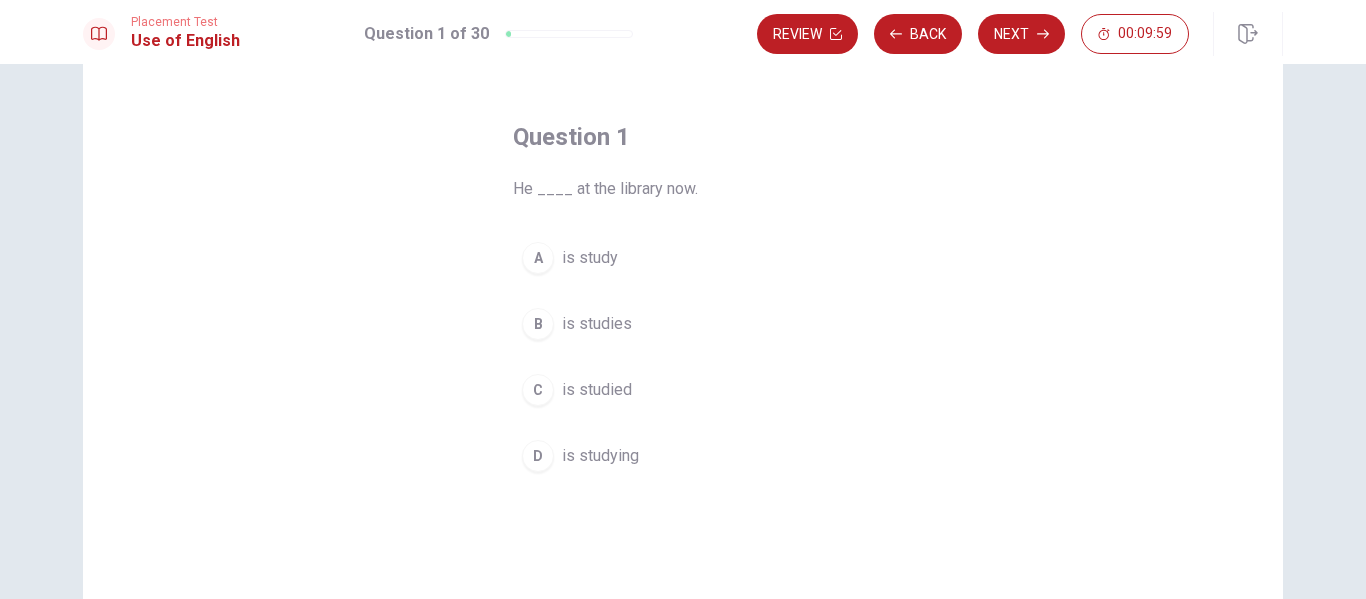 scroll, scrollTop: 100, scrollLeft: 0, axis: vertical 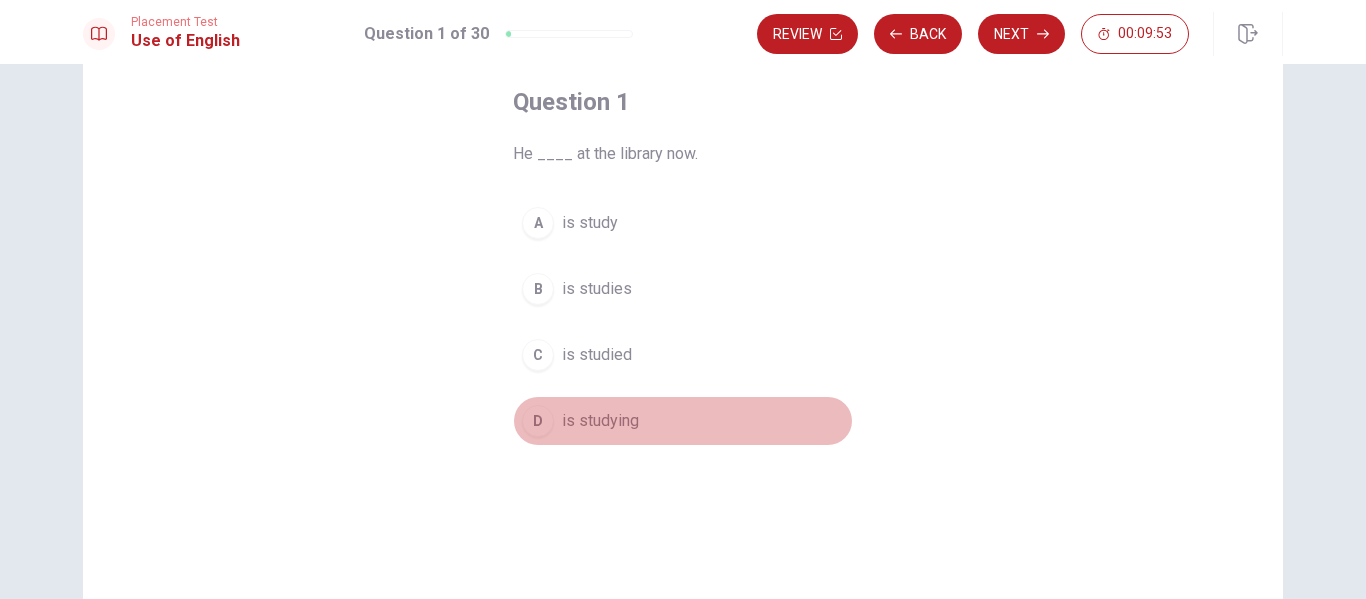 click on "is studying" at bounding box center [600, 421] 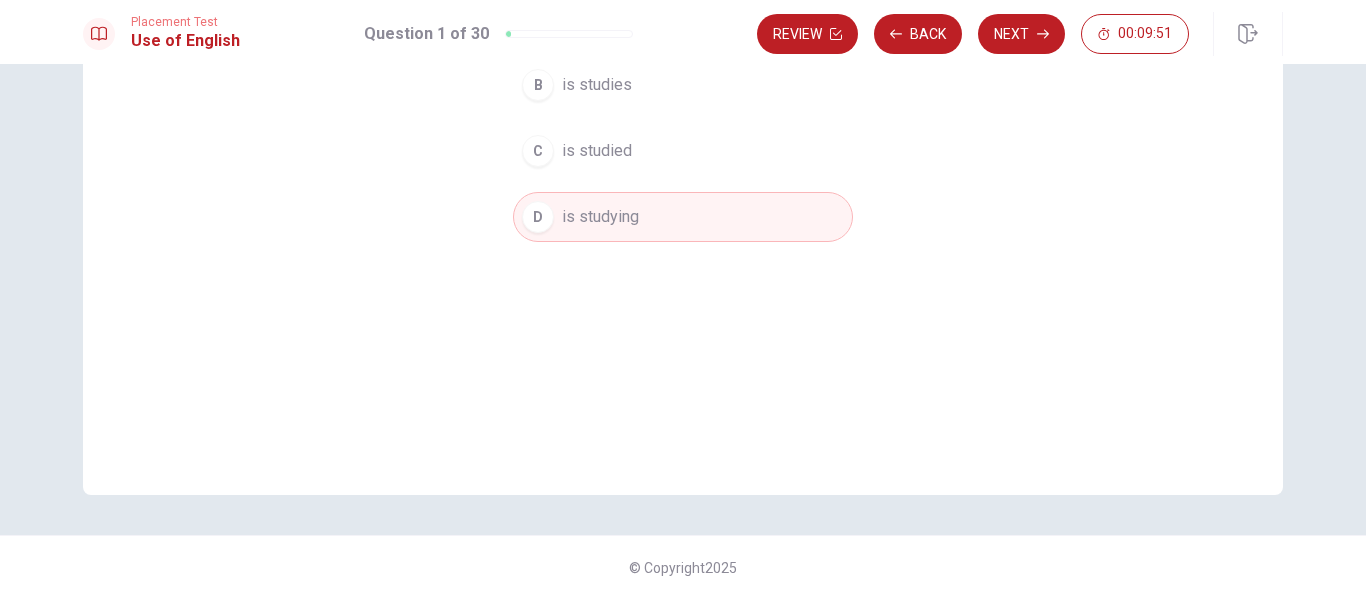 scroll, scrollTop: 104, scrollLeft: 0, axis: vertical 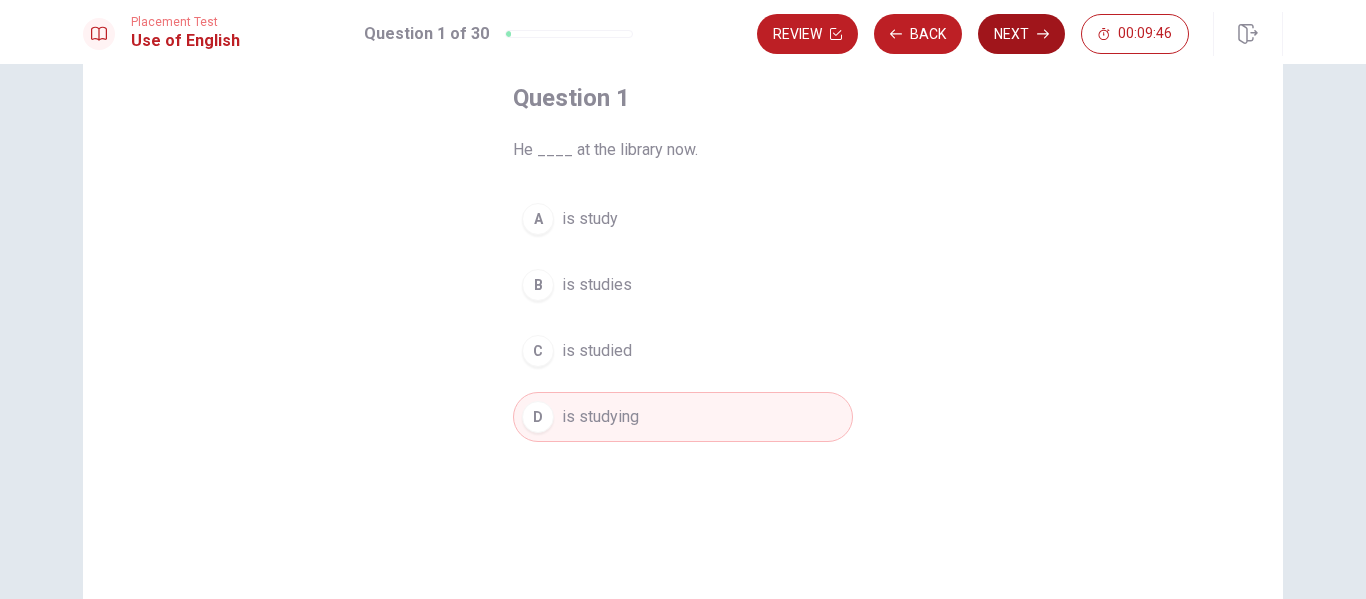 click 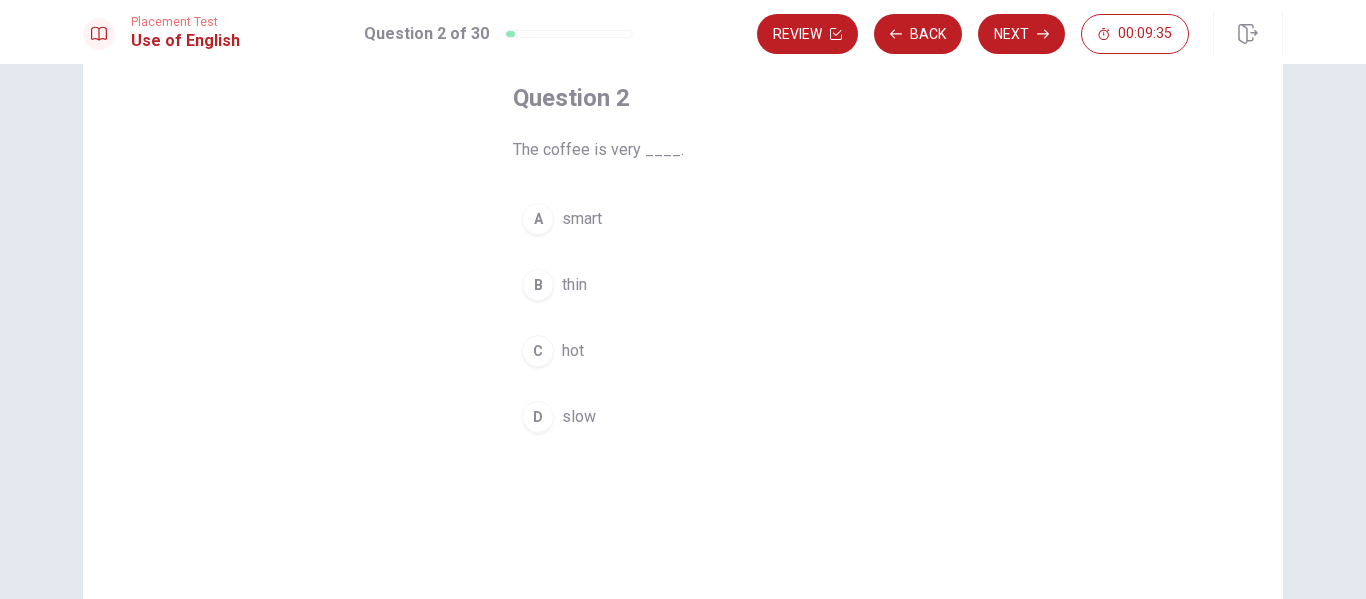 click on "C hot" at bounding box center [683, 351] 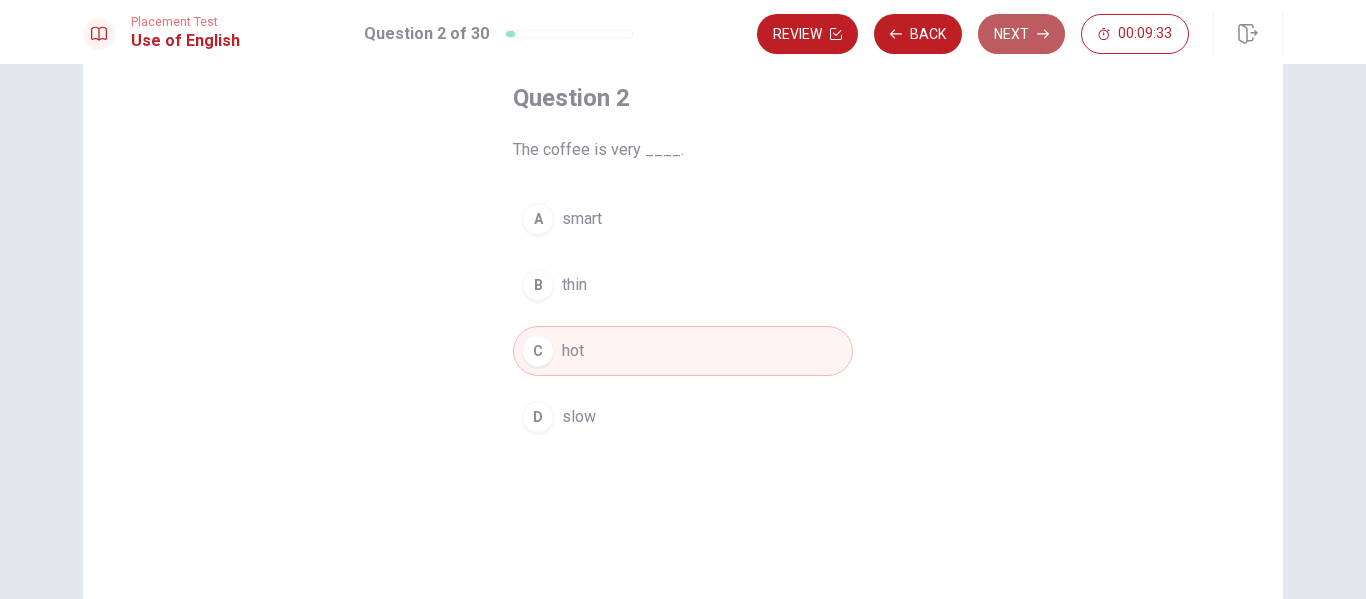 click on "Next" at bounding box center (1021, 34) 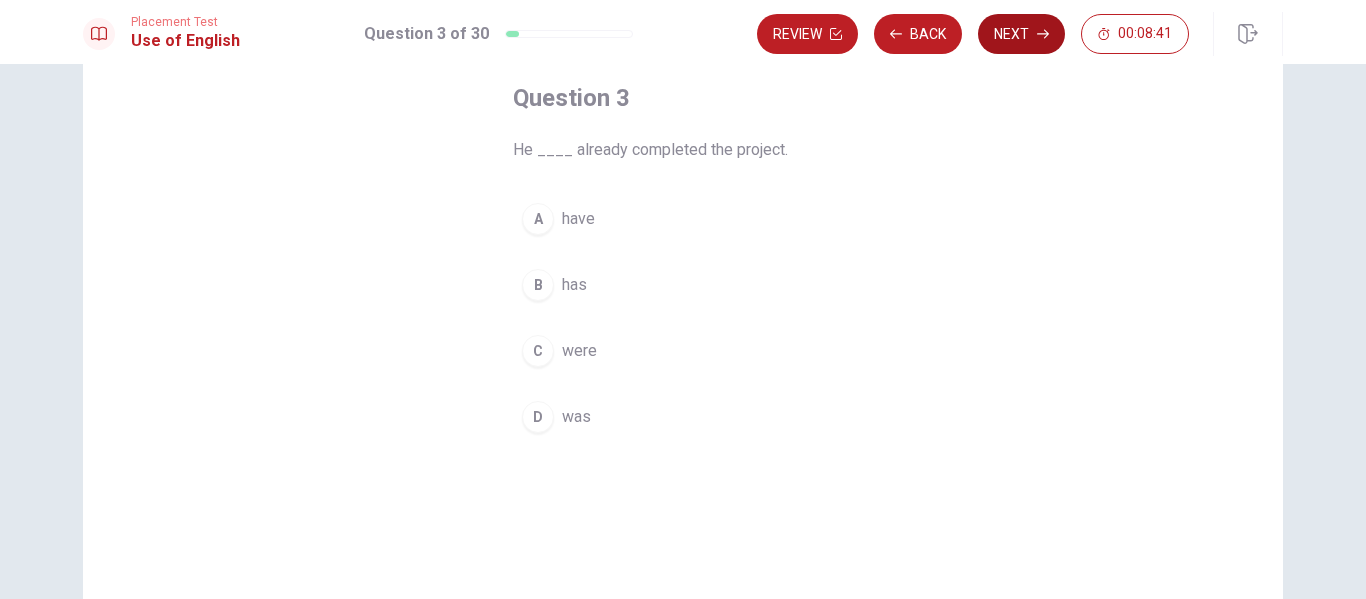 click on "Next" at bounding box center [1021, 34] 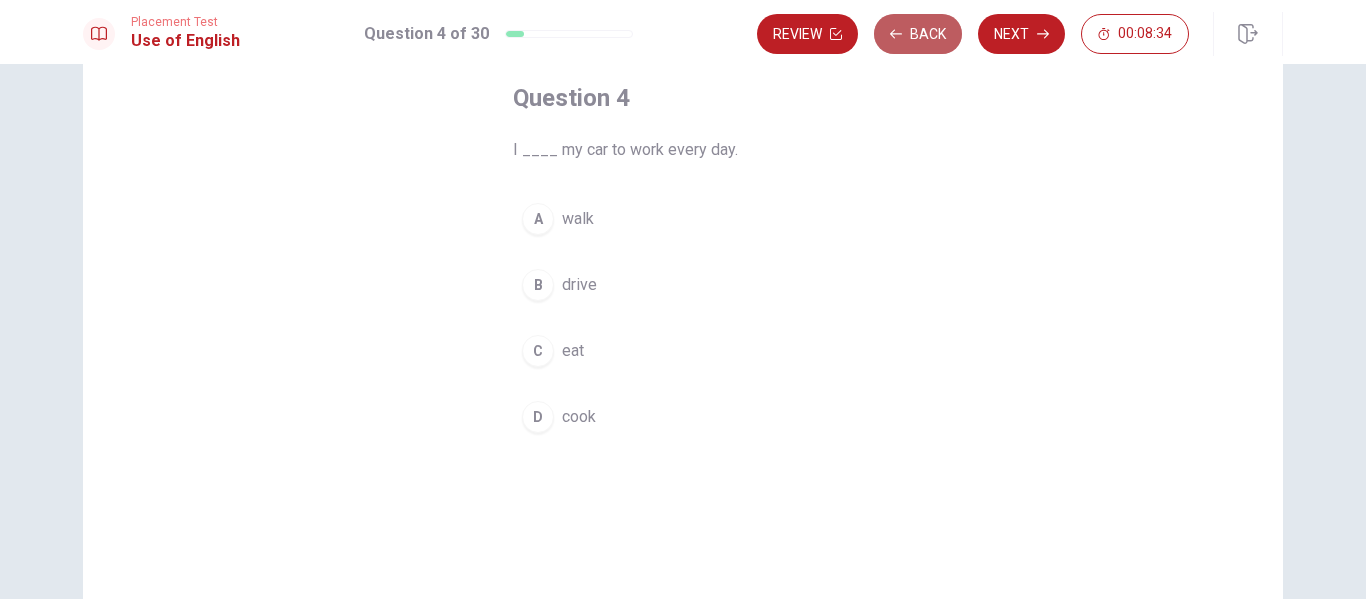 click on "Back" at bounding box center (918, 34) 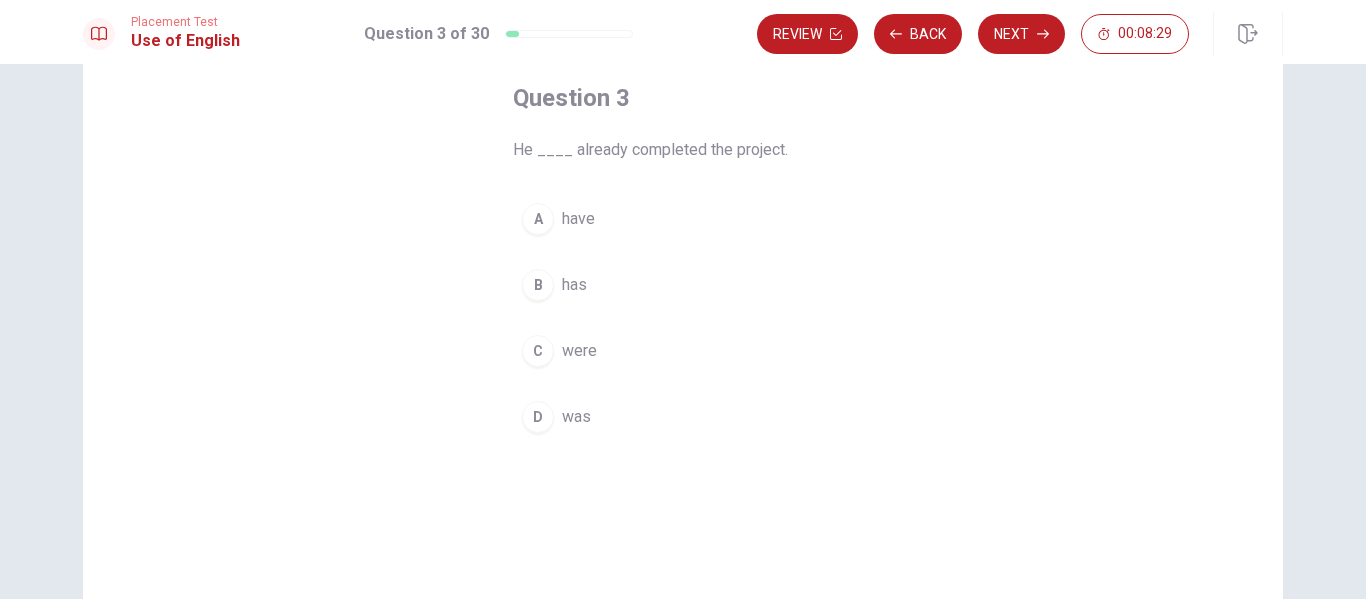 click on "have" at bounding box center [578, 219] 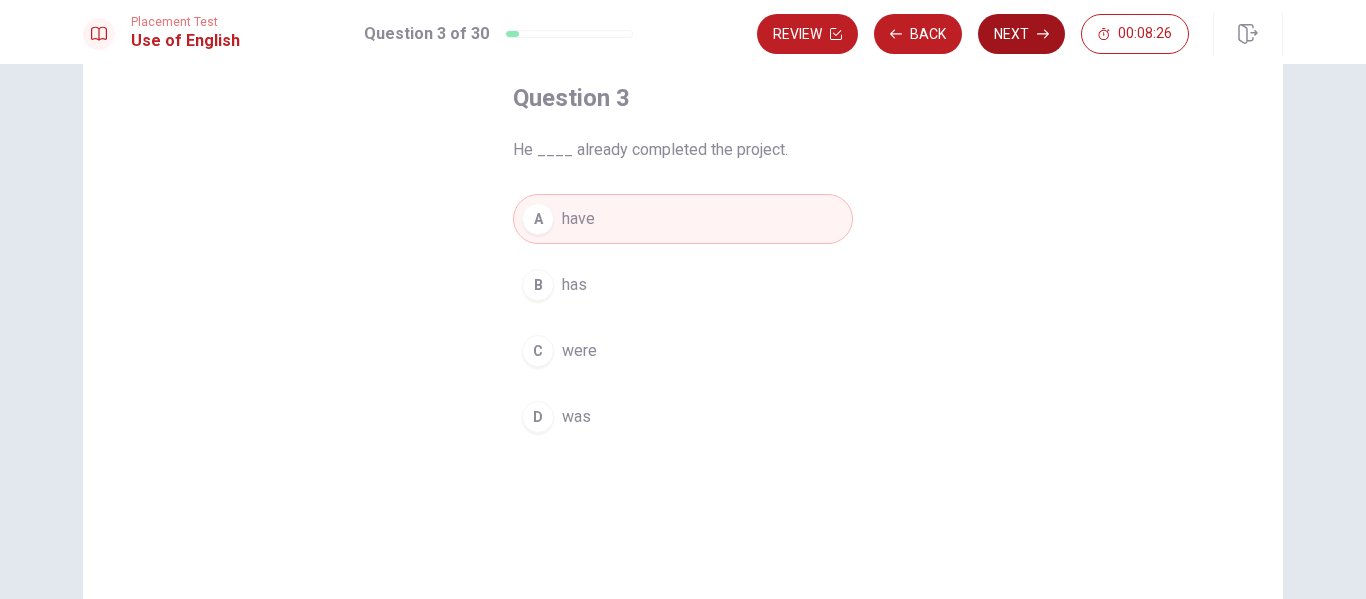 click on "Next" at bounding box center (1021, 34) 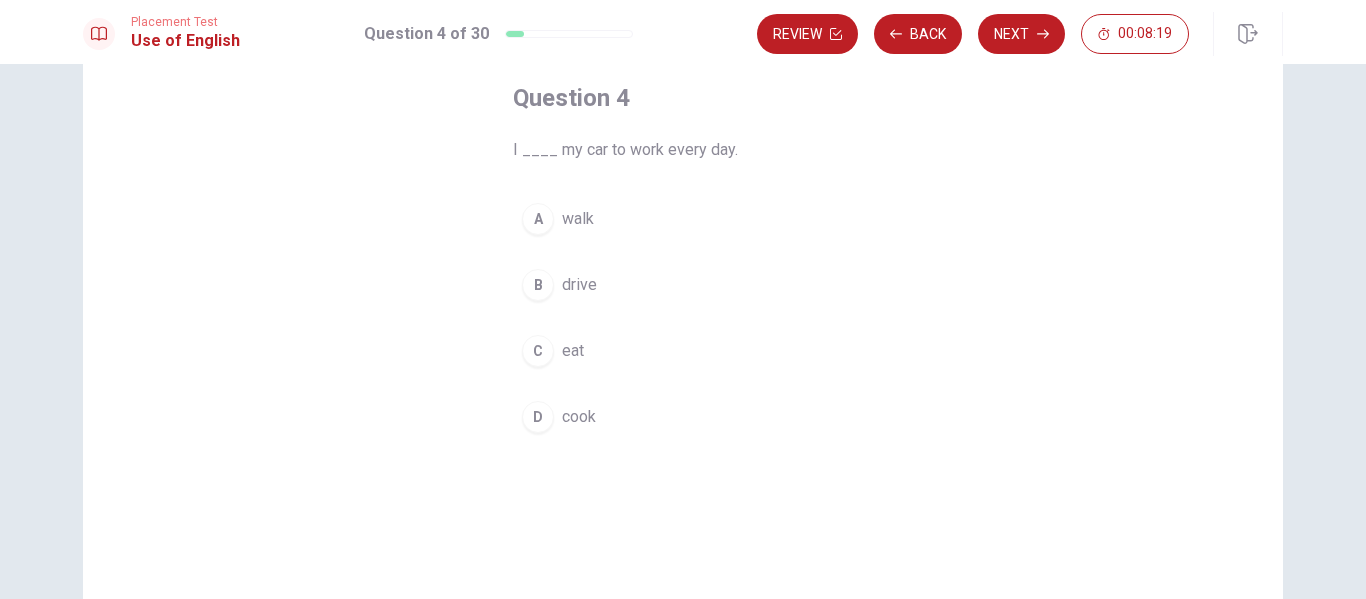click on "drive" at bounding box center (579, 285) 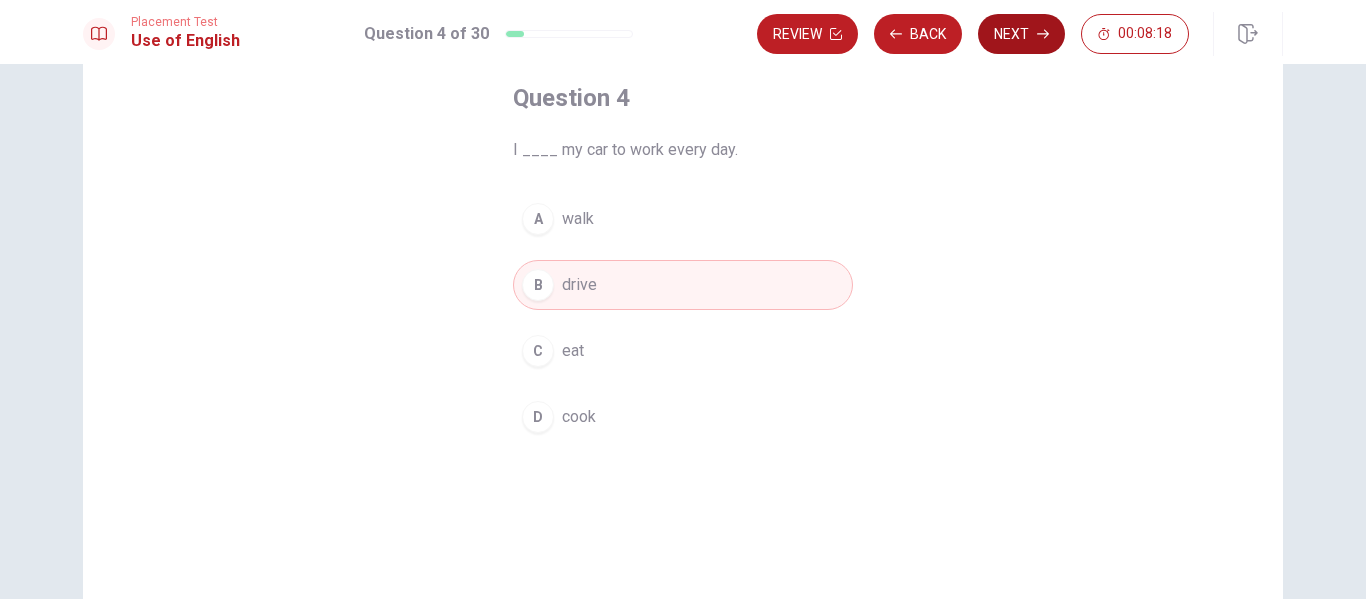 click on "Next" at bounding box center [1021, 34] 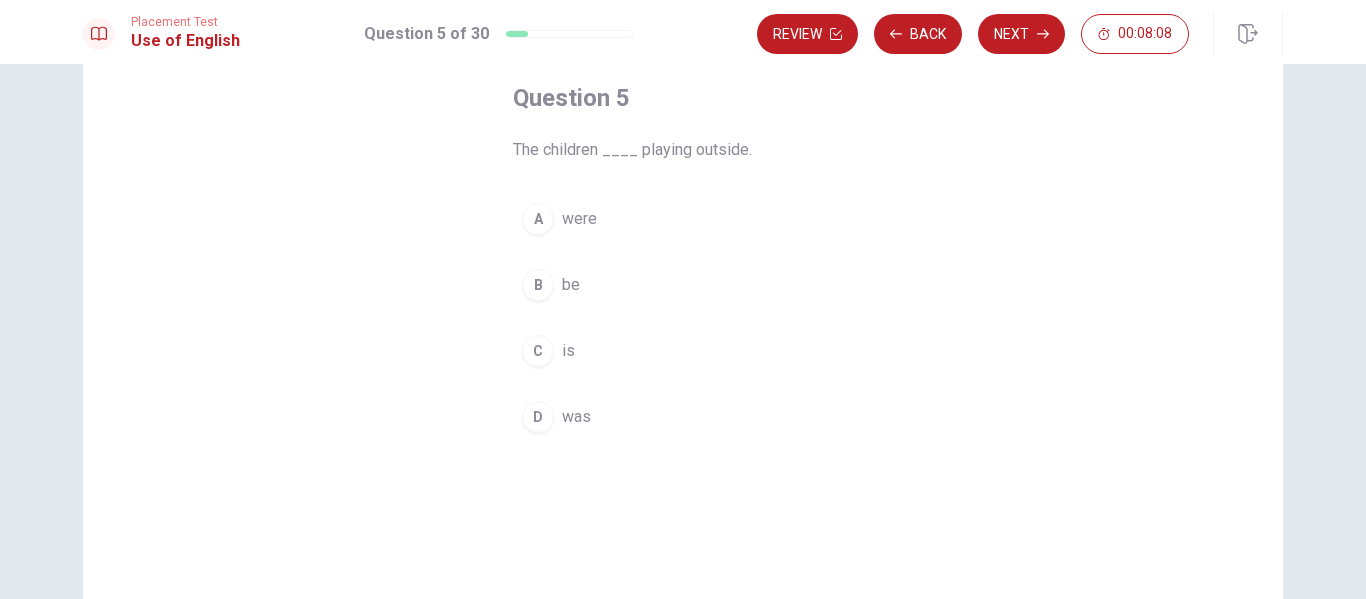 click on "were" at bounding box center (579, 219) 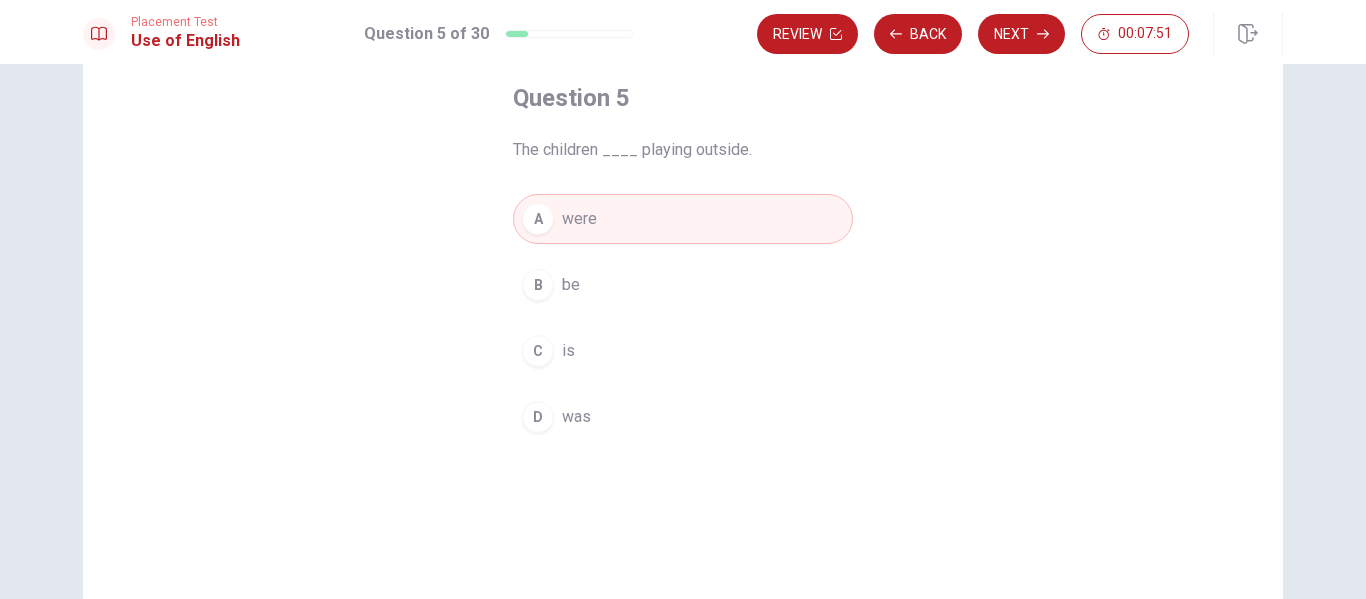 click on "D" at bounding box center (538, 417) 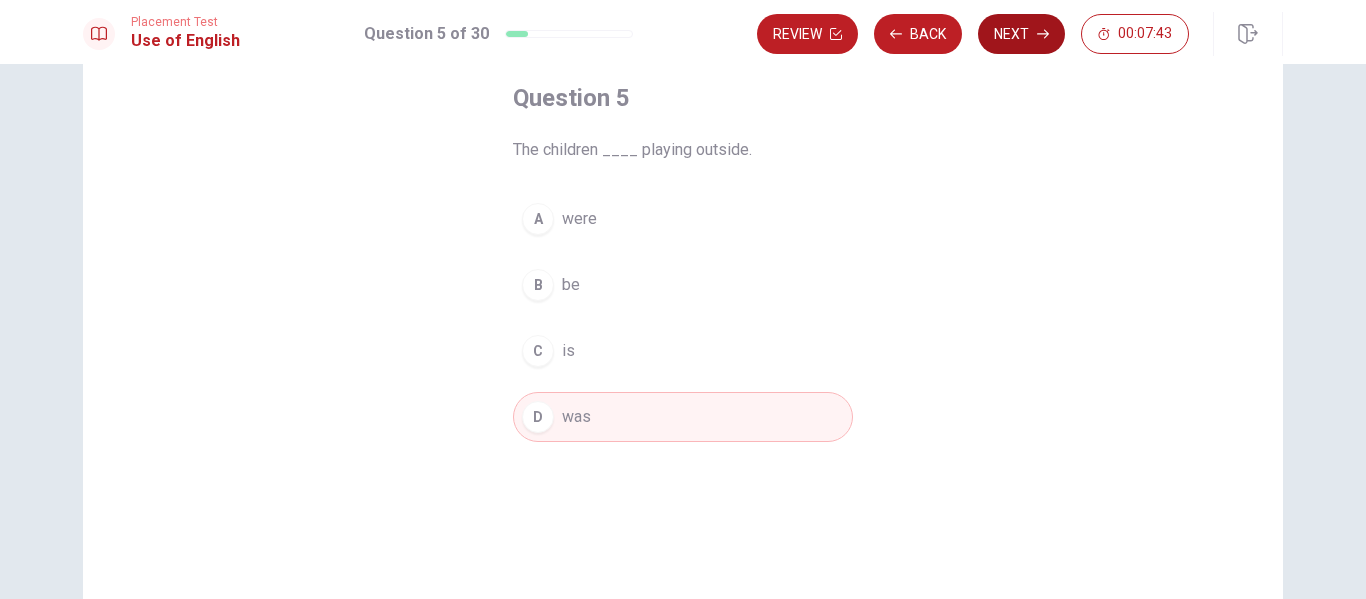 click on "Next" at bounding box center [1021, 34] 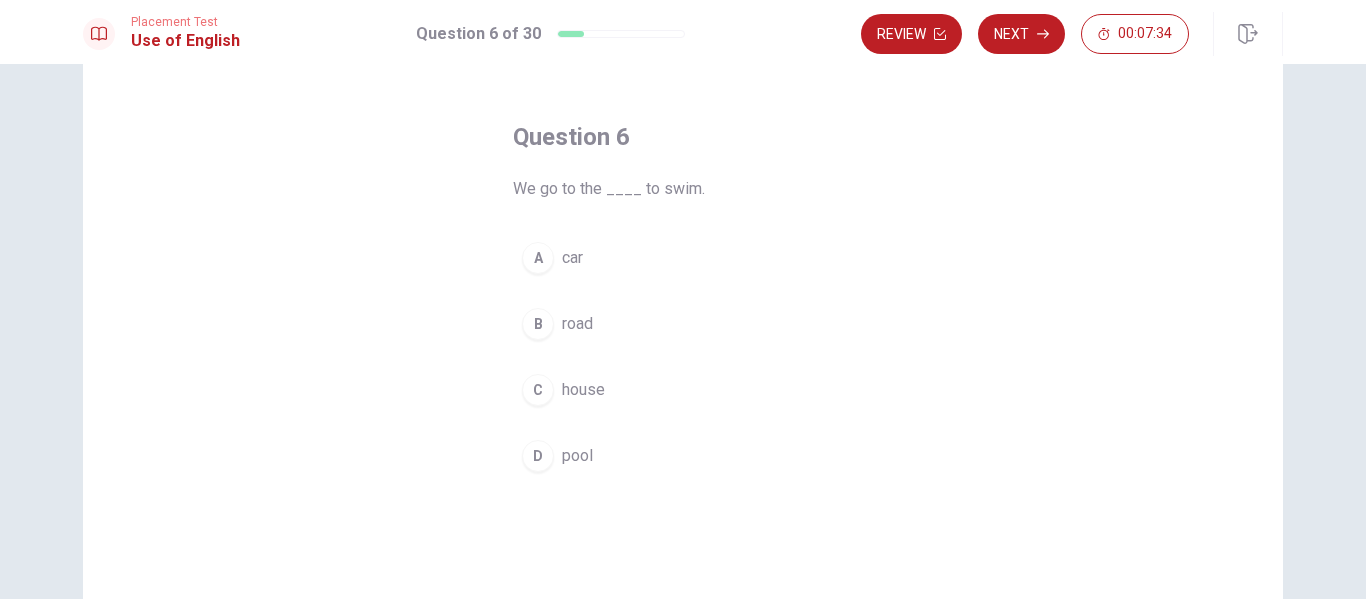 scroll, scrollTop: 100, scrollLeft: 0, axis: vertical 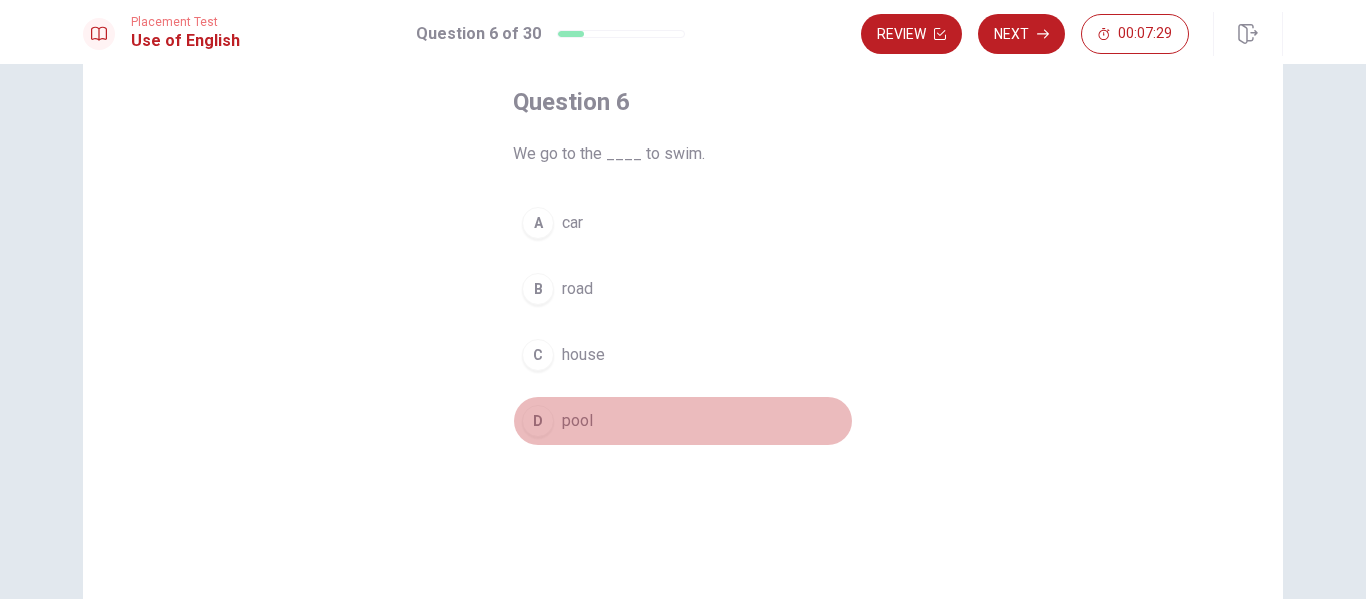 click on "D pool" at bounding box center (683, 421) 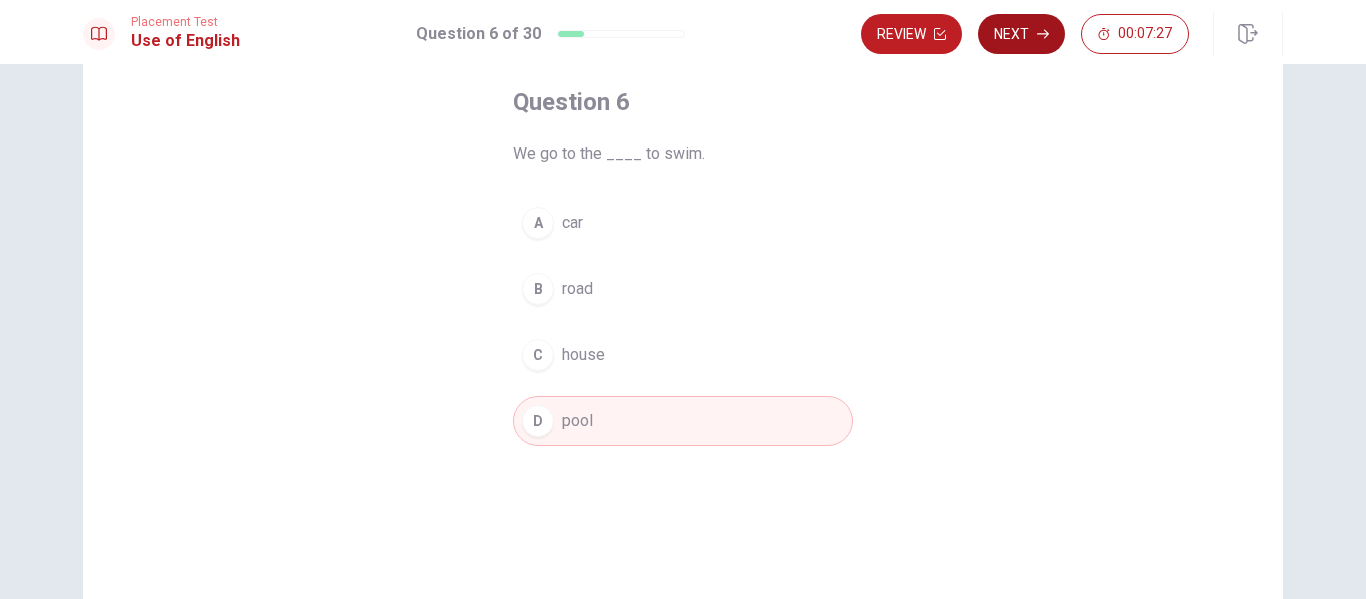 click on "Next" at bounding box center (1021, 34) 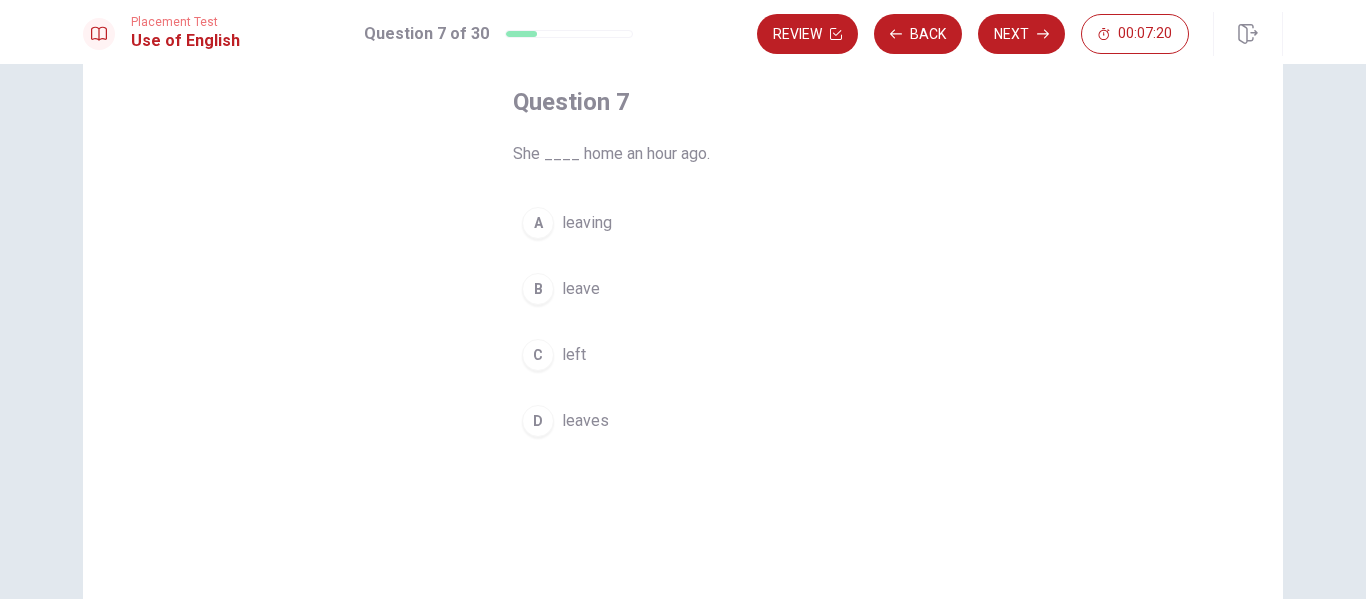 click on "left" at bounding box center [574, 355] 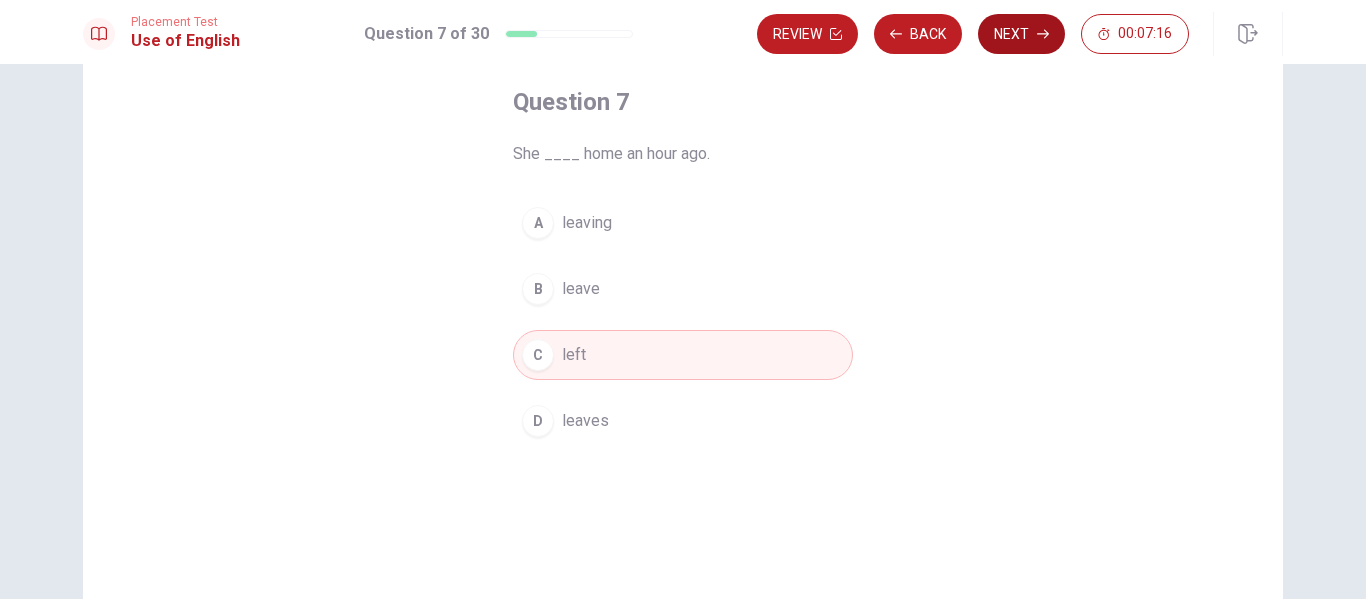 click on "Next" at bounding box center [1021, 34] 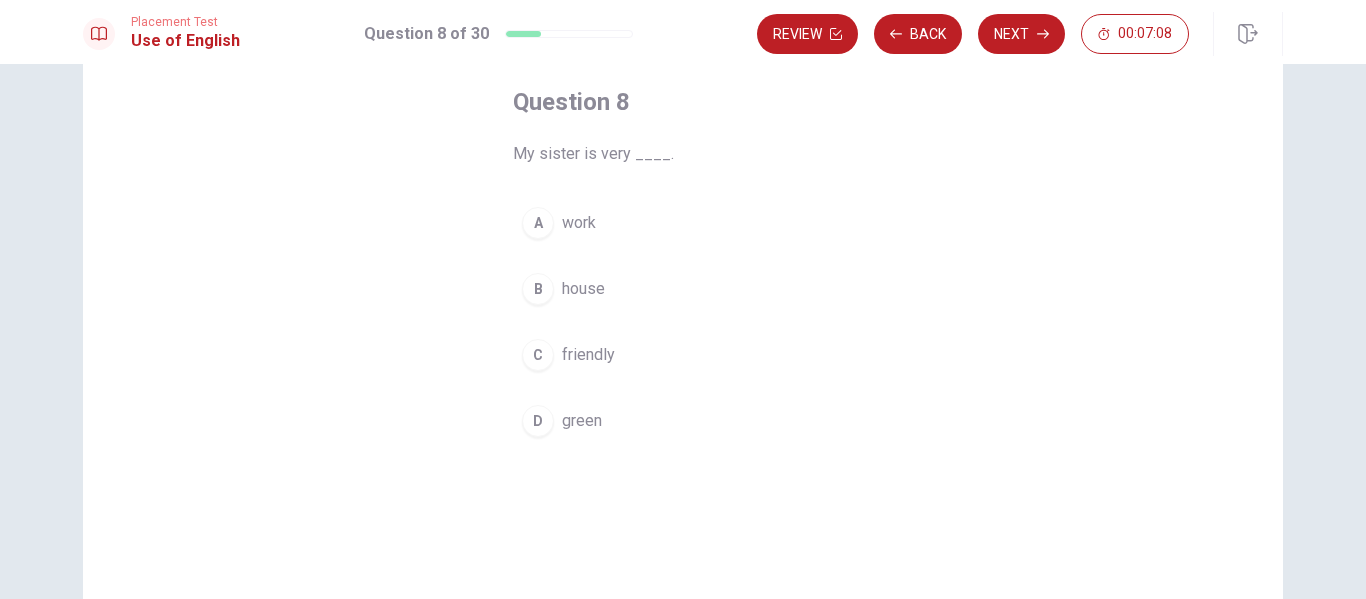 click on "friendly" at bounding box center [588, 355] 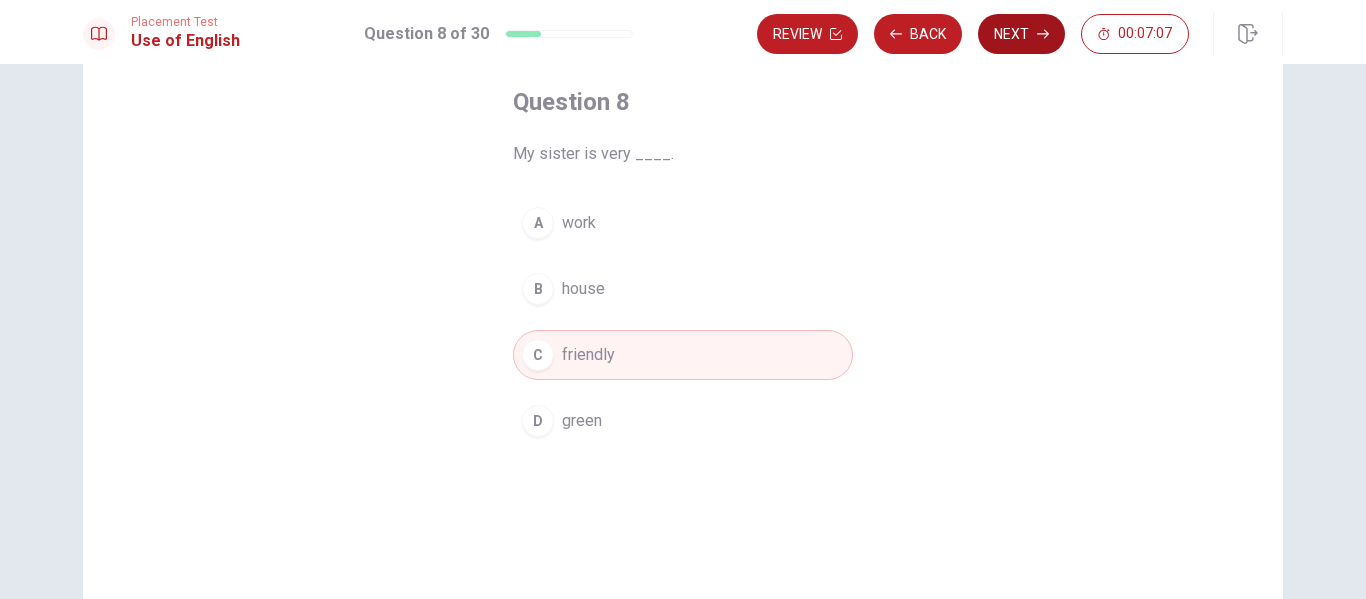 click on "Next" at bounding box center [1021, 34] 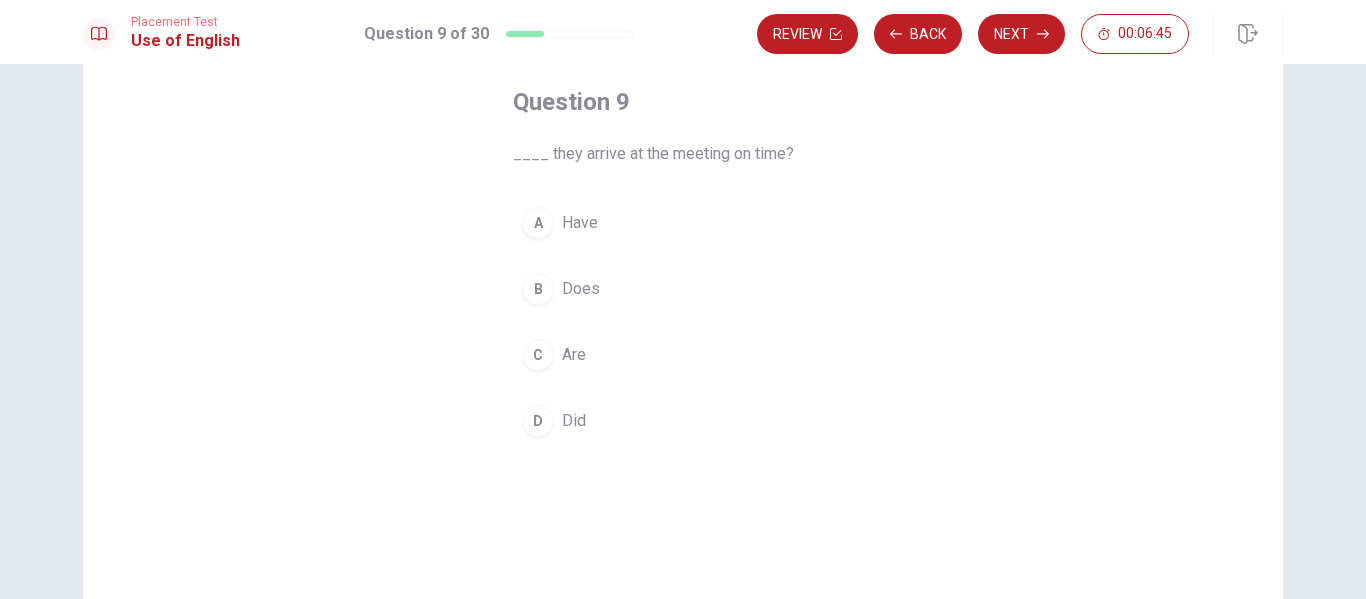 click on "A" at bounding box center (538, 223) 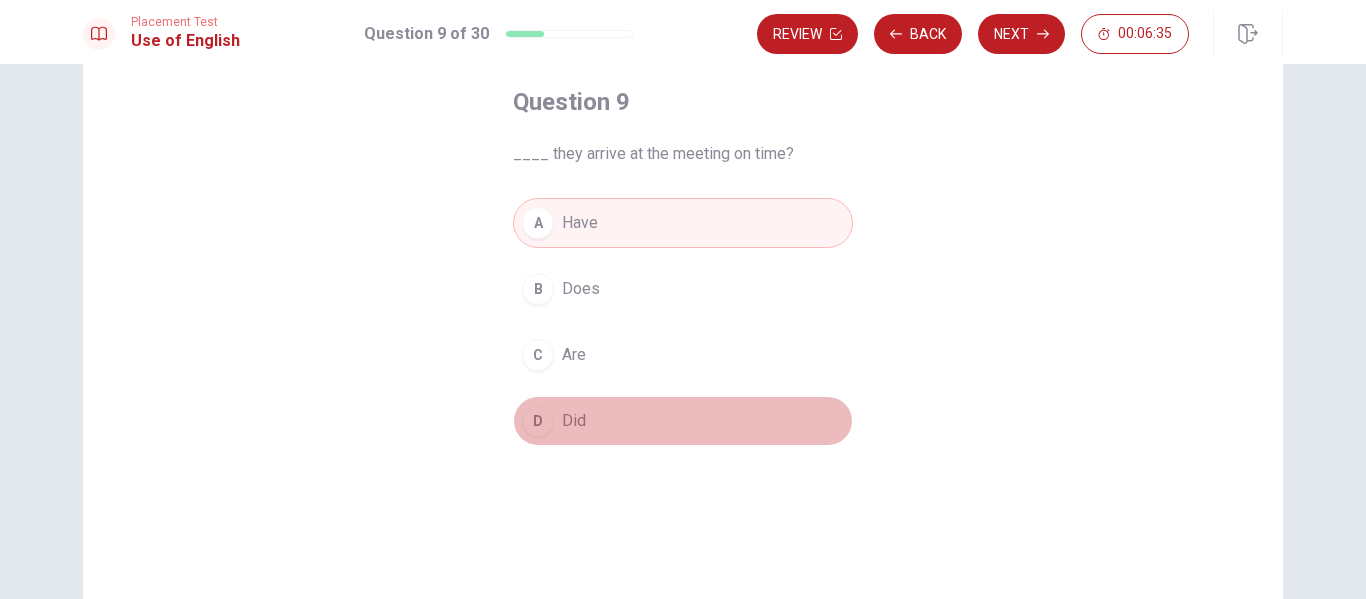 click on "D Did" at bounding box center (683, 421) 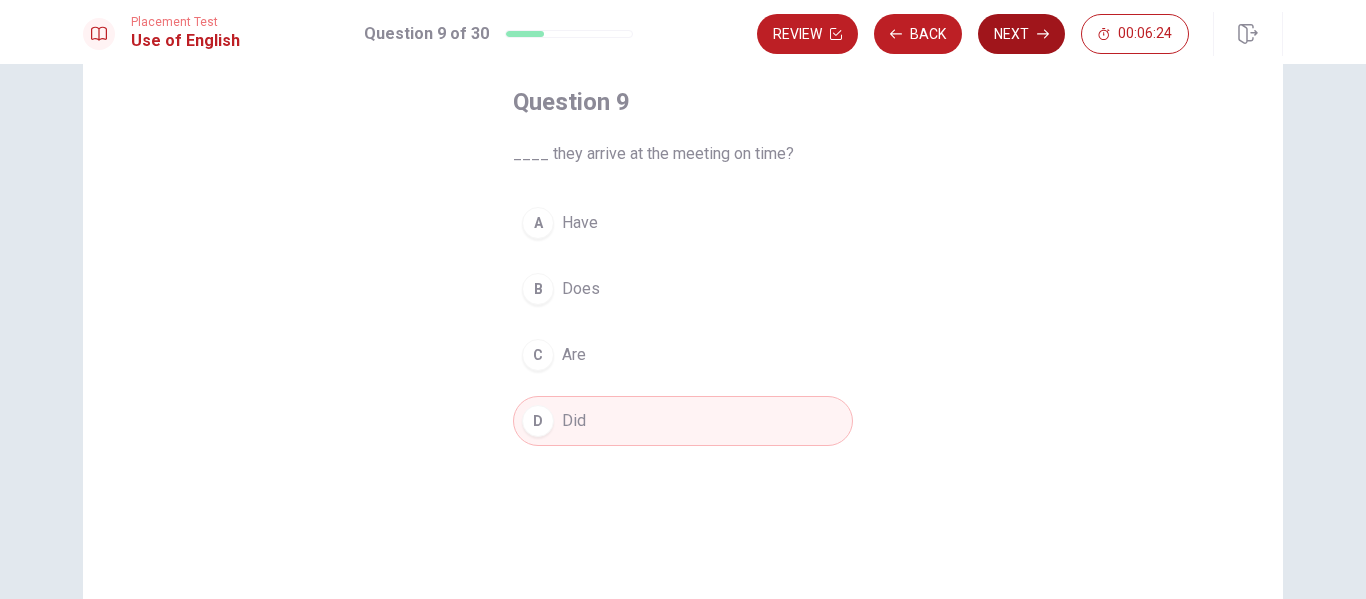 click on "Next" at bounding box center (1021, 34) 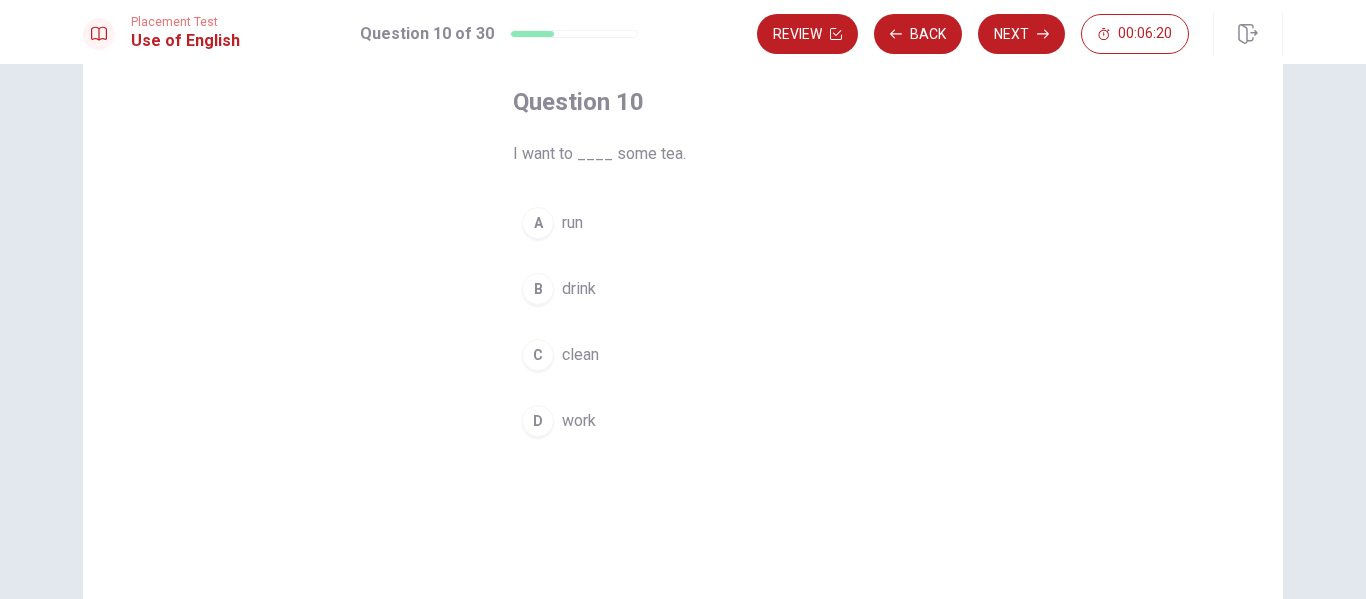 click on "B drink" at bounding box center (683, 289) 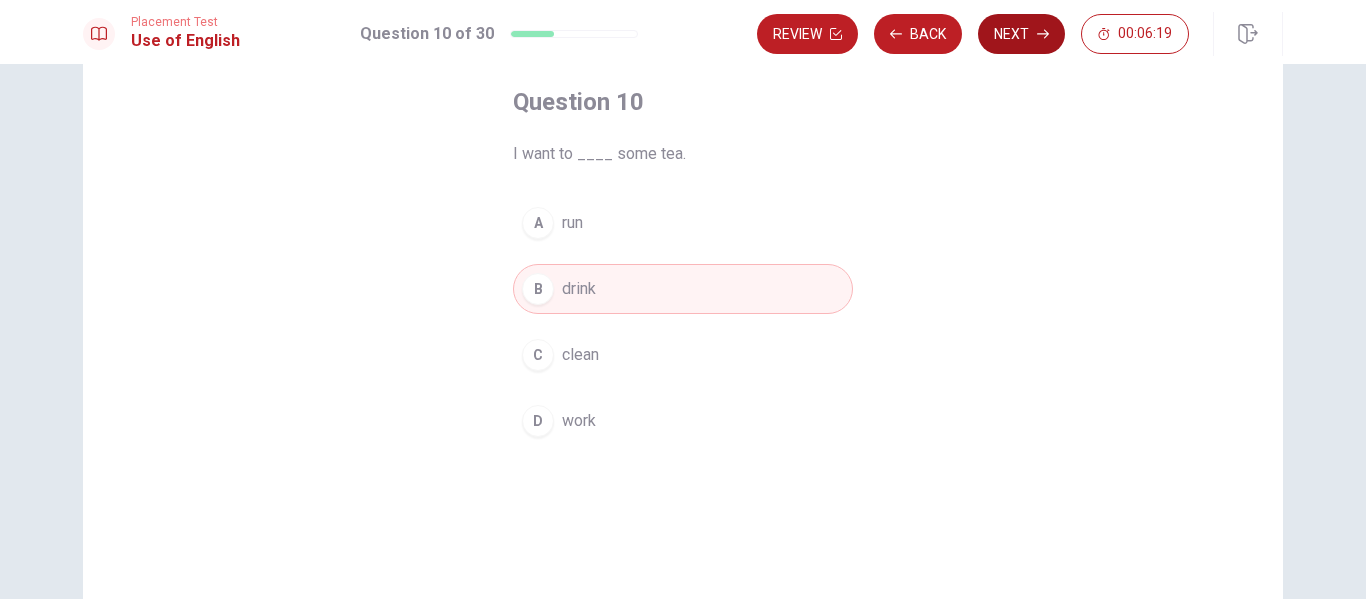click on "Next" at bounding box center [1021, 34] 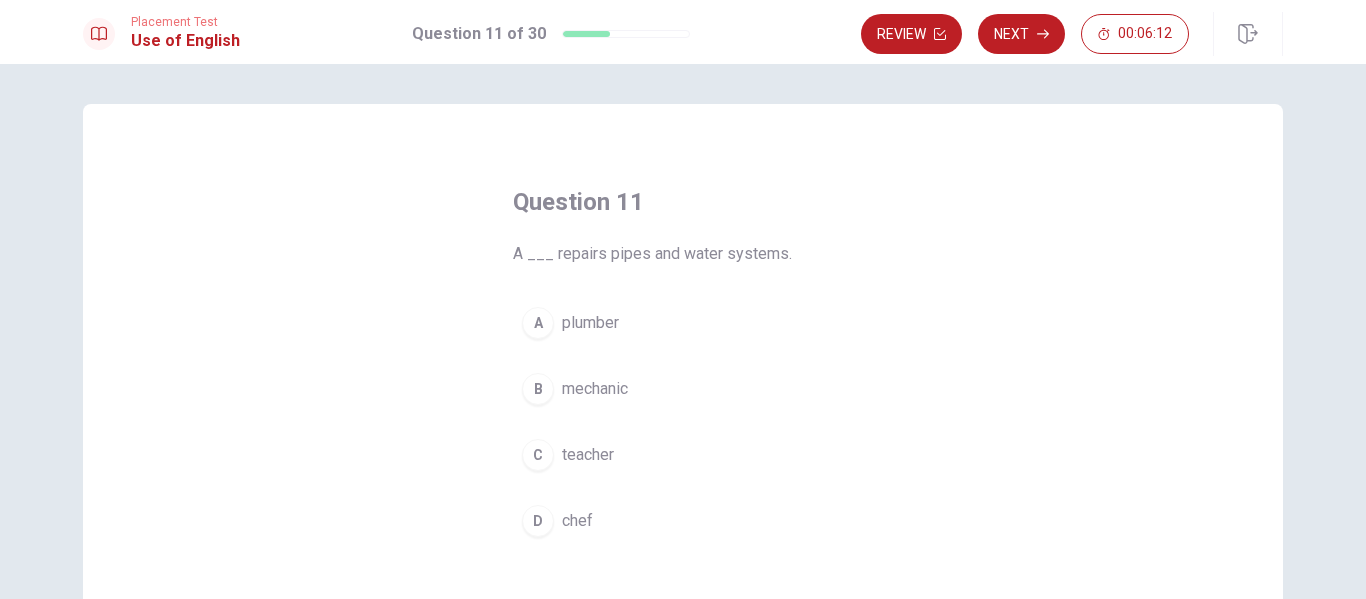 scroll, scrollTop: 100, scrollLeft: 0, axis: vertical 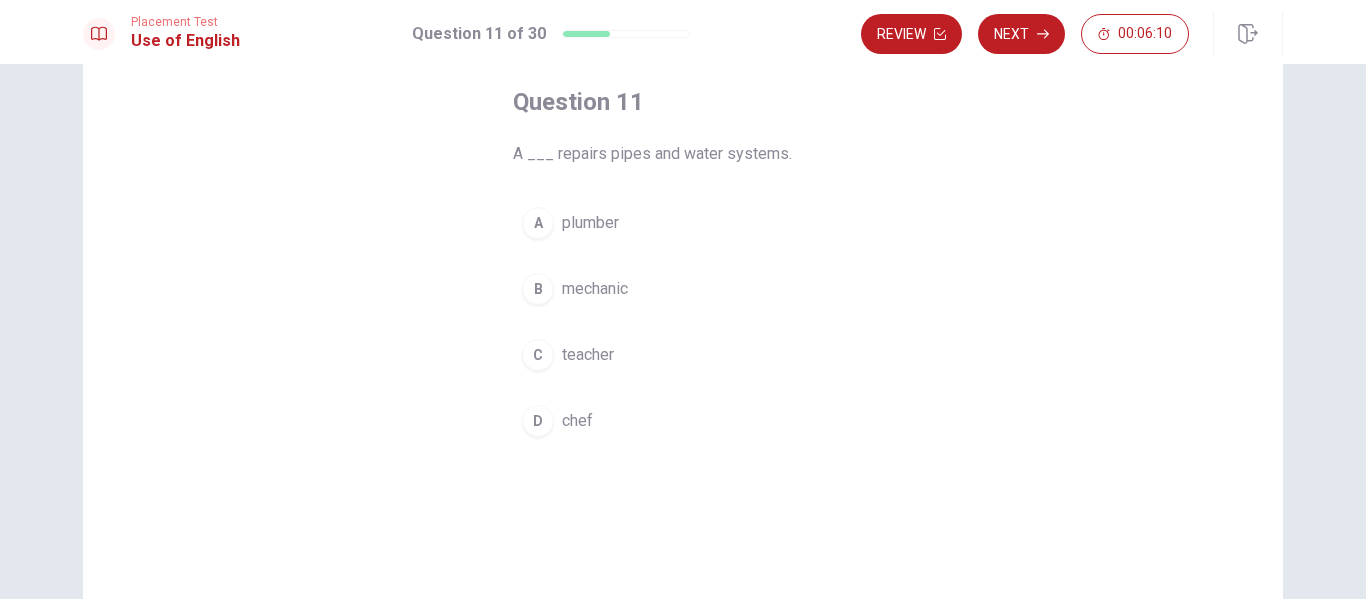 click on "plumber" at bounding box center [590, 223] 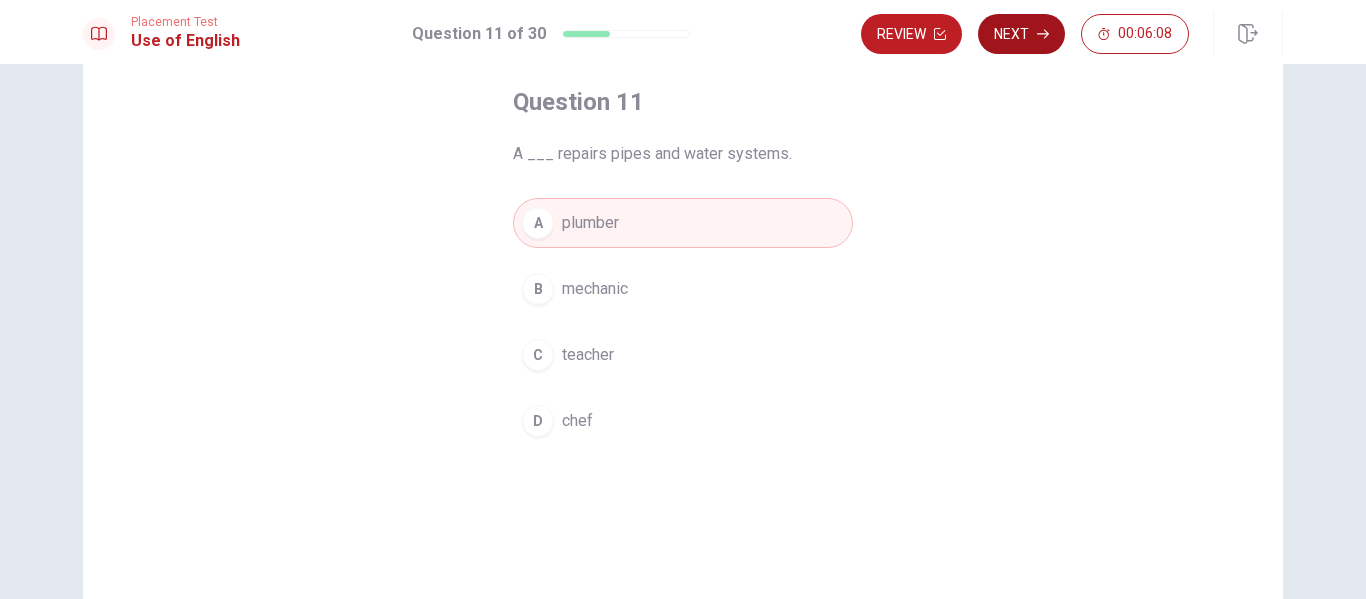click 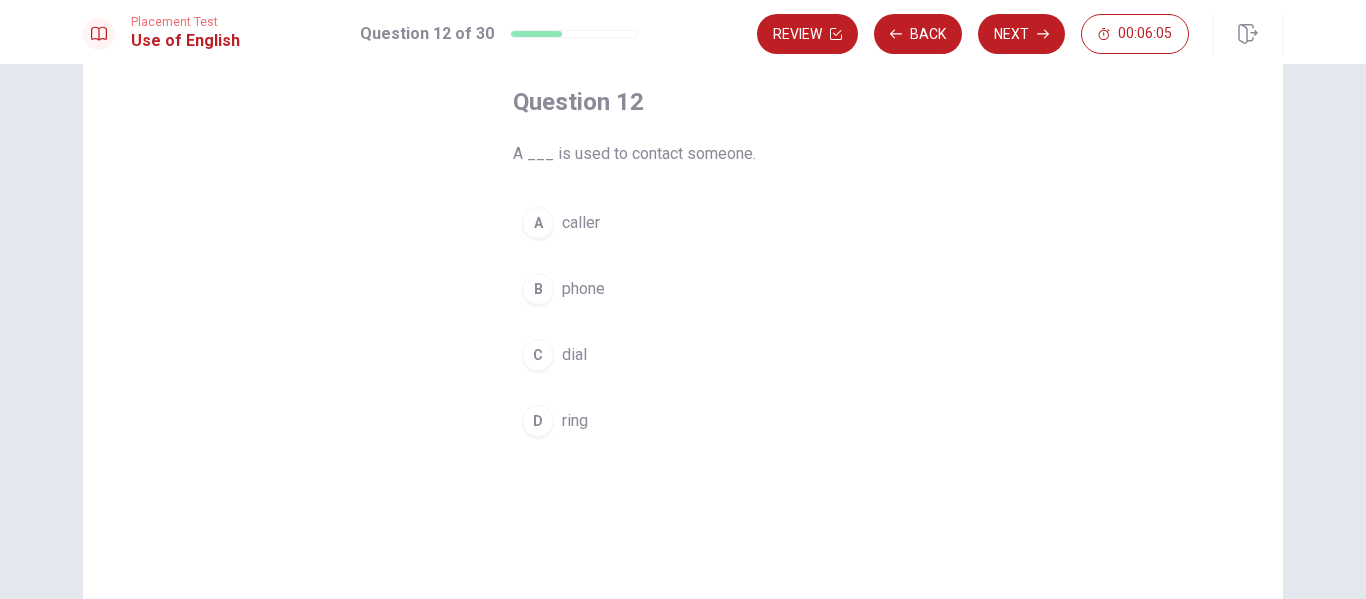 click on "phone" at bounding box center [583, 289] 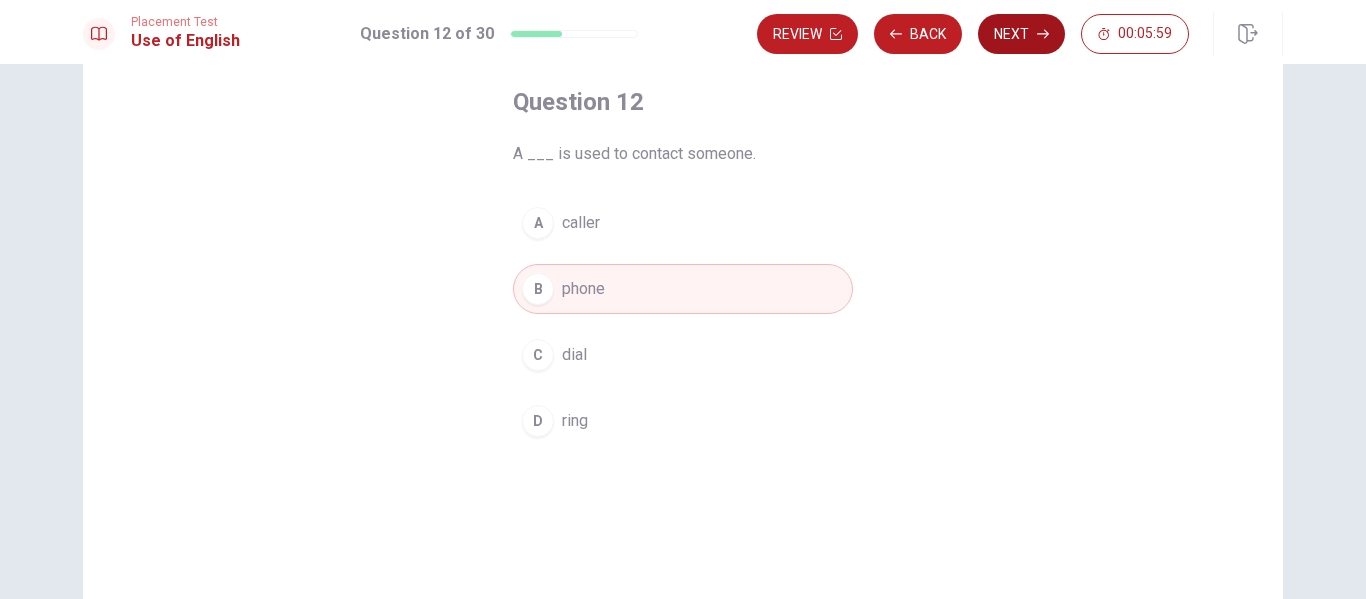 click on "Next" at bounding box center [1021, 34] 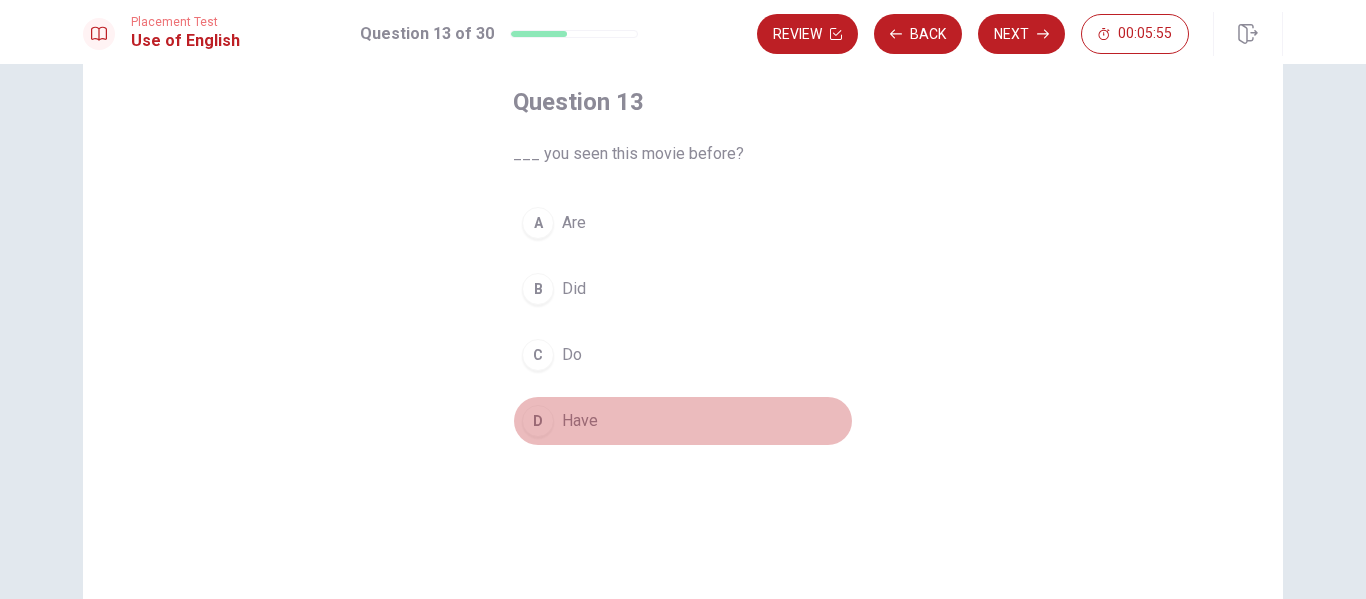 click on "Have" at bounding box center [580, 421] 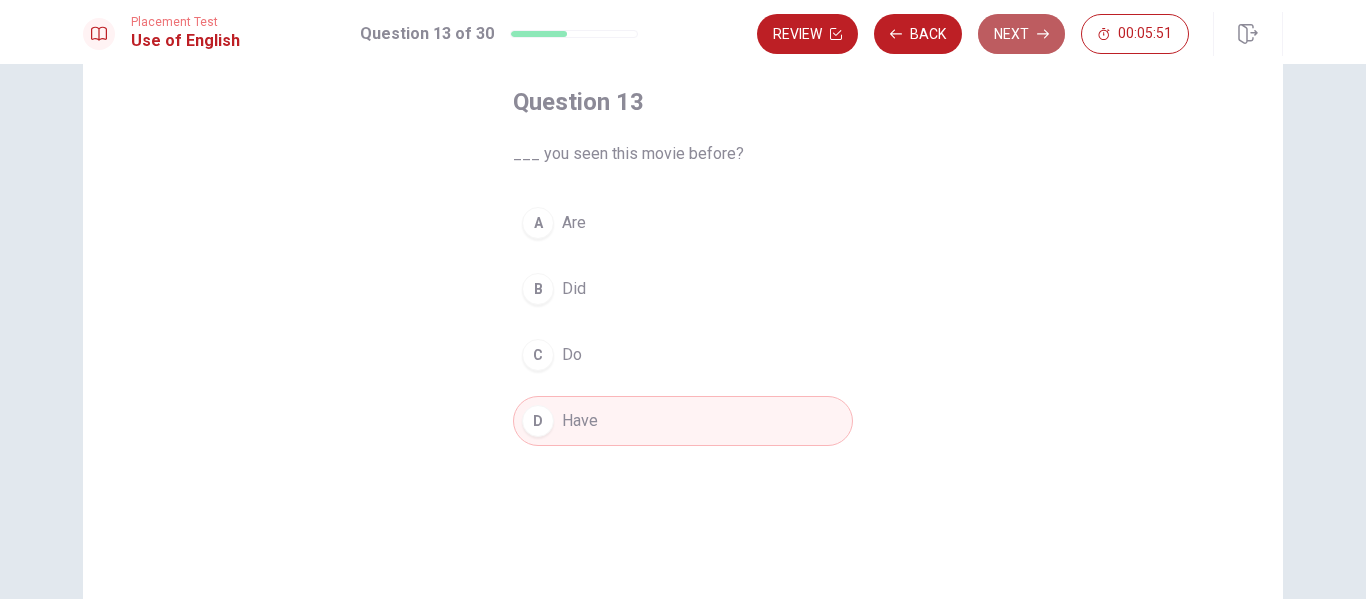click on "Next" at bounding box center [1021, 34] 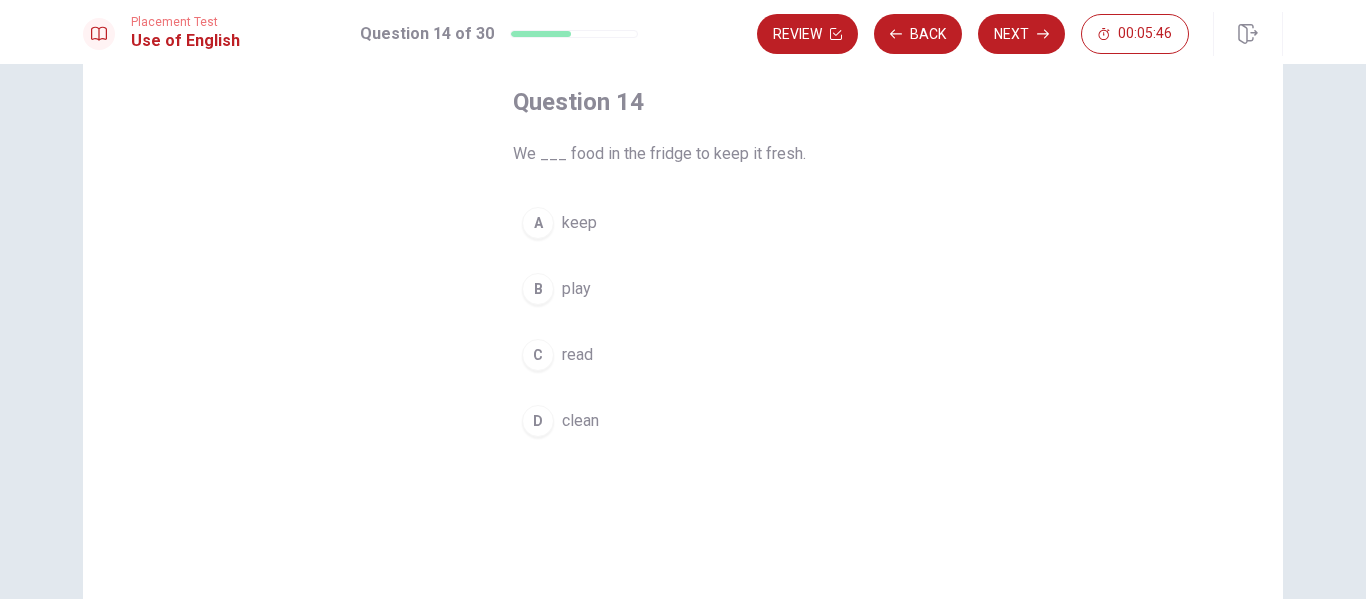 click on "keep" at bounding box center [579, 223] 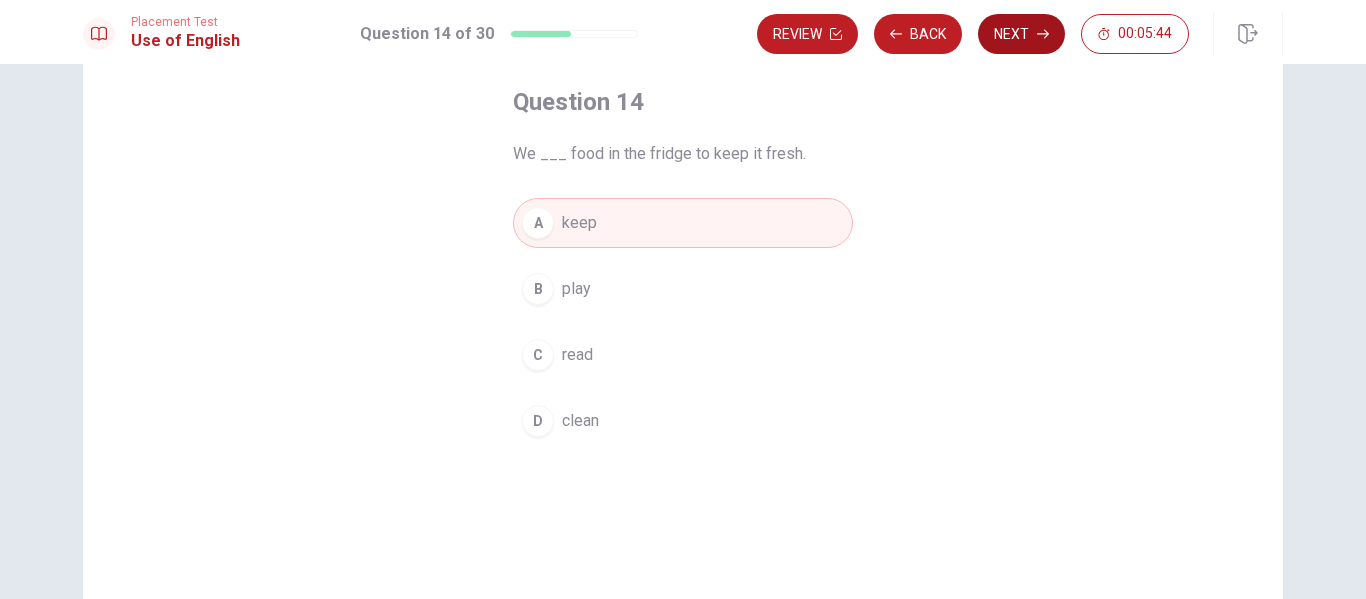 click on "Next" at bounding box center [1021, 34] 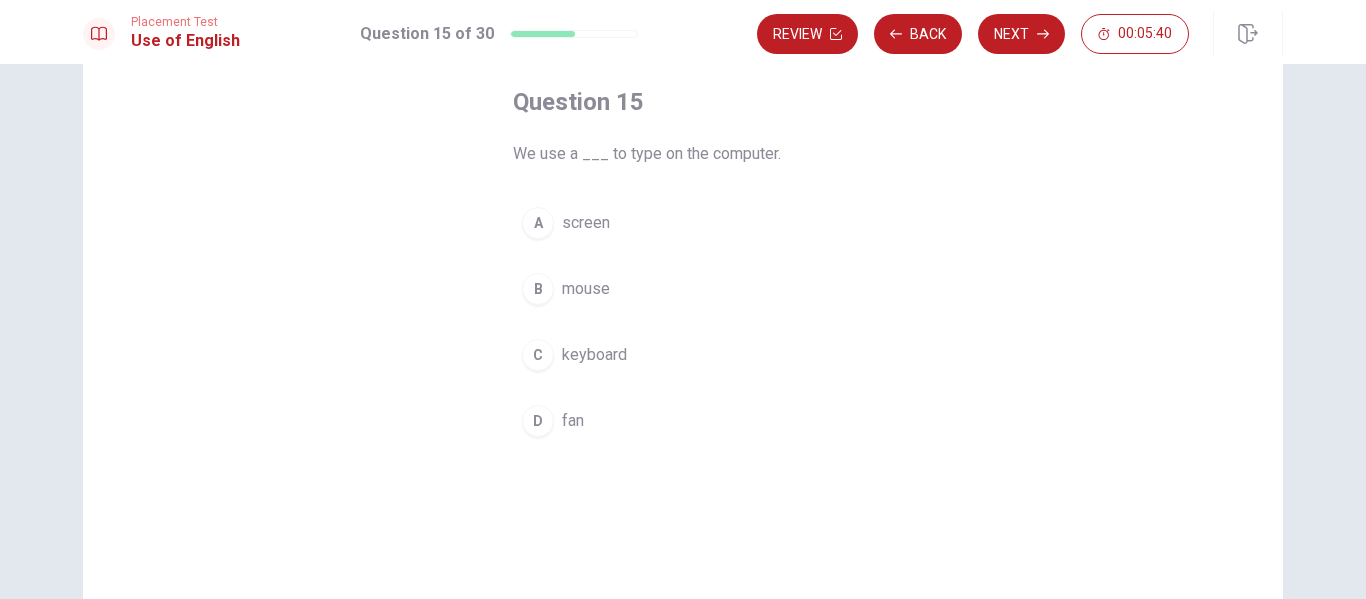 click on "keyboard" at bounding box center (594, 355) 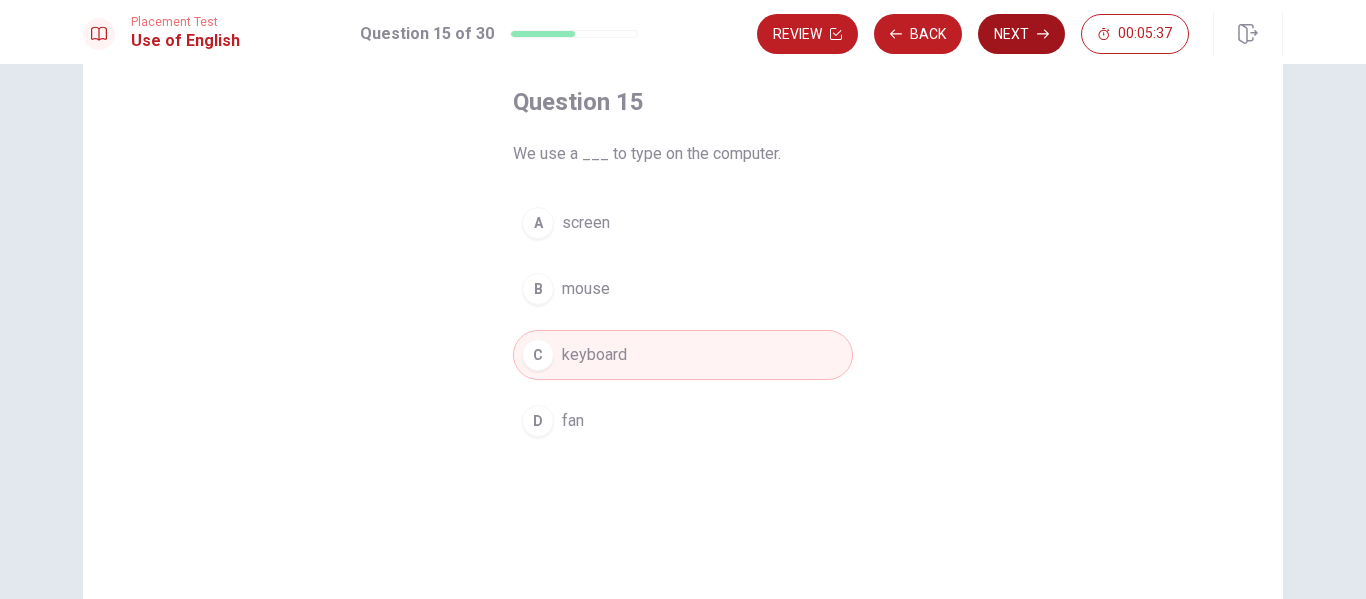 click on "Next" at bounding box center [1021, 34] 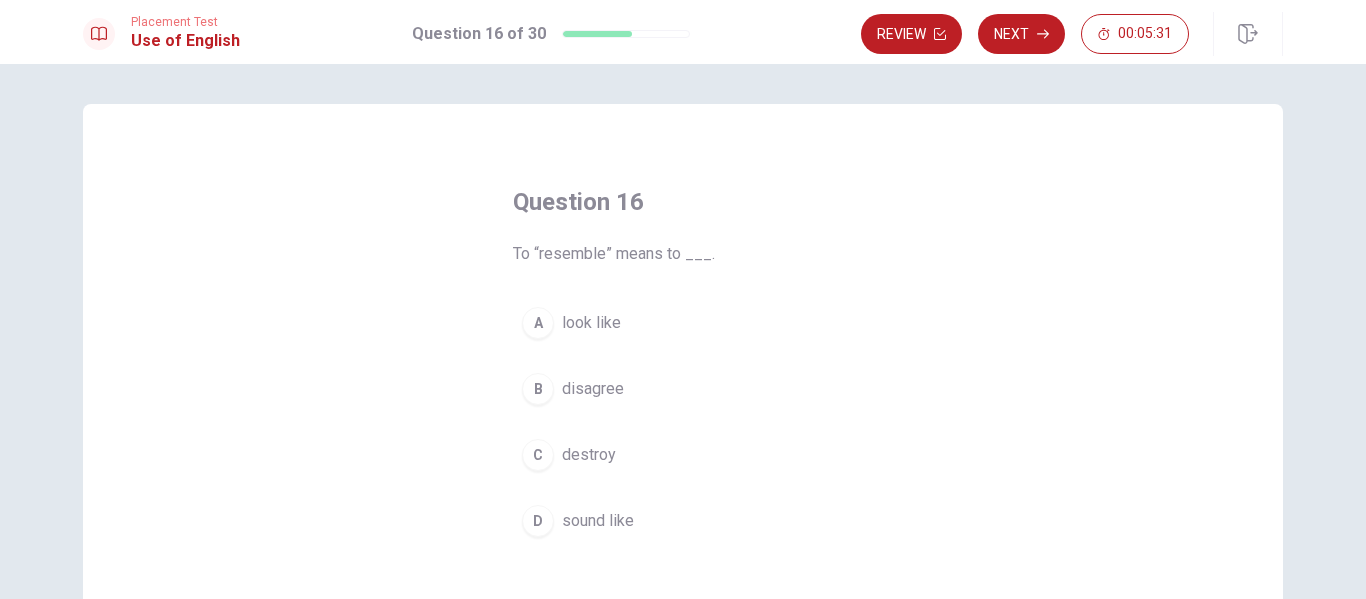 scroll, scrollTop: 100, scrollLeft: 0, axis: vertical 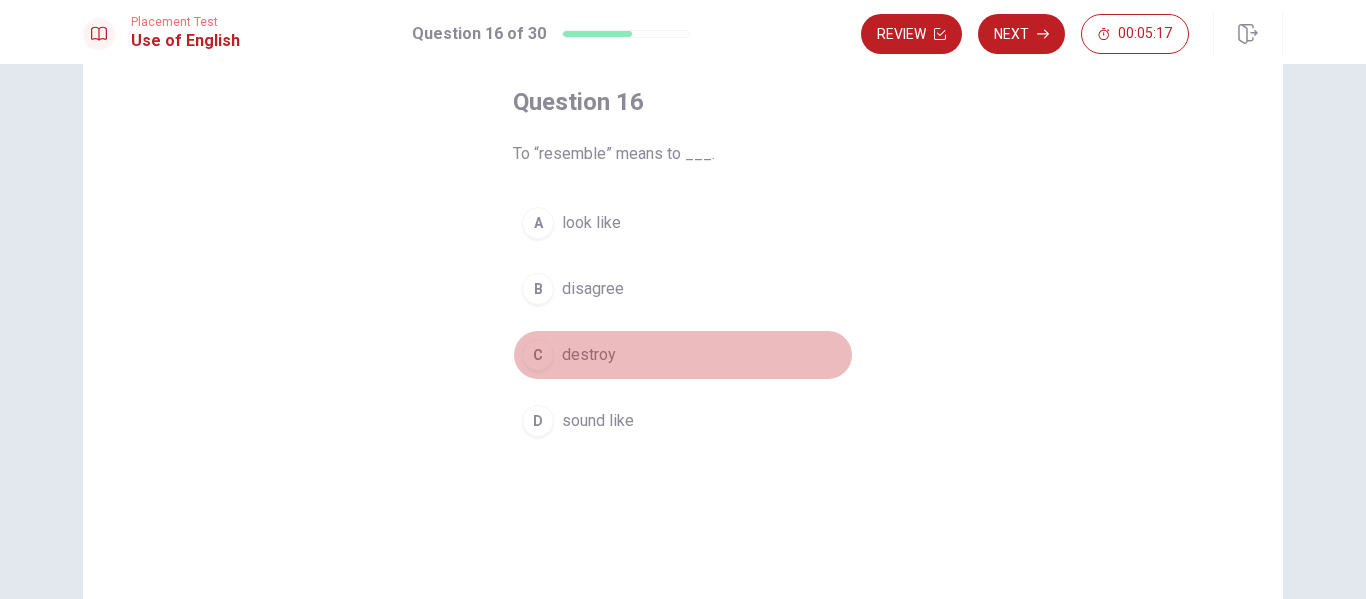 click on "destroy" at bounding box center [589, 355] 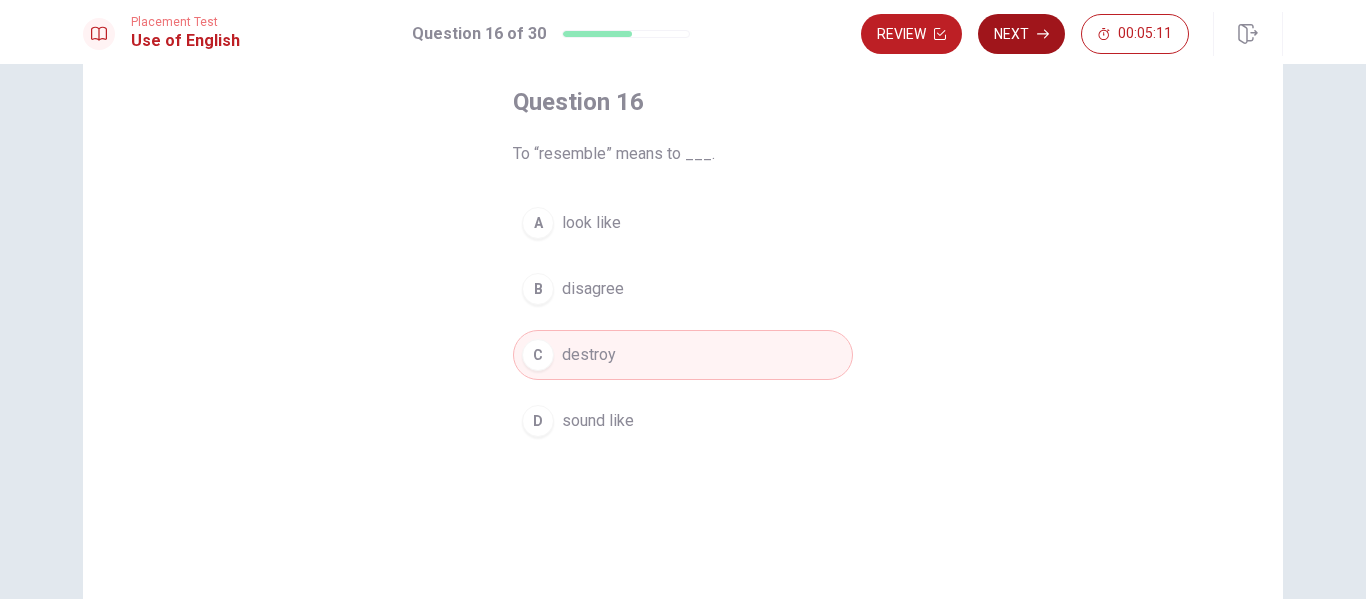 click on "Next" at bounding box center (1021, 34) 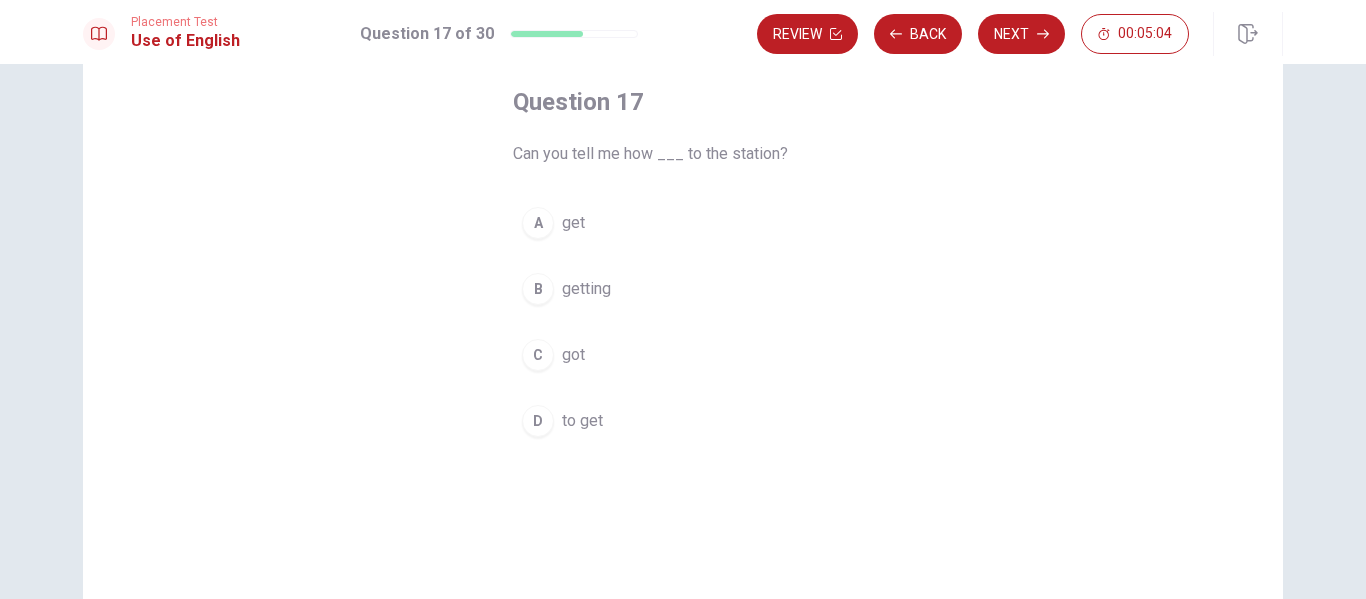 click on "to get" at bounding box center [582, 421] 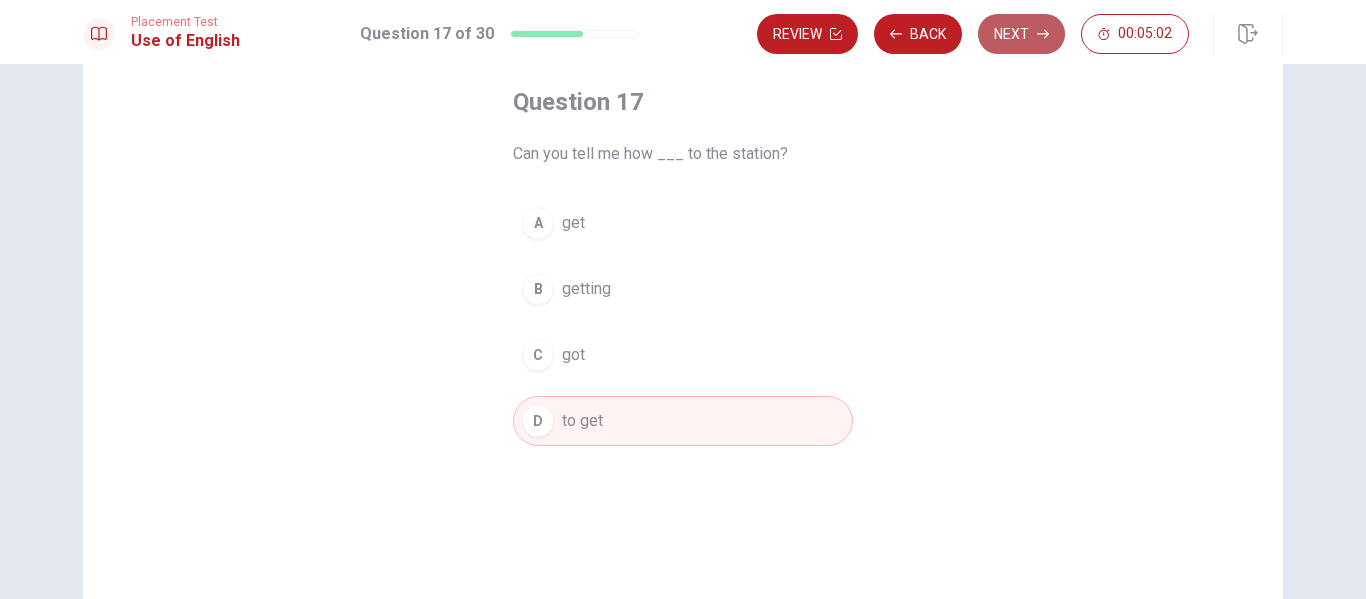 click on "Next" at bounding box center [1021, 34] 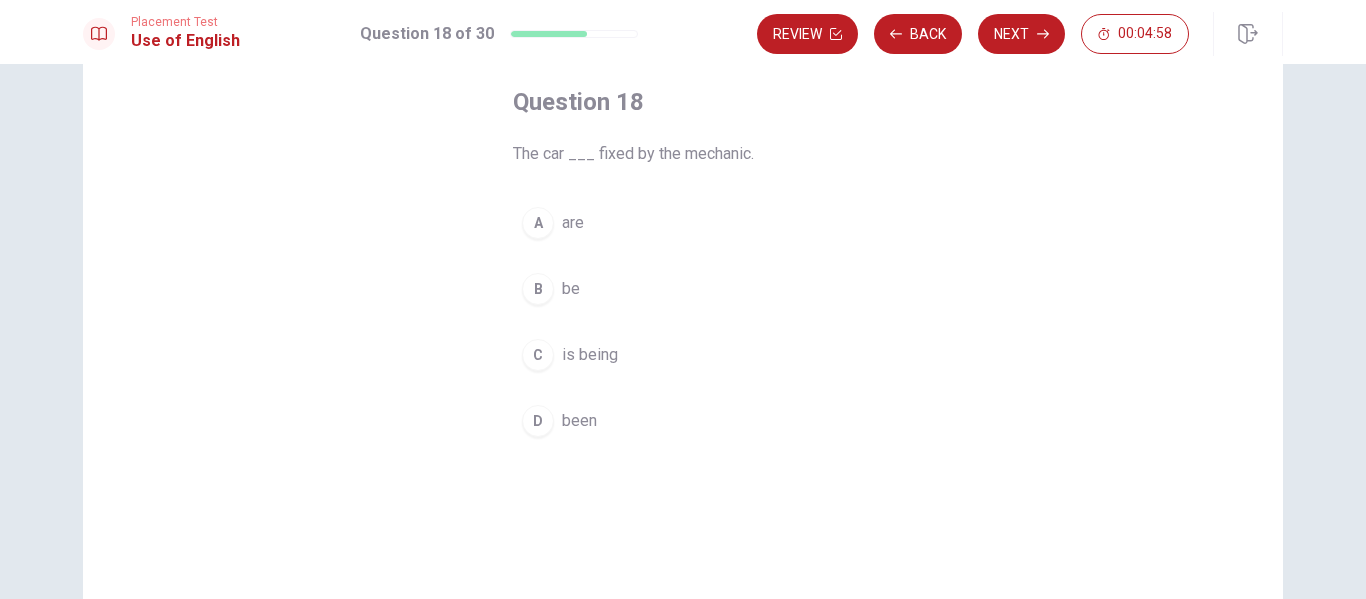 click on "is being" at bounding box center (590, 355) 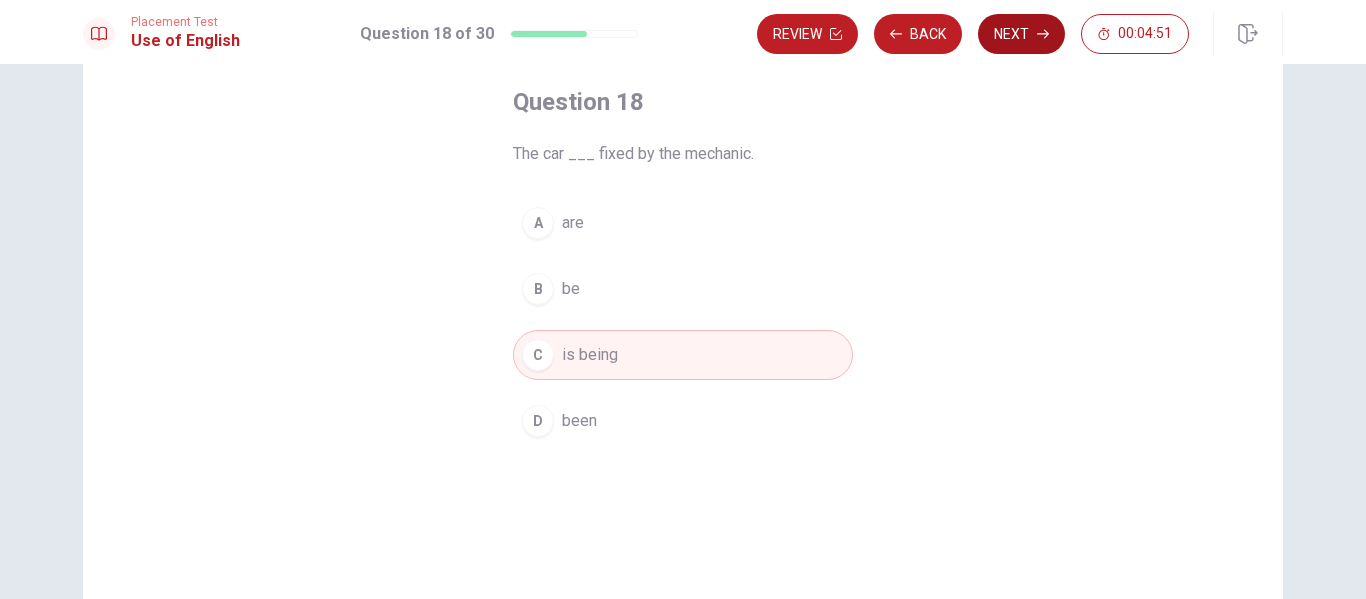 click on "Next" at bounding box center [1021, 34] 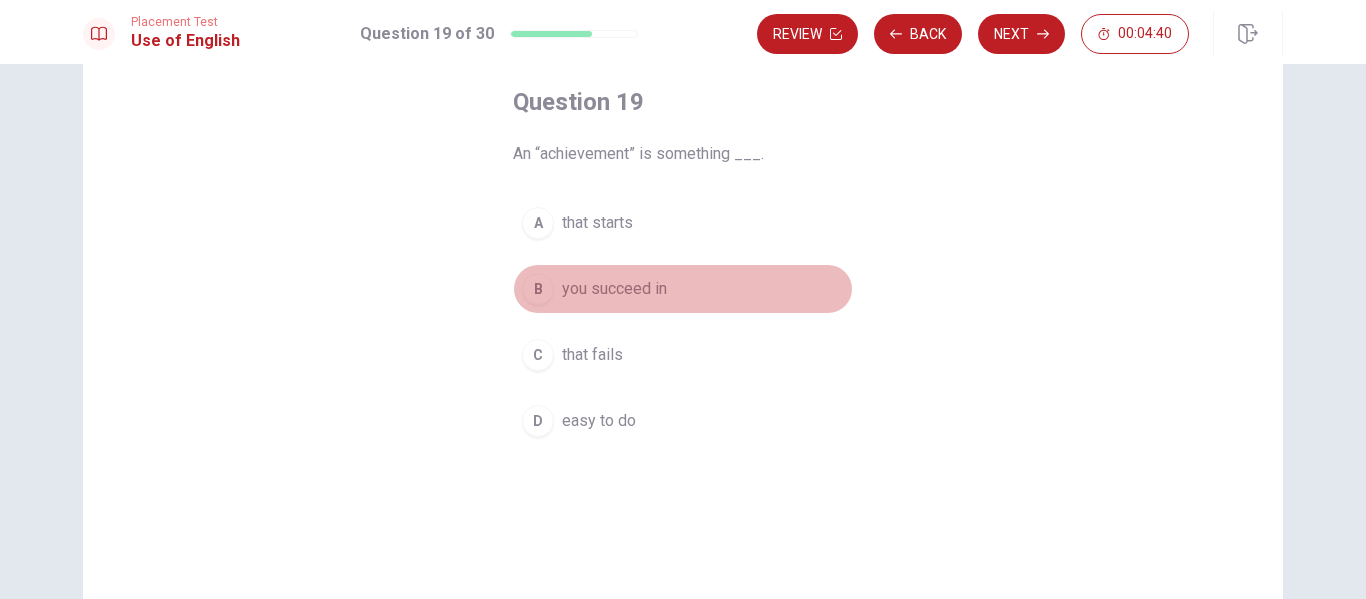 click on "you succeed in" at bounding box center (614, 289) 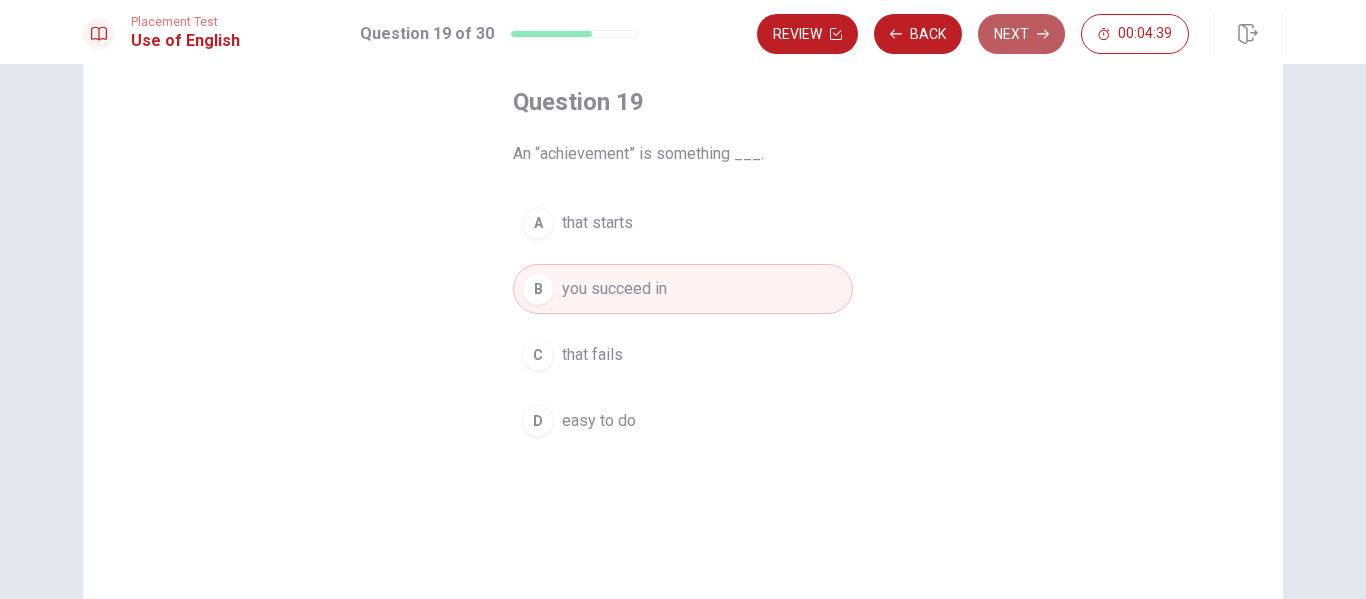 click on "Next" at bounding box center (1021, 34) 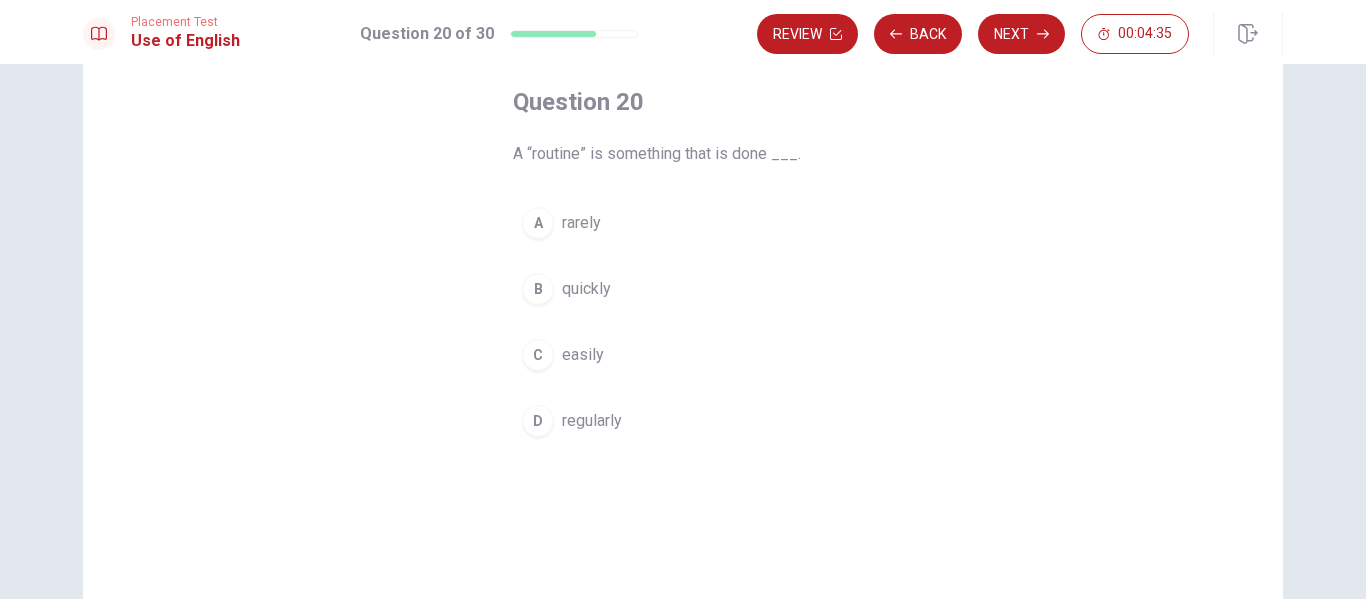click on "regularly" at bounding box center [592, 421] 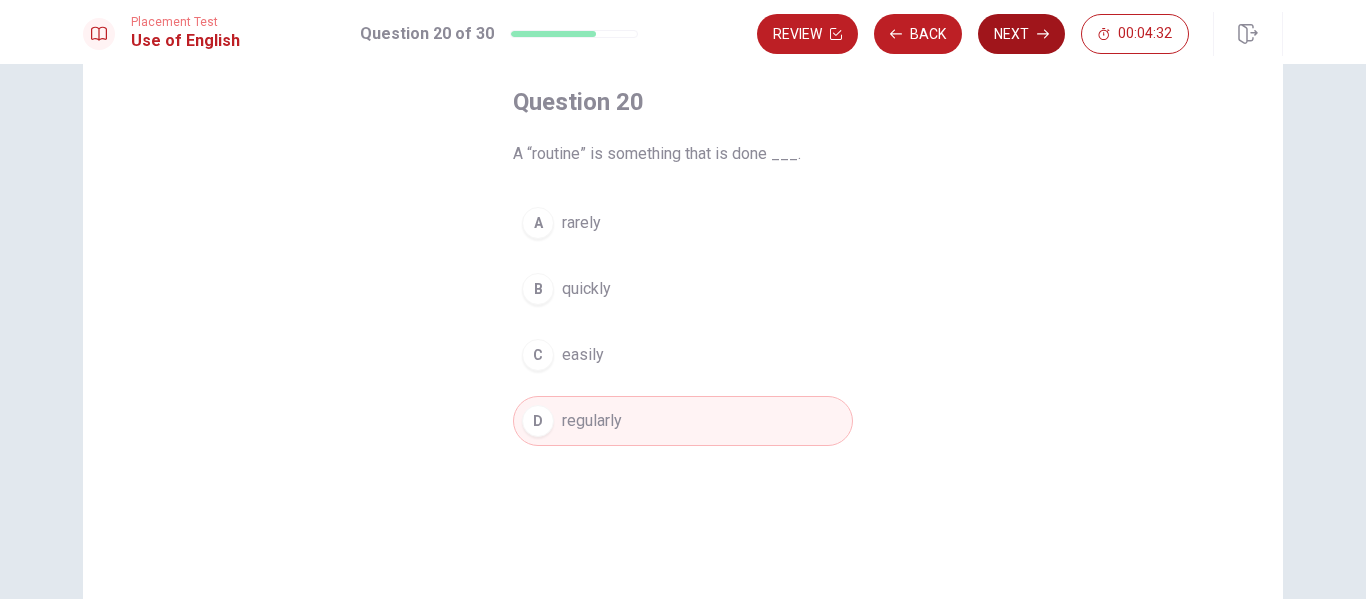 click on "Next" at bounding box center [1021, 34] 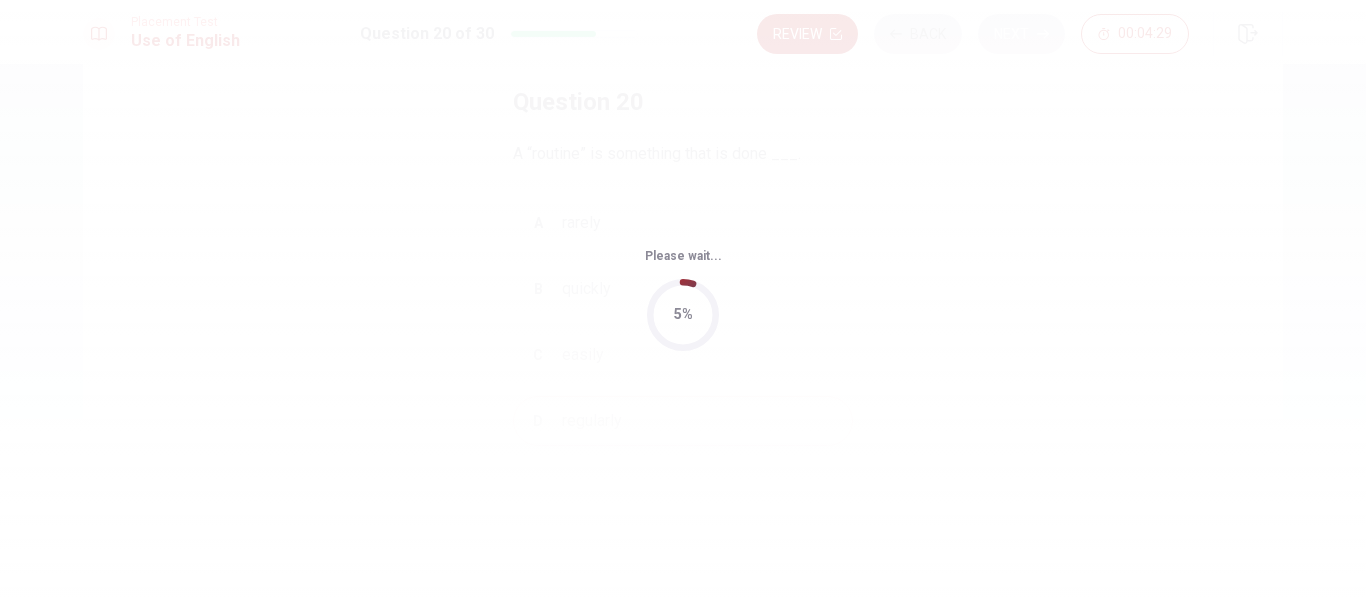 scroll, scrollTop: 0, scrollLeft: 0, axis: both 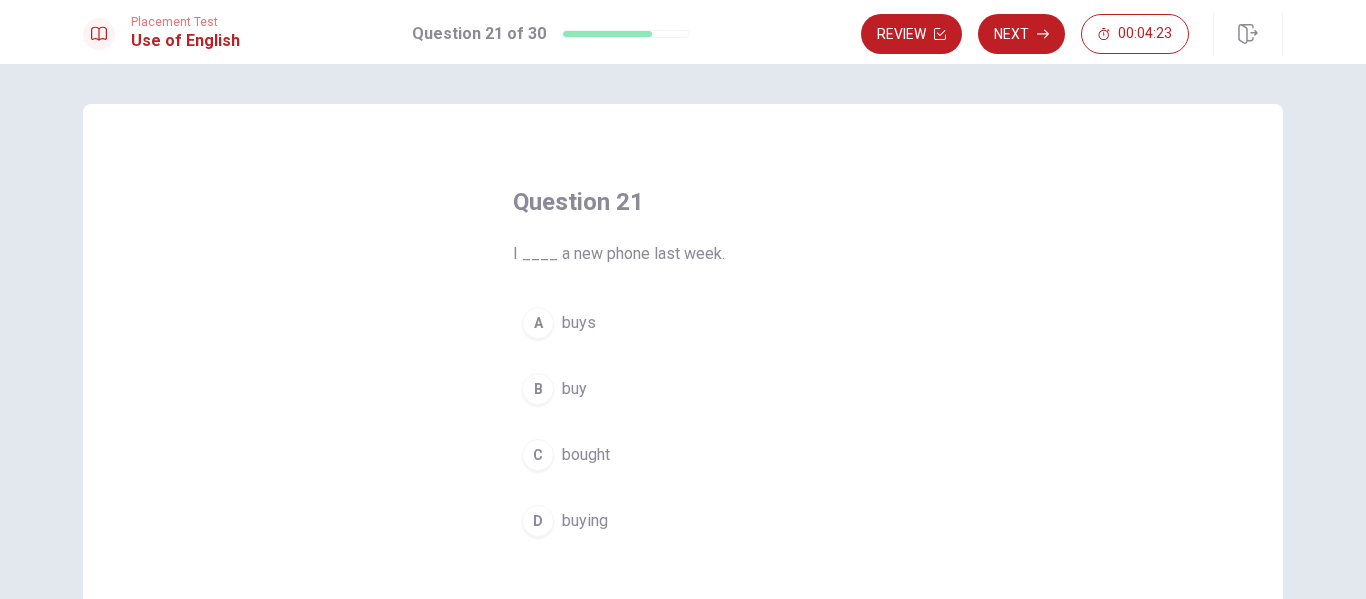 click on "bought" at bounding box center (586, 455) 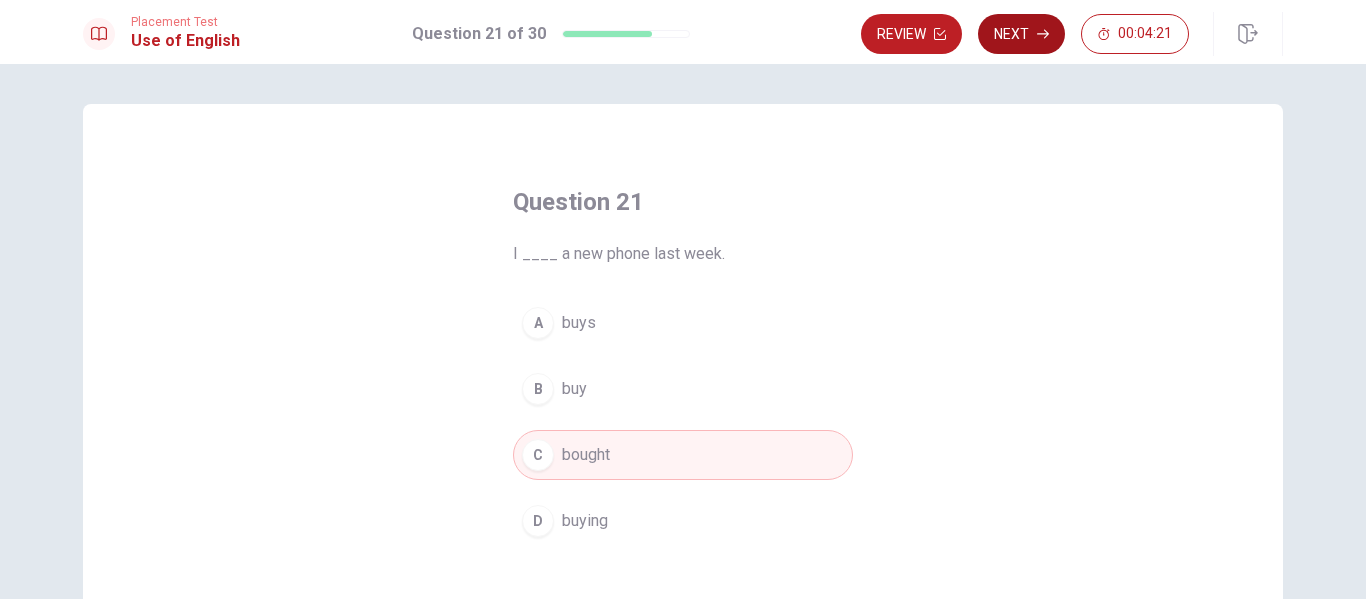 click 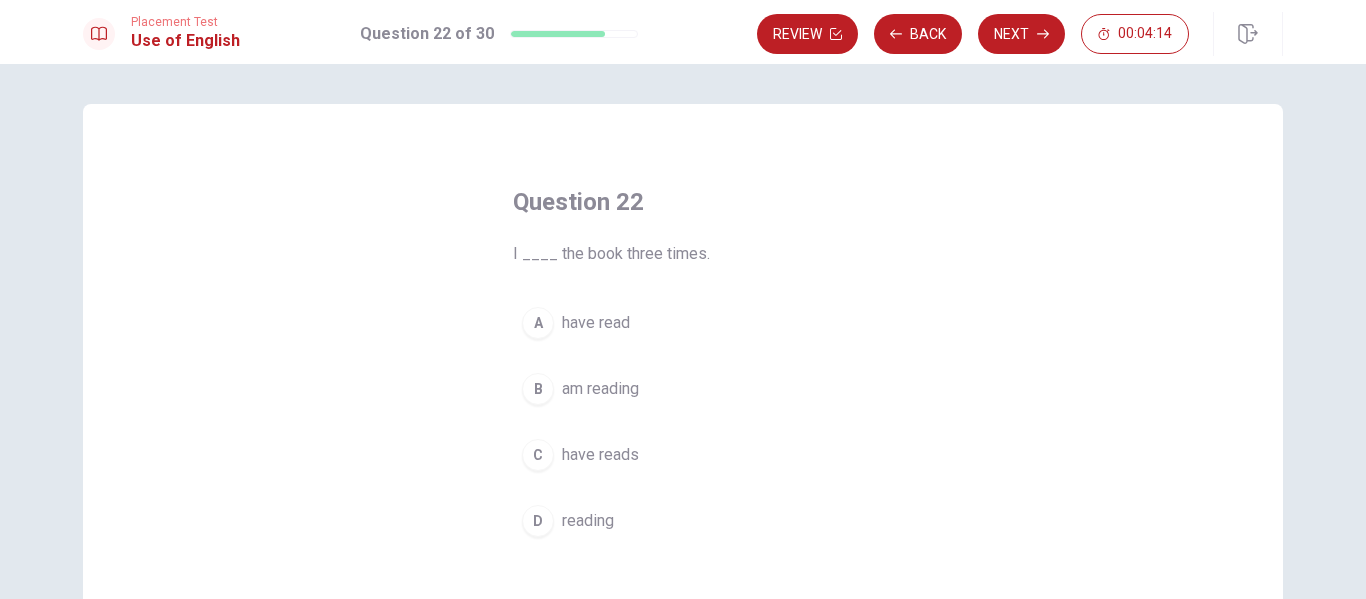 click on "have read" at bounding box center [596, 323] 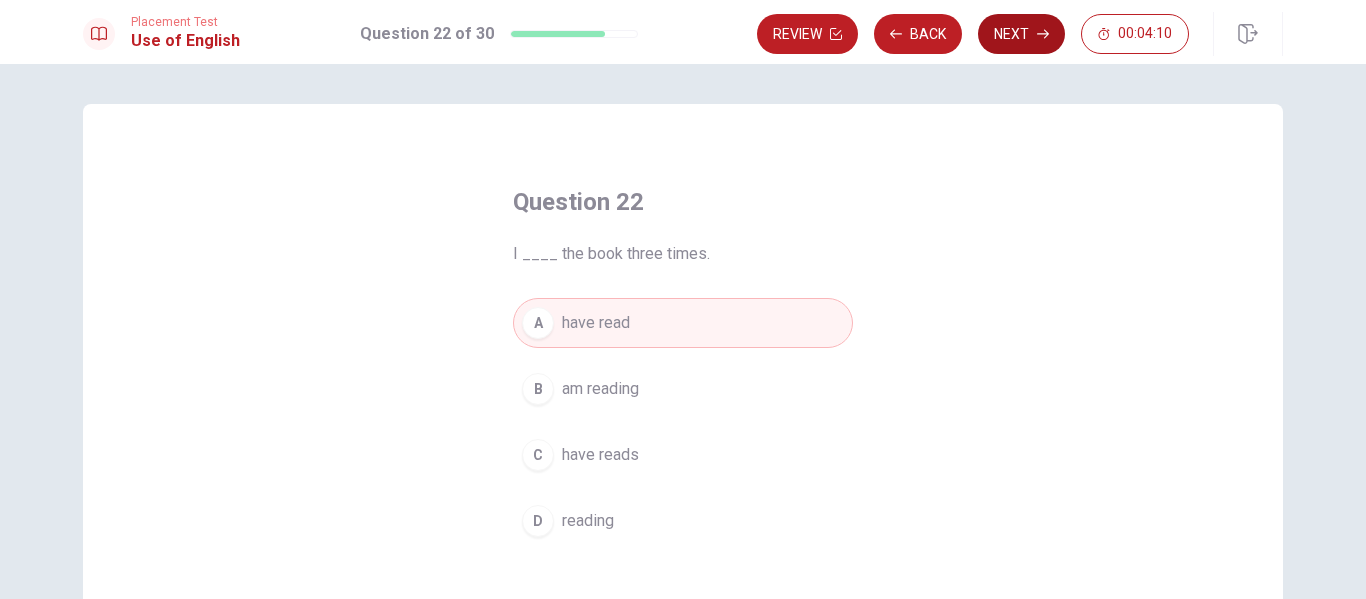 click on "Next" at bounding box center (1021, 34) 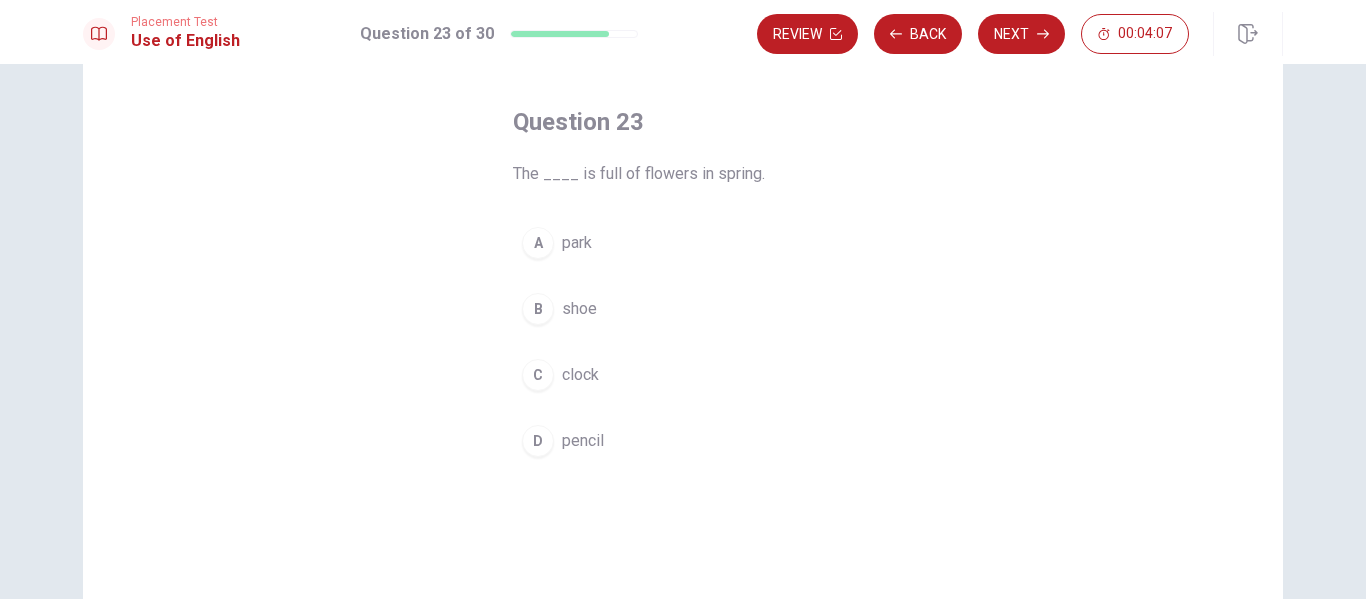 scroll, scrollTop: 100, scrollLeft: 0, axis: vertical 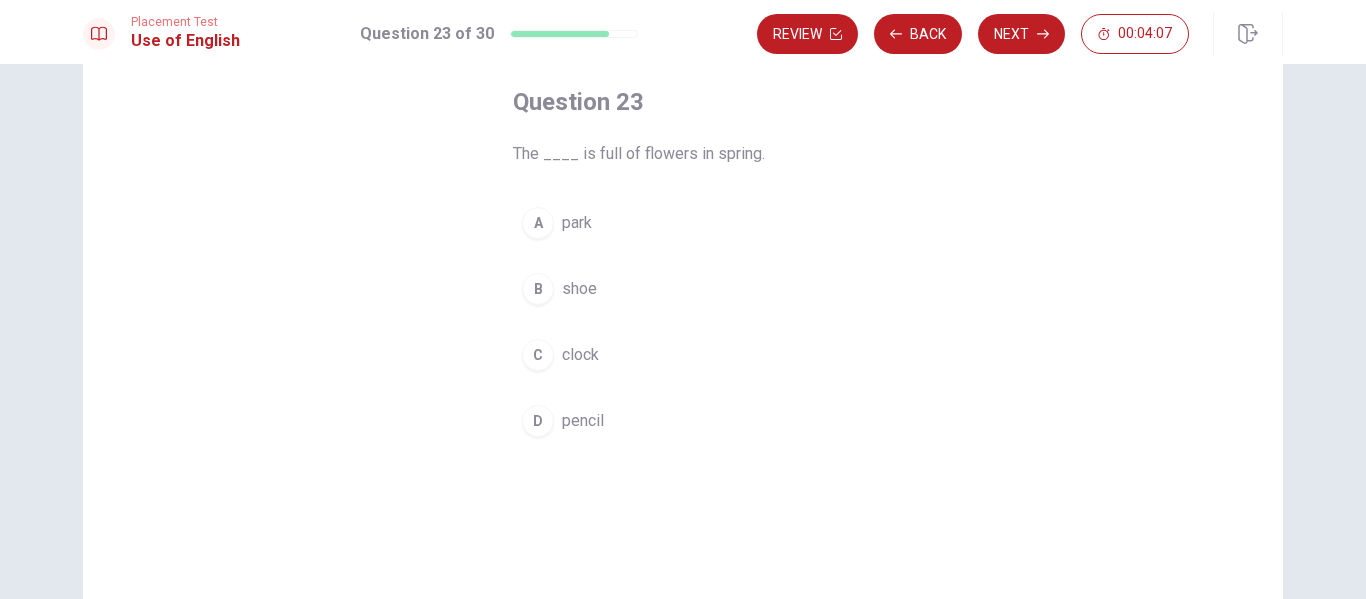 click on "park" at bounding box center [577, 223] 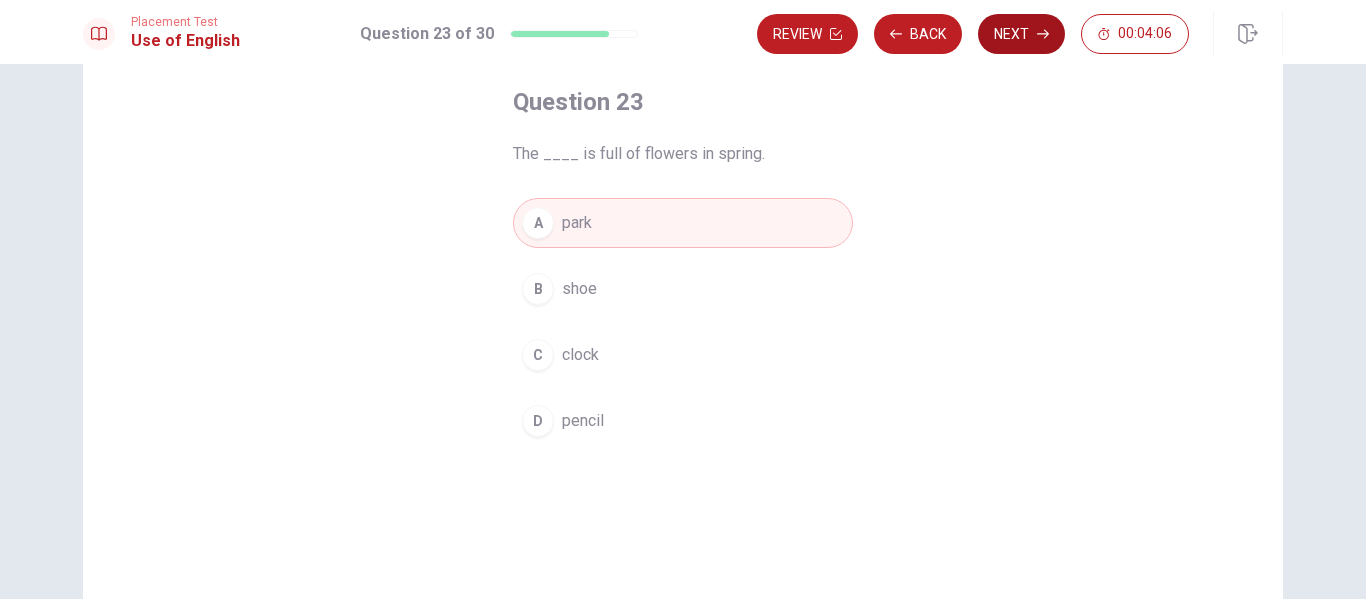 click on "Next" at bounding box center (1021, 34) 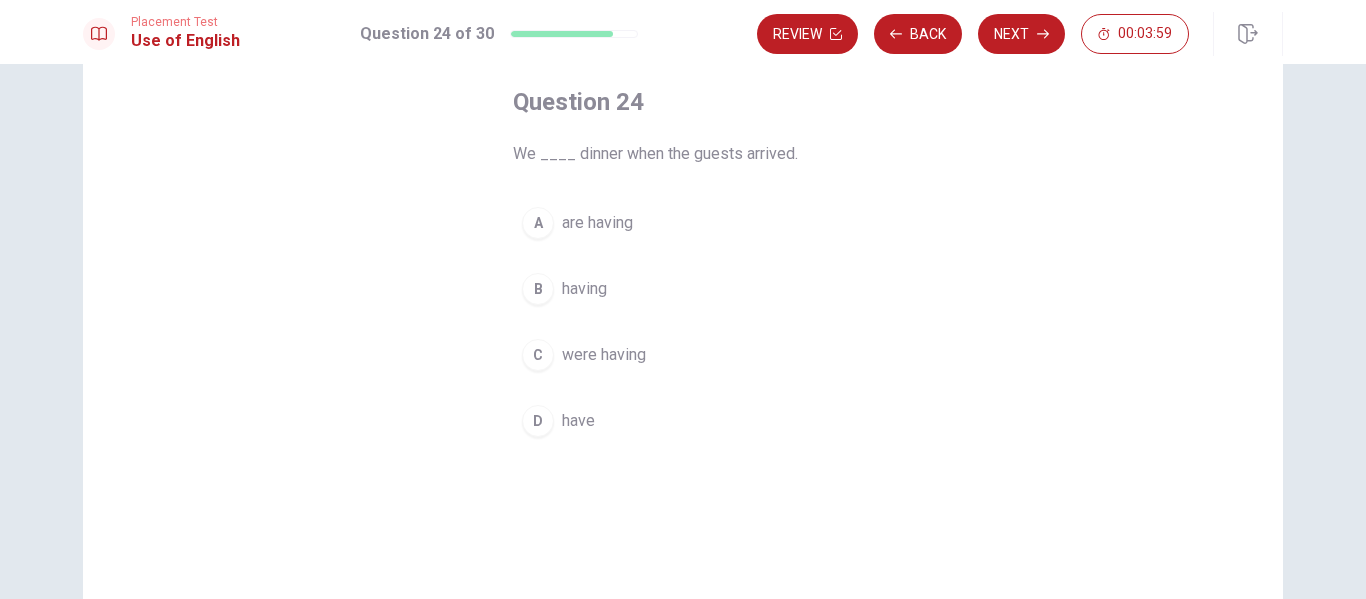 click on "were having" at bounding box center (604, 355) 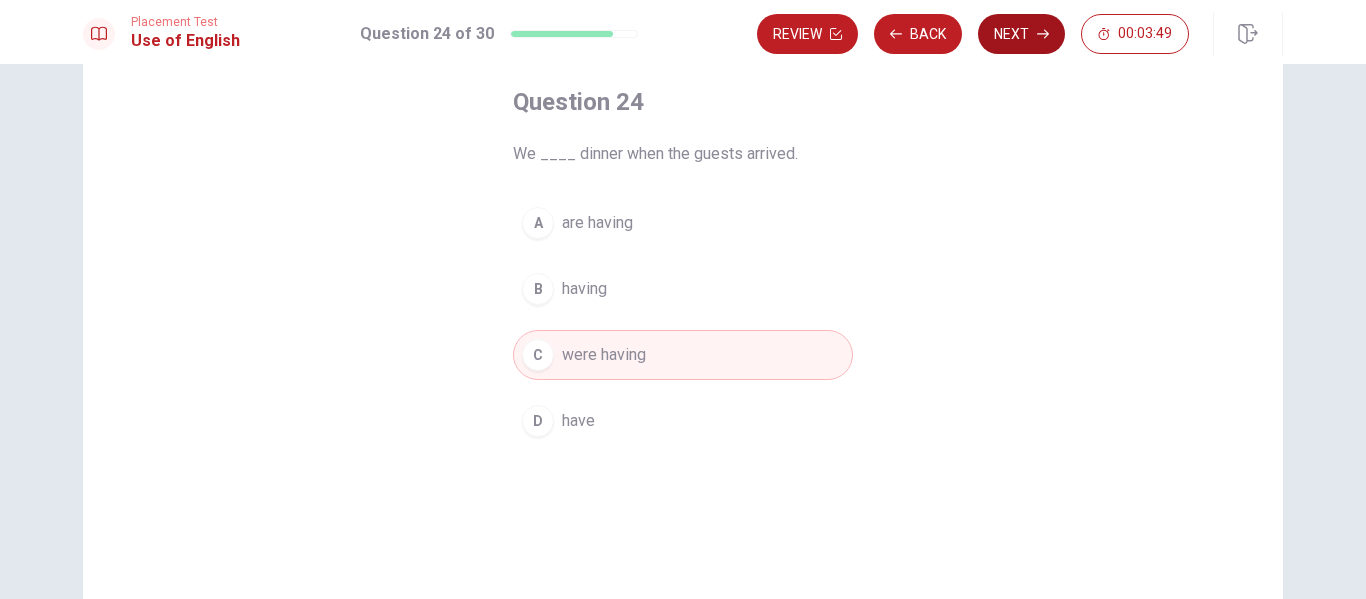 click on "Next" at bounding box center (1021, 34) 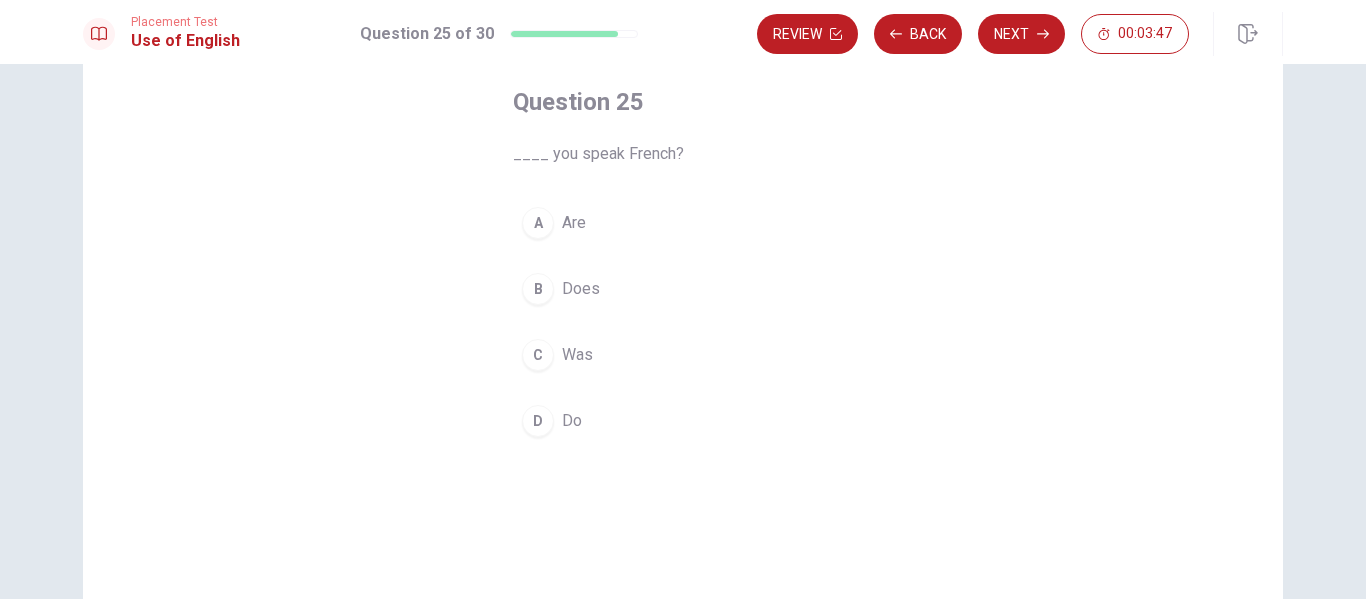 click on "Do" at bounding box center [572, 421] 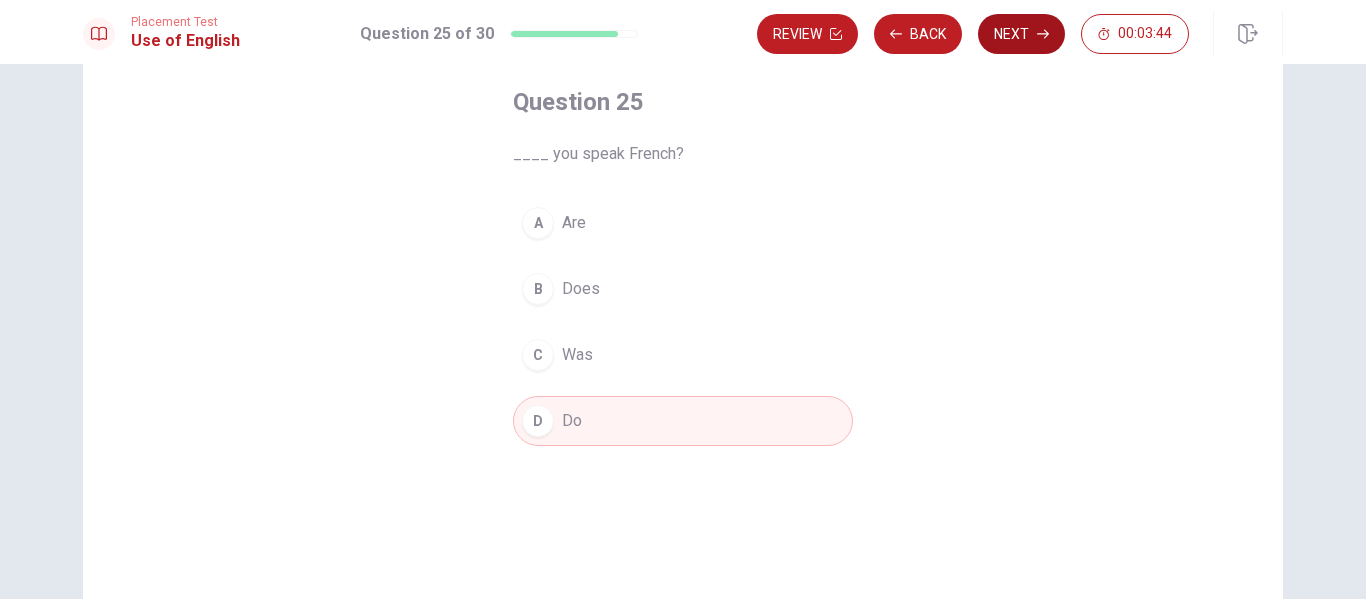click on "Next" at bounding box center (1021, 34) 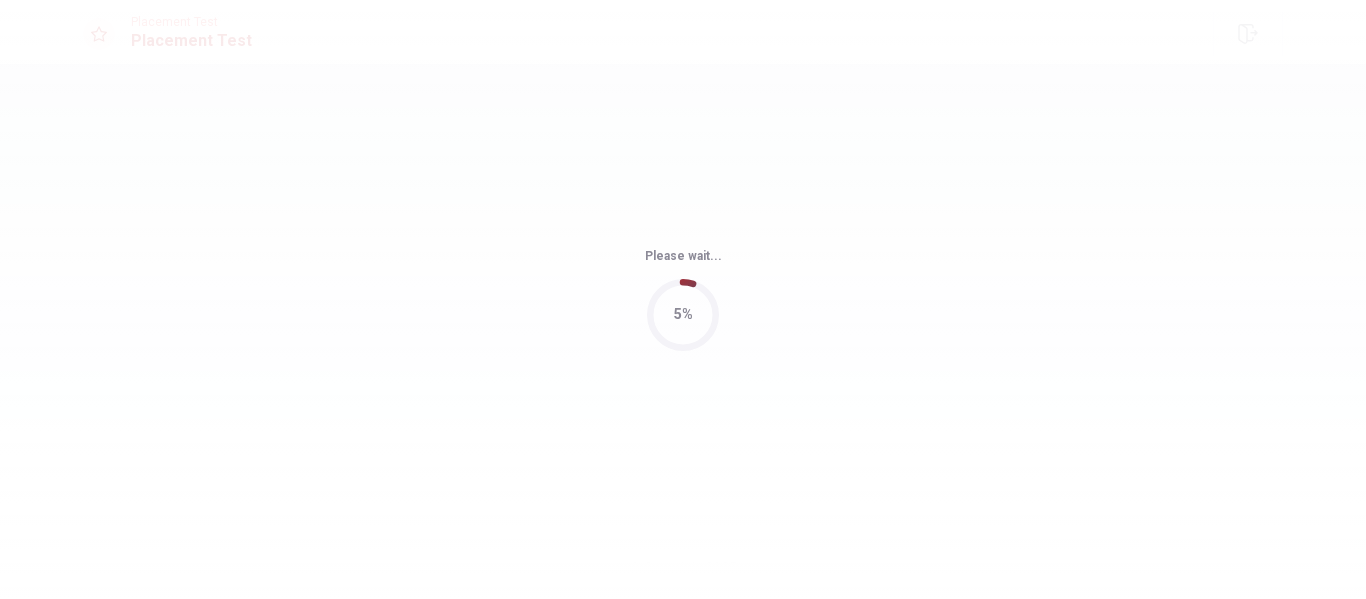 scroll, scrollTop: 0, scrollLeft: 0, axis: both 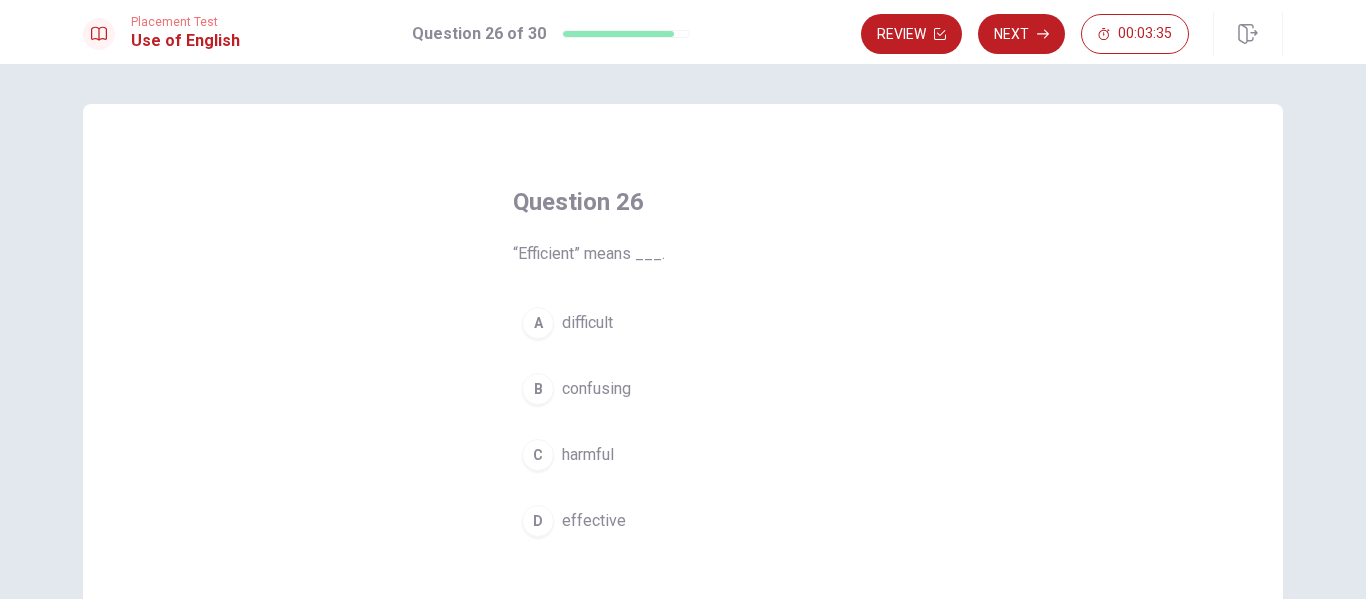 click on "effective" at bounding box center (594, 521) 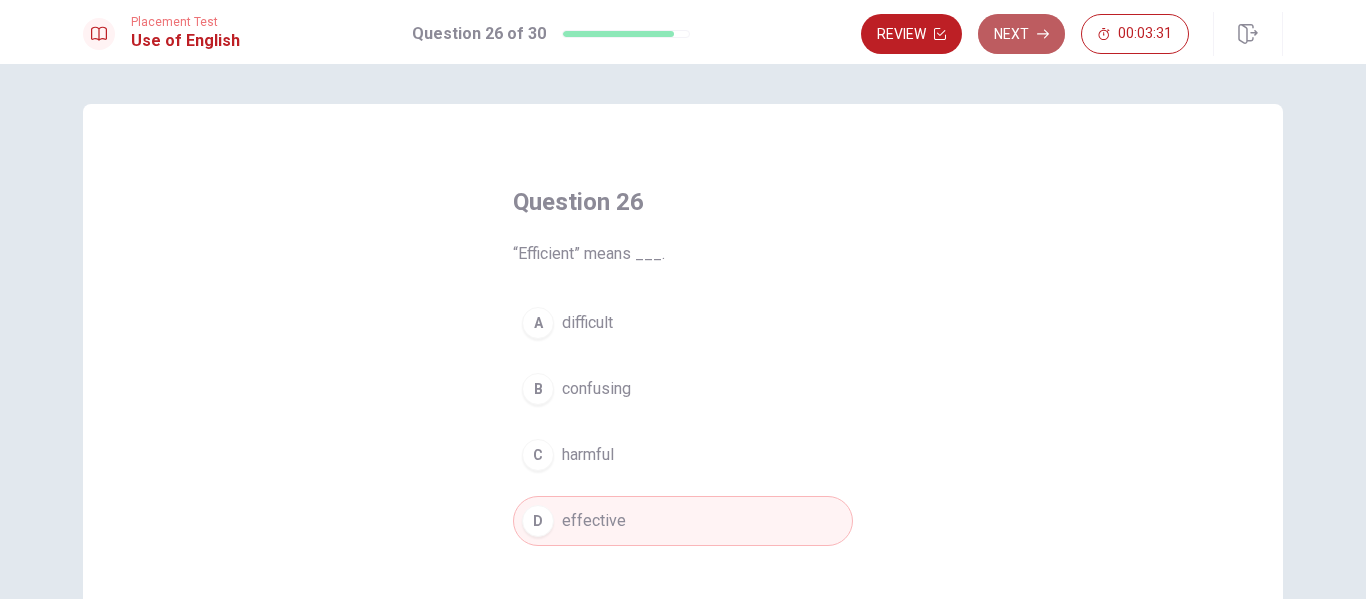 click on "Next" at bounding box center [1021, 34] 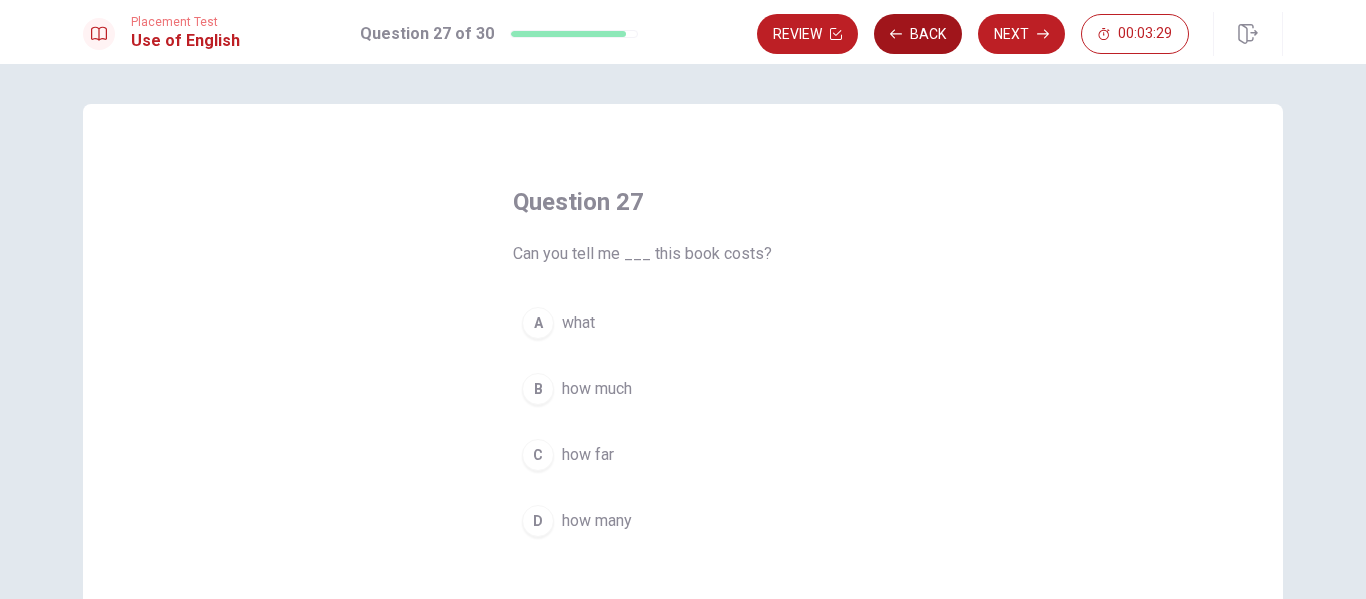 click on "Back" at bounding box center (918, 34) 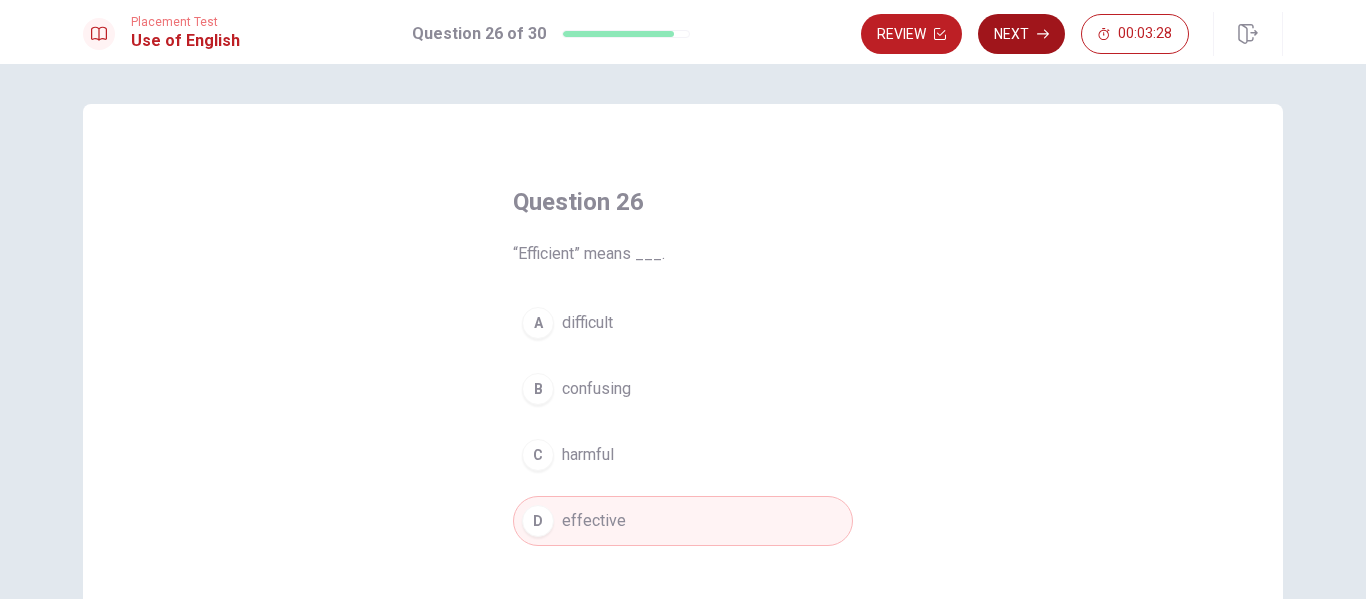 click on "Next" at bounding box center (1021, 34) 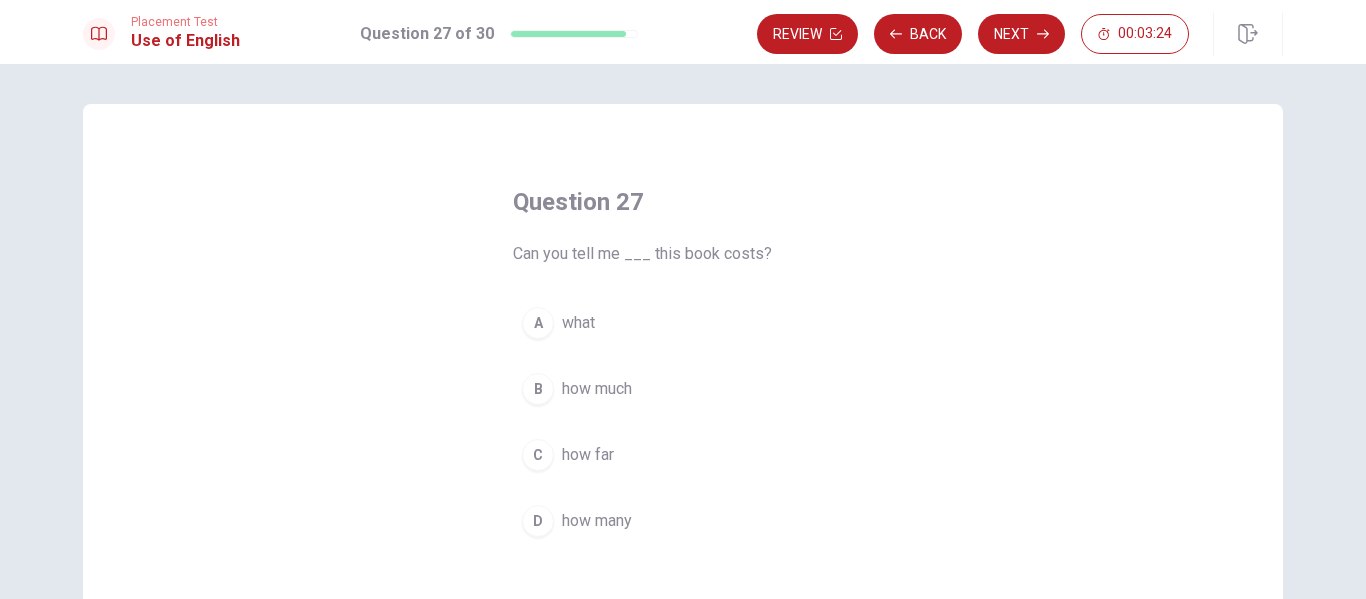 click on "how much" at bounding box center (597, 389) 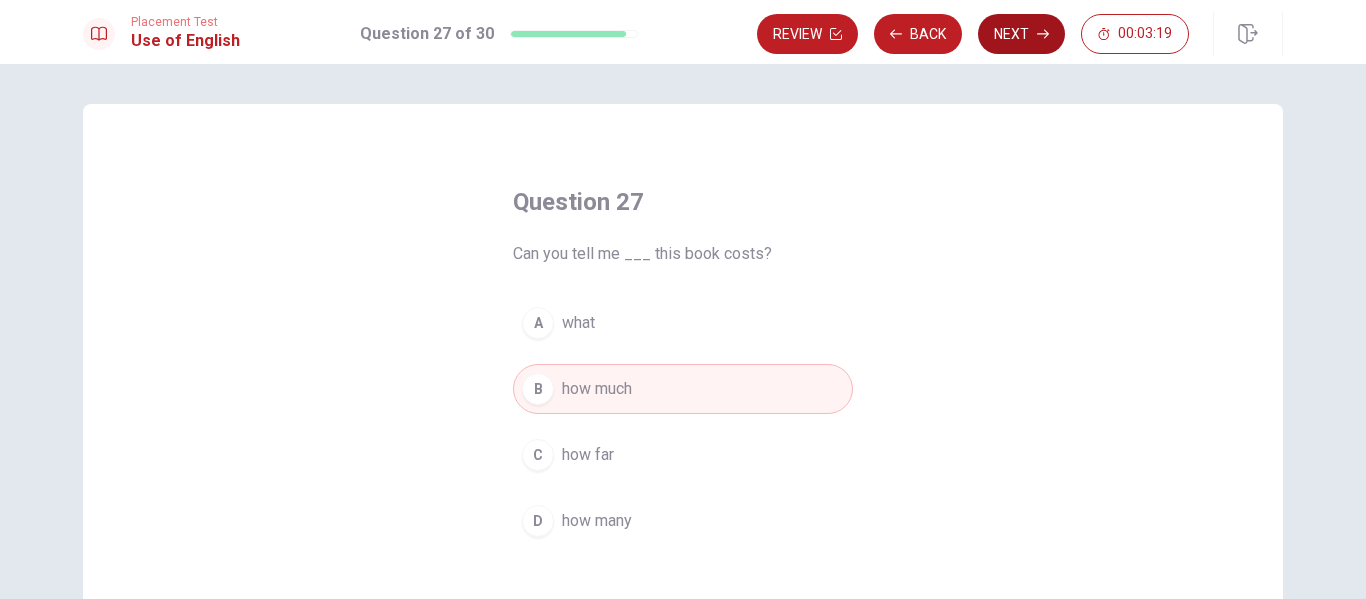click on "Next" at bounding box center [1021, 34] 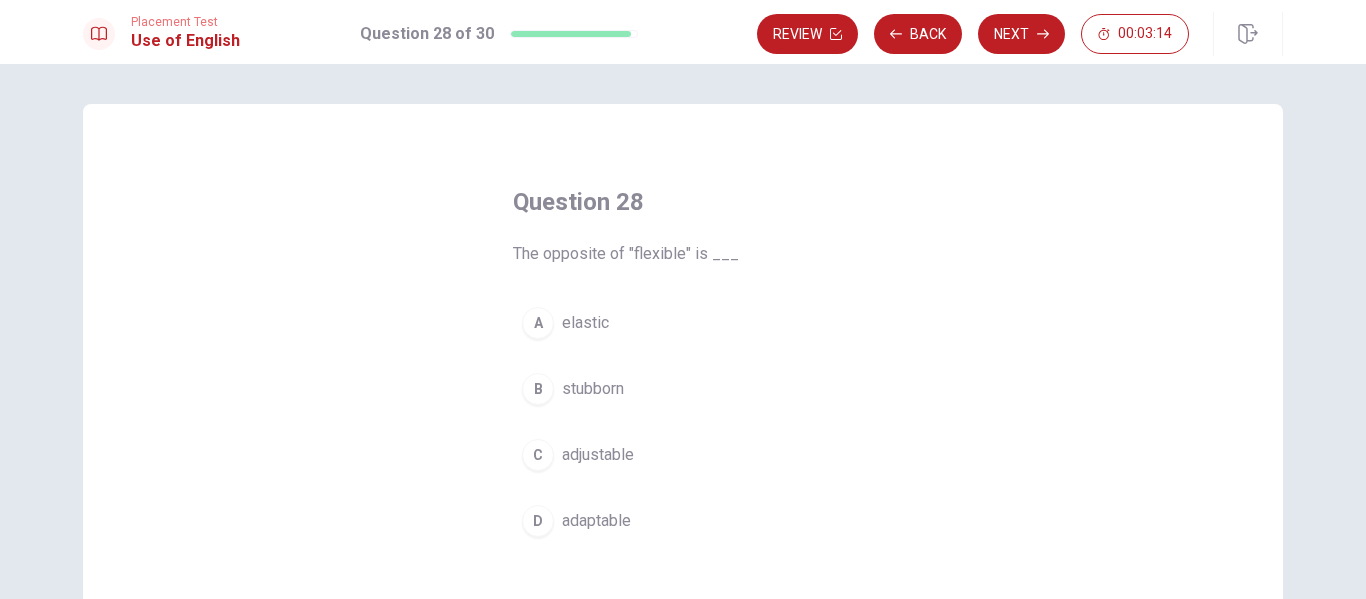 click on "stubborn" at bounding box center [593, 389] 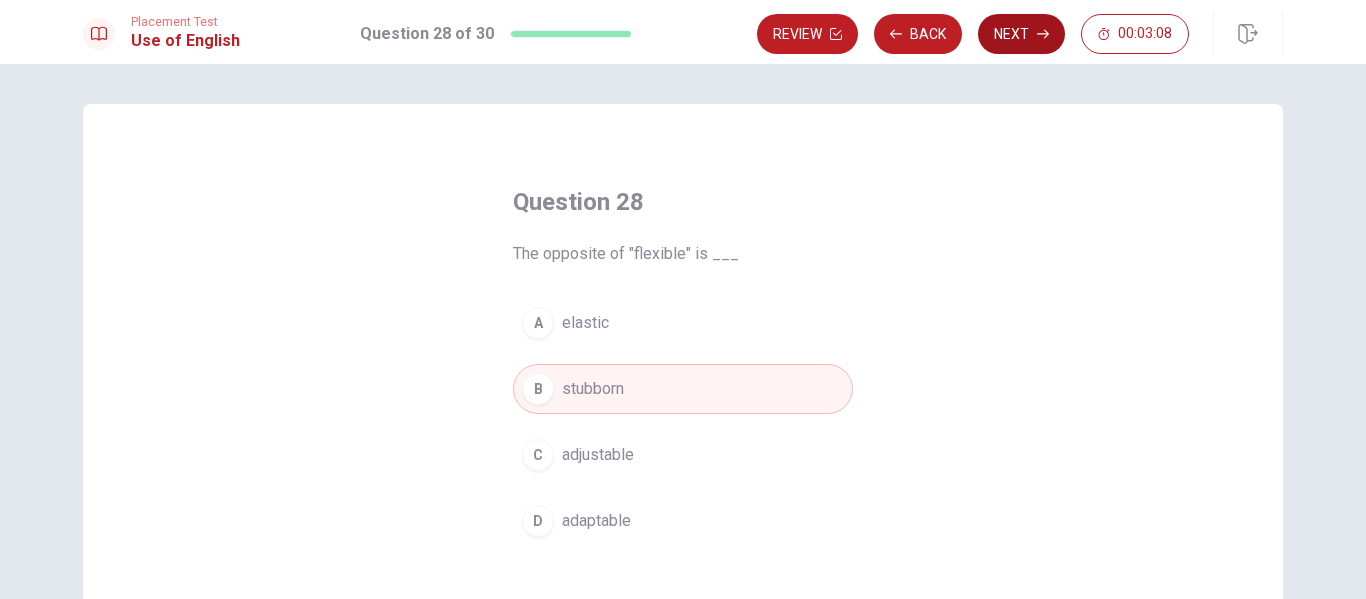 click on "Next" at bounding box center (1021, 34) 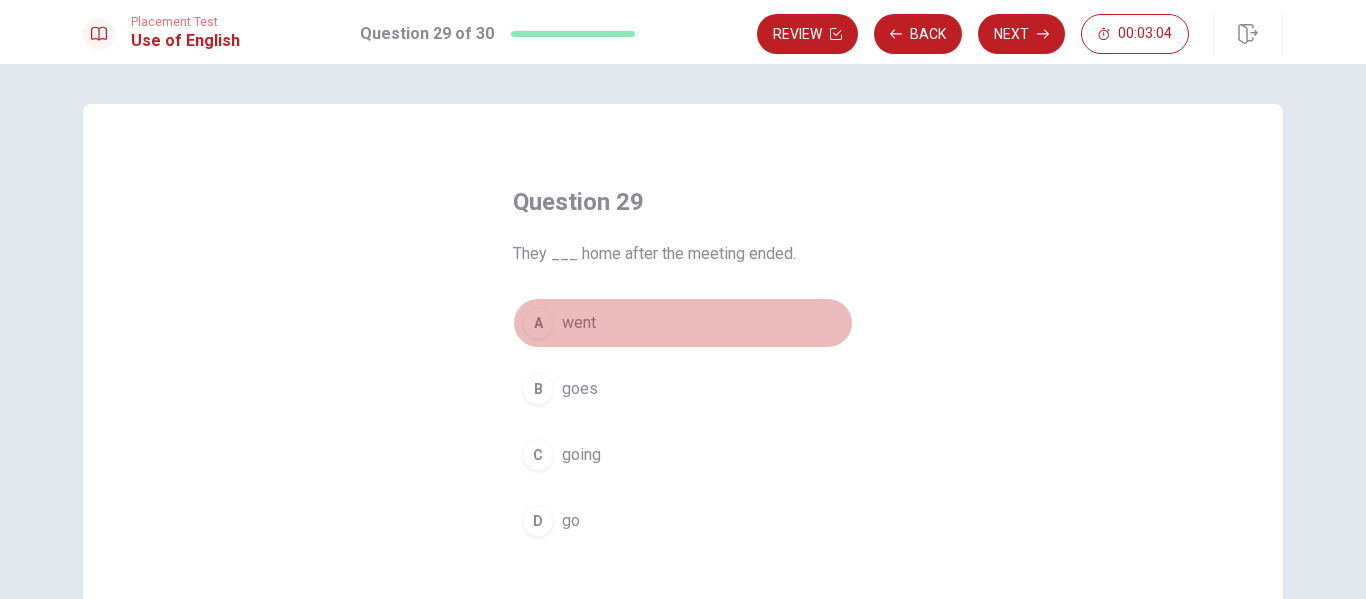 click on "went" at bounding box center [579, 323] 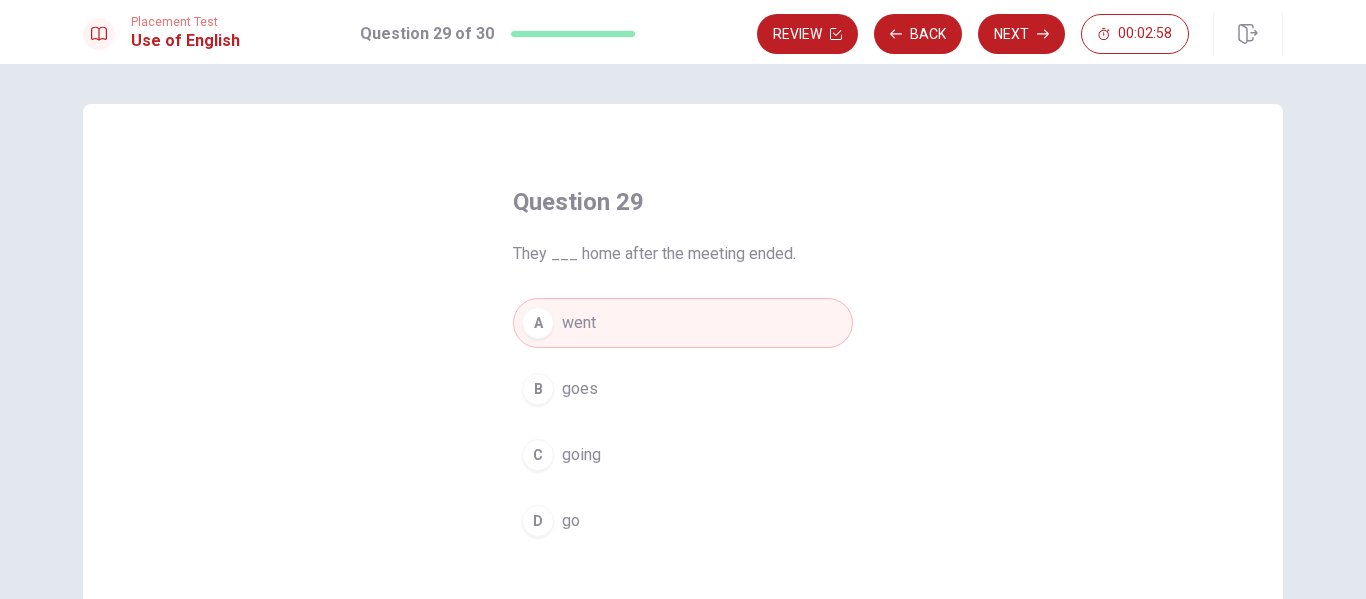 click on "D go" at bounding box center [683, 521] 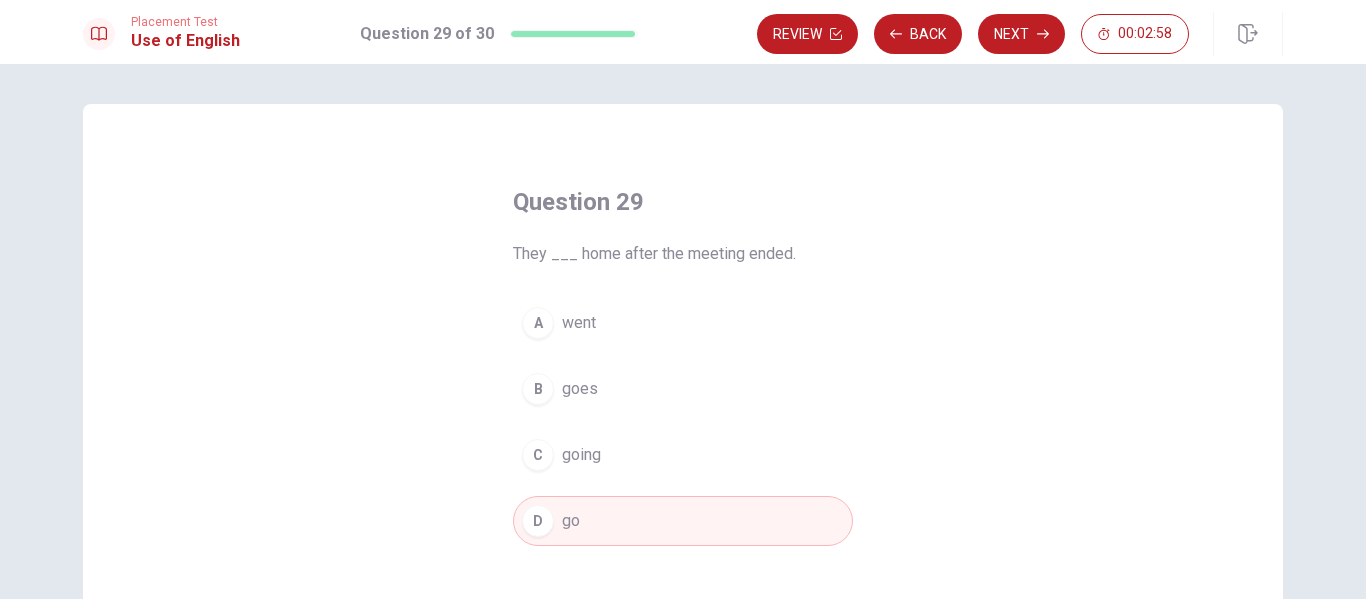 click on "Question 29 They ___ home after the meeting ended. A went B goes C going D go" at bounding box center (683, 451) 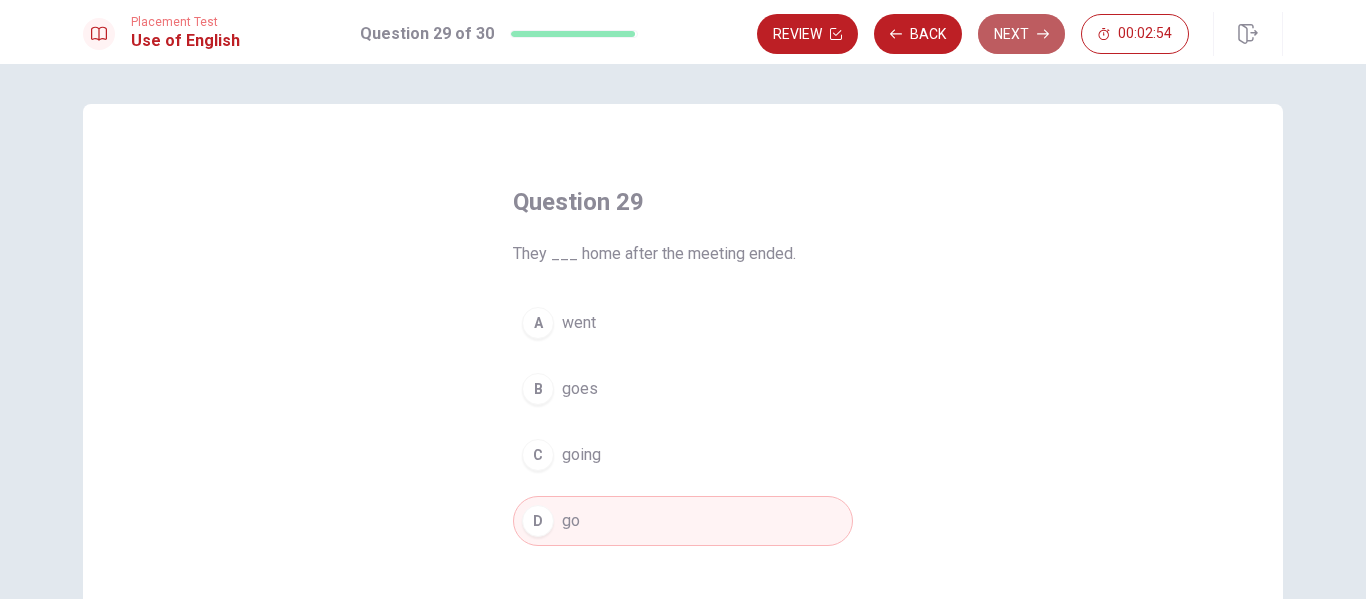 click on "Next" at bounding box center (1021, 34) 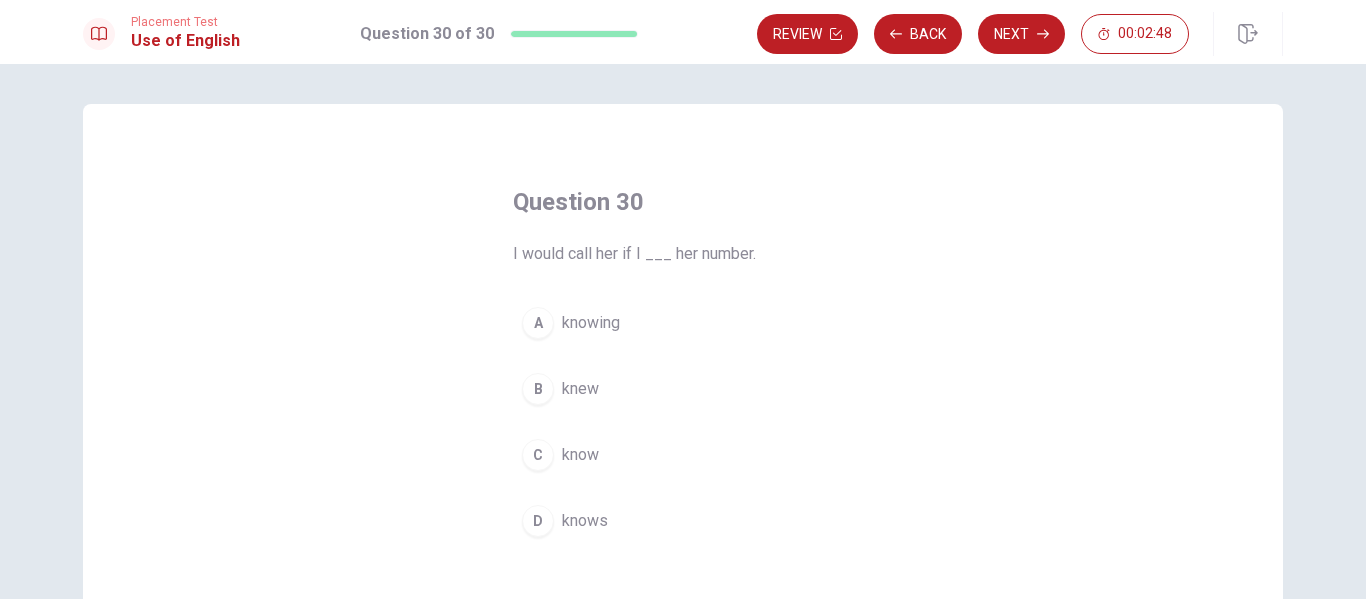 click on "knew" at bounding box center (580, 389) 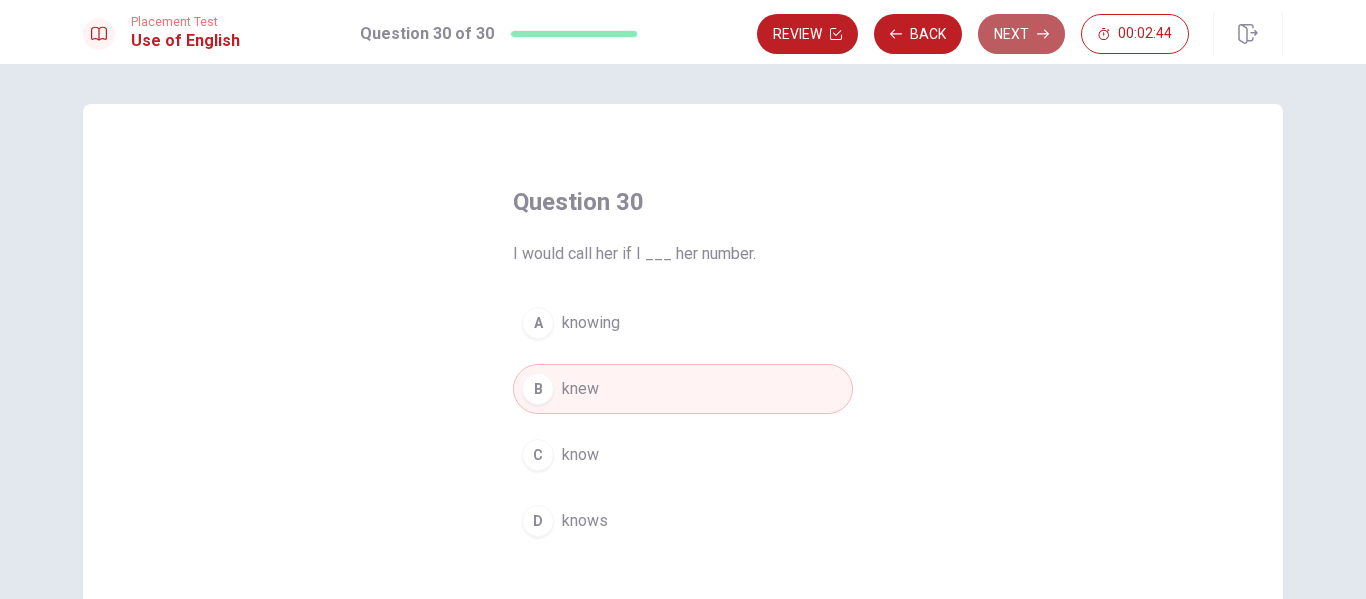 click on "Next" at bounding box center [1021, 34] 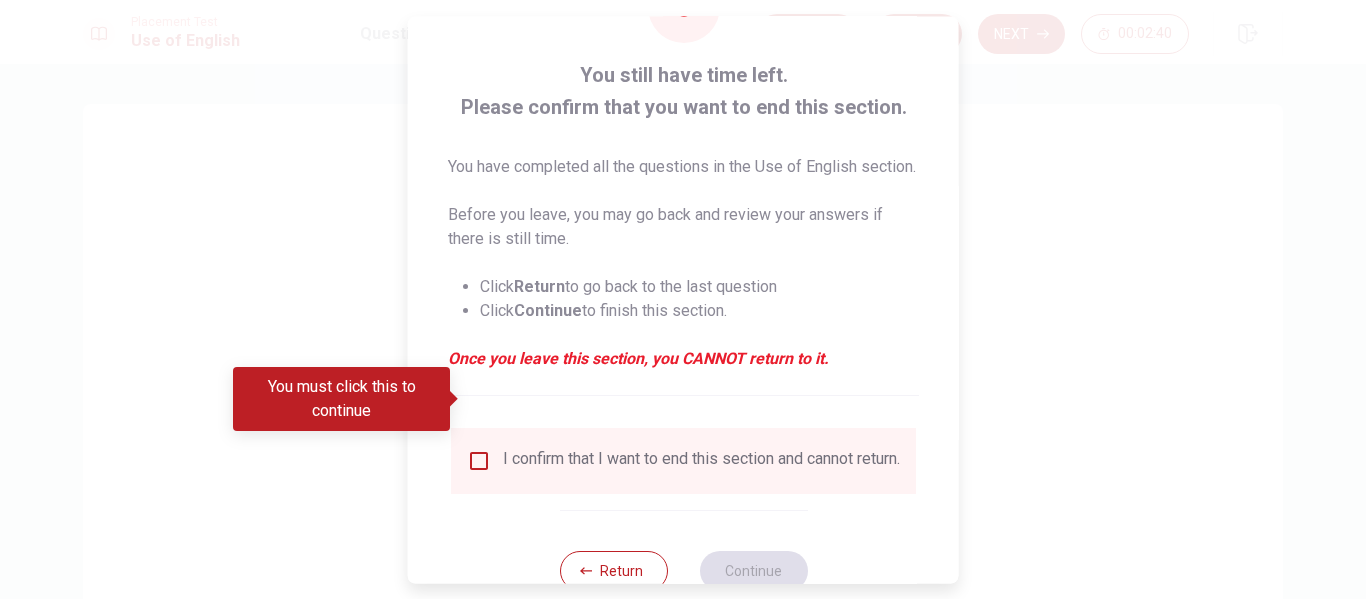 scroll, scrollTop: 171, scrollLeft: 0, axis: vertical 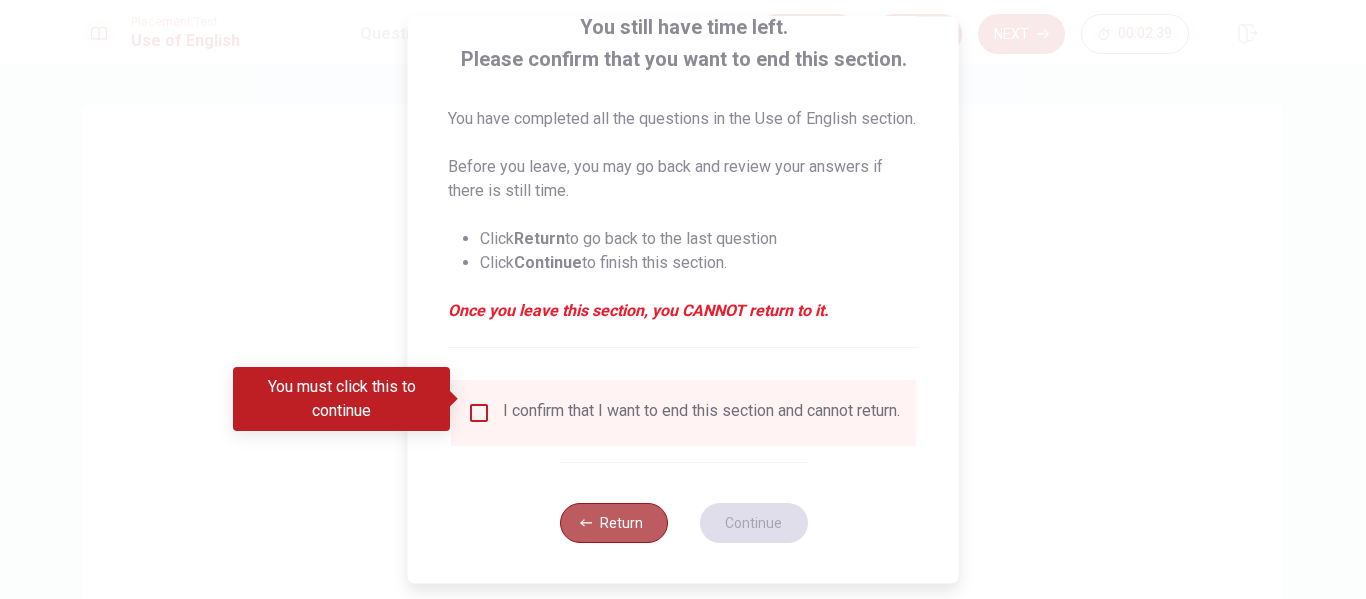 click on "Return" at bounding box center [613, 523] 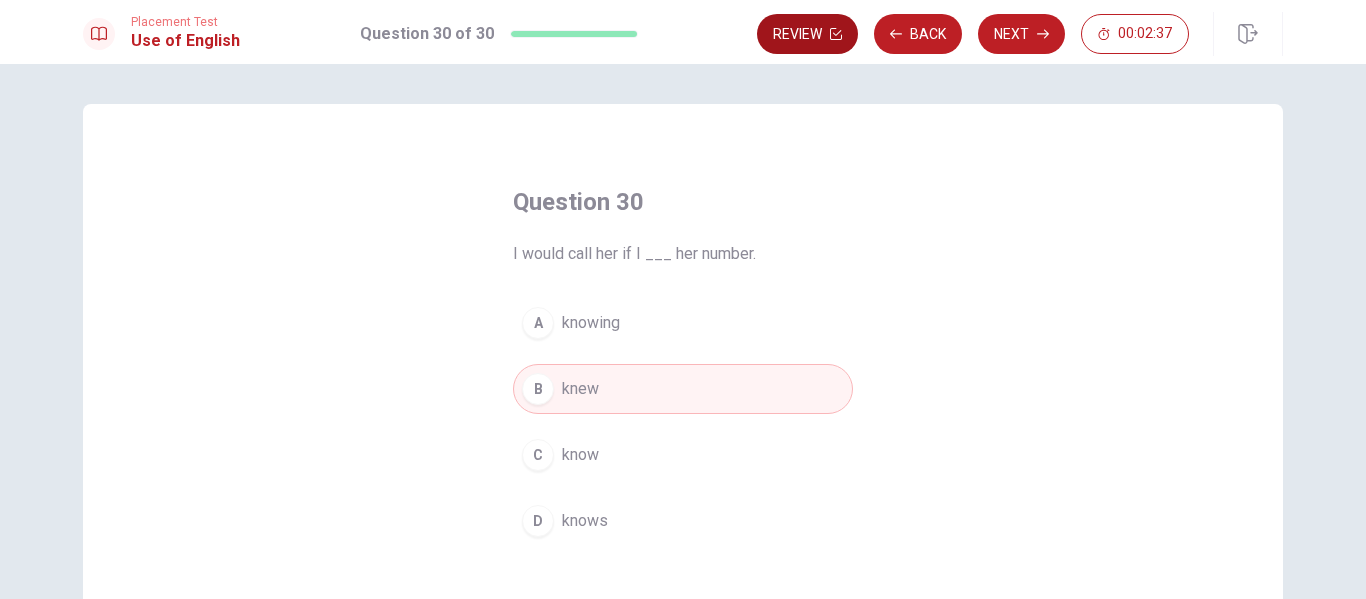click on "Review" at bounding box center (807, 34) 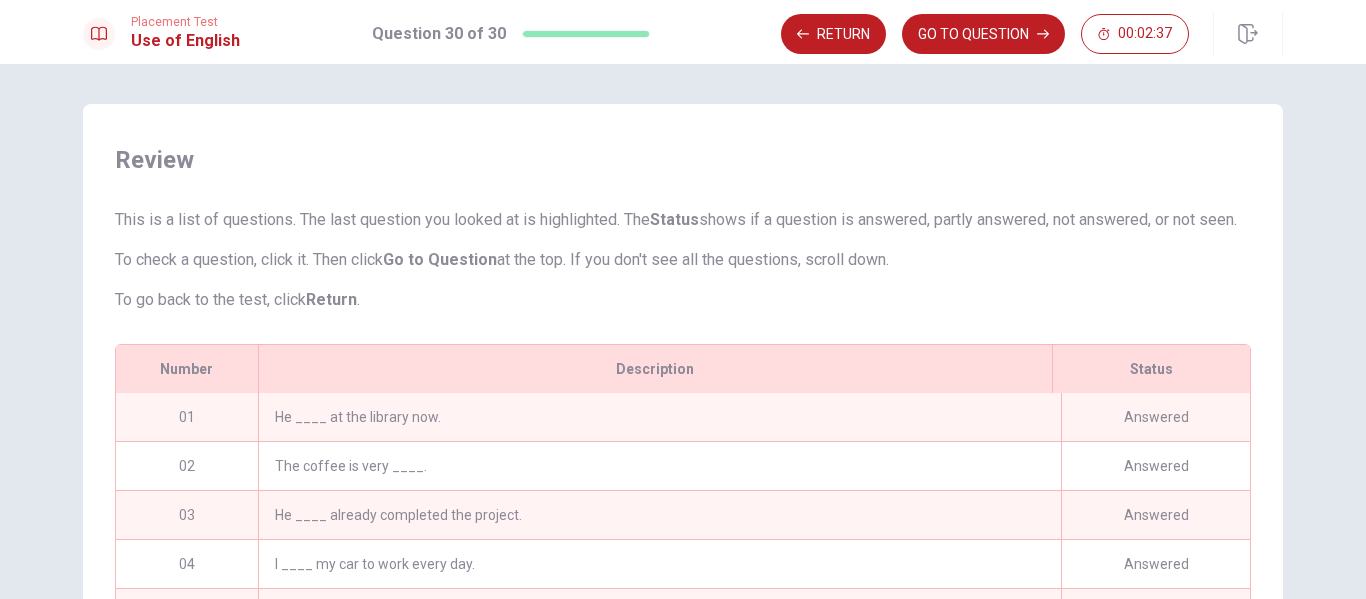scroll, scrollTop: 411, scrollLeft: 0, axis: vertical 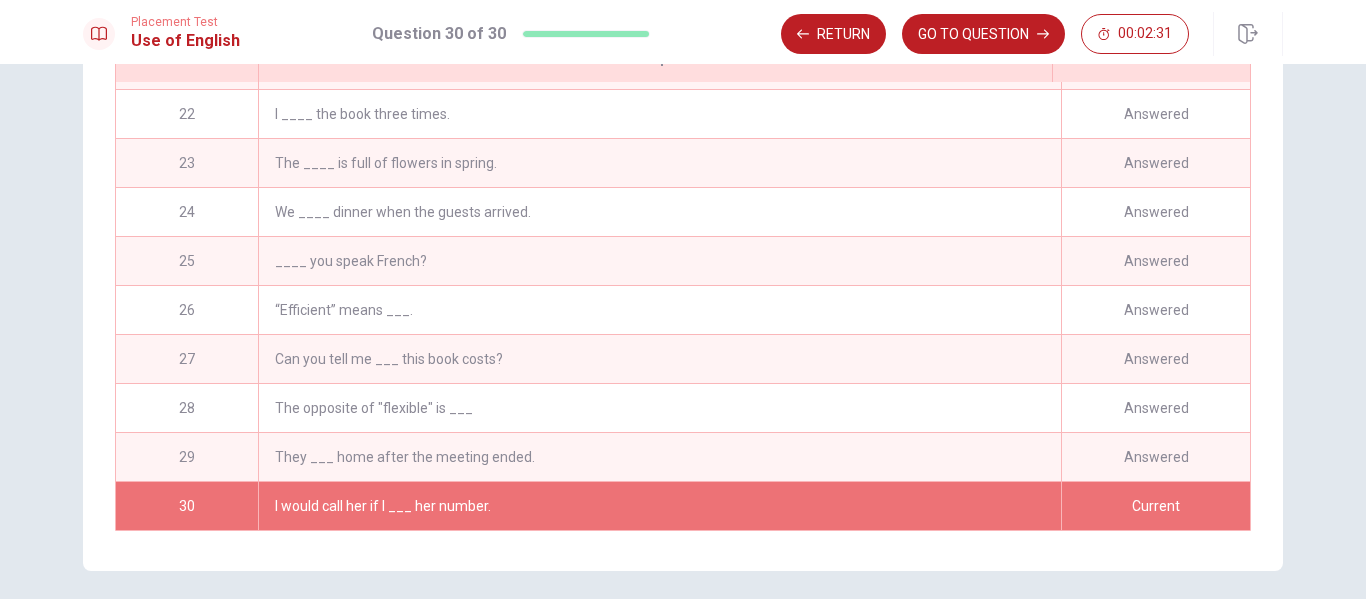 click on "Current" at bounding box center (1155, 506) 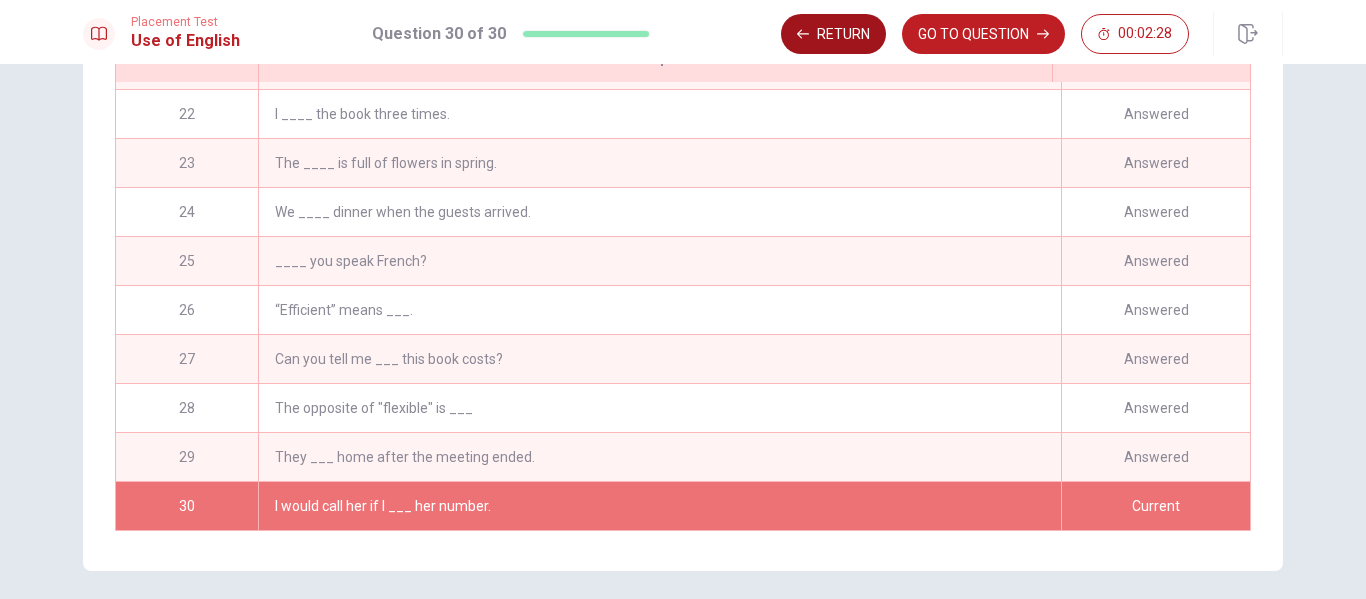 click on "Return" at bounding box center (833, 34) 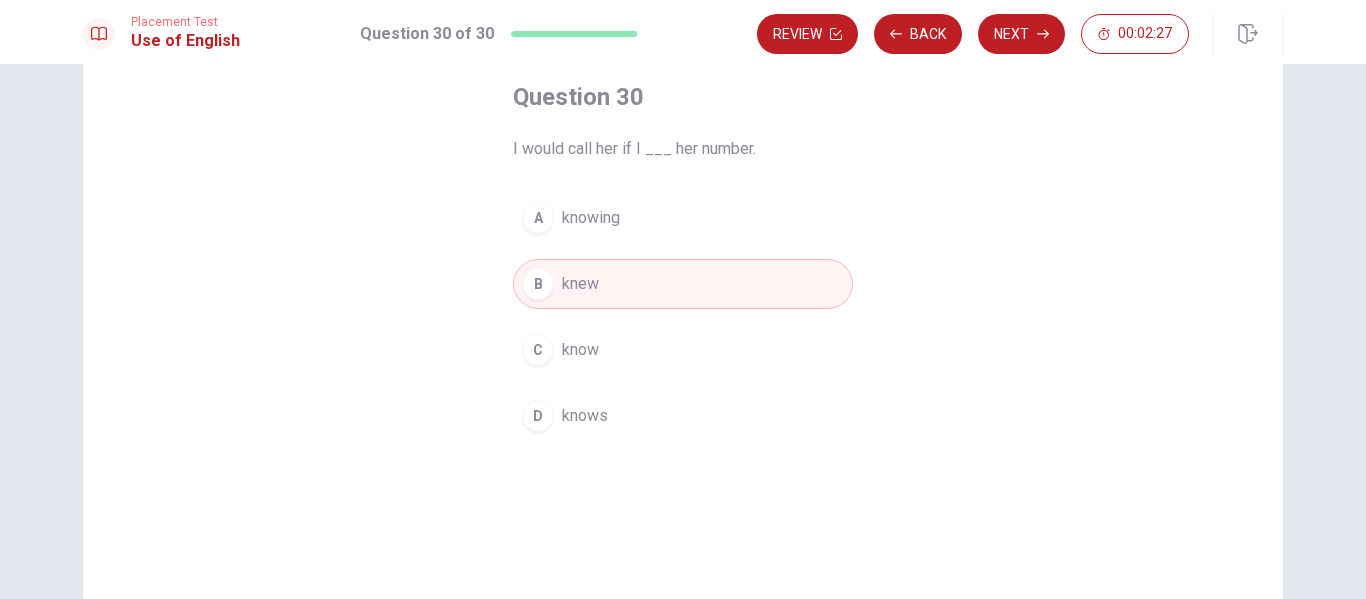 scroll, scrollTop: 104, scrollLeft: 0, axis: vertical 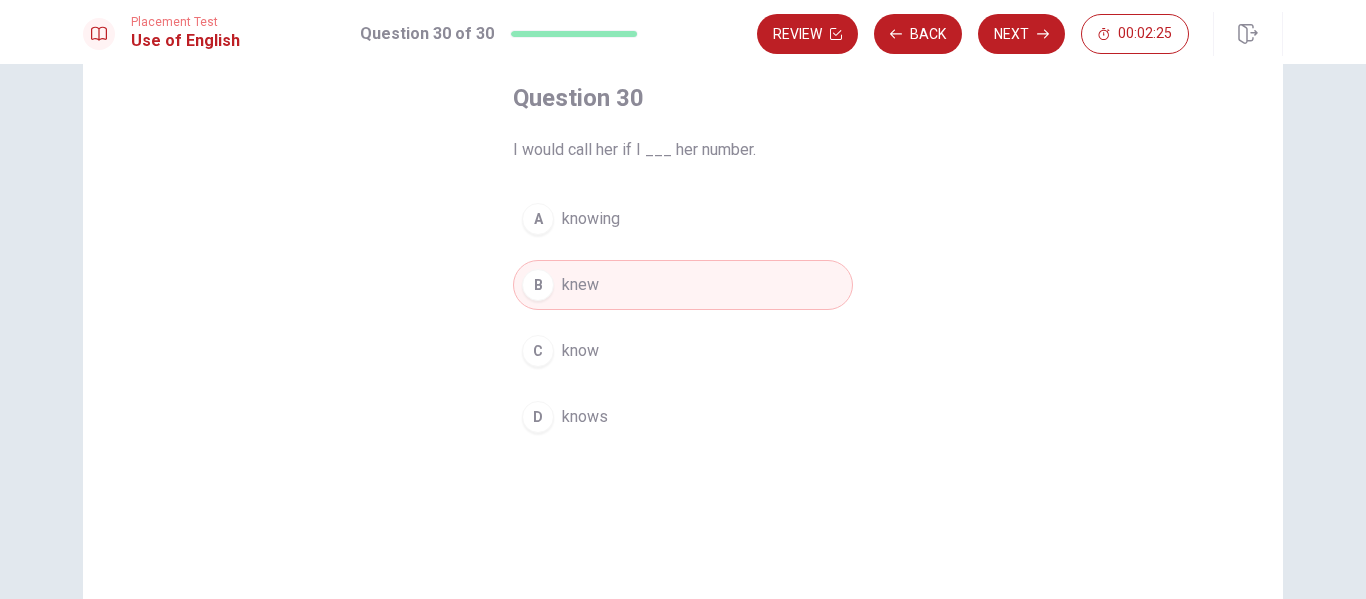click on "B knew" at bounding box center (683, 285) 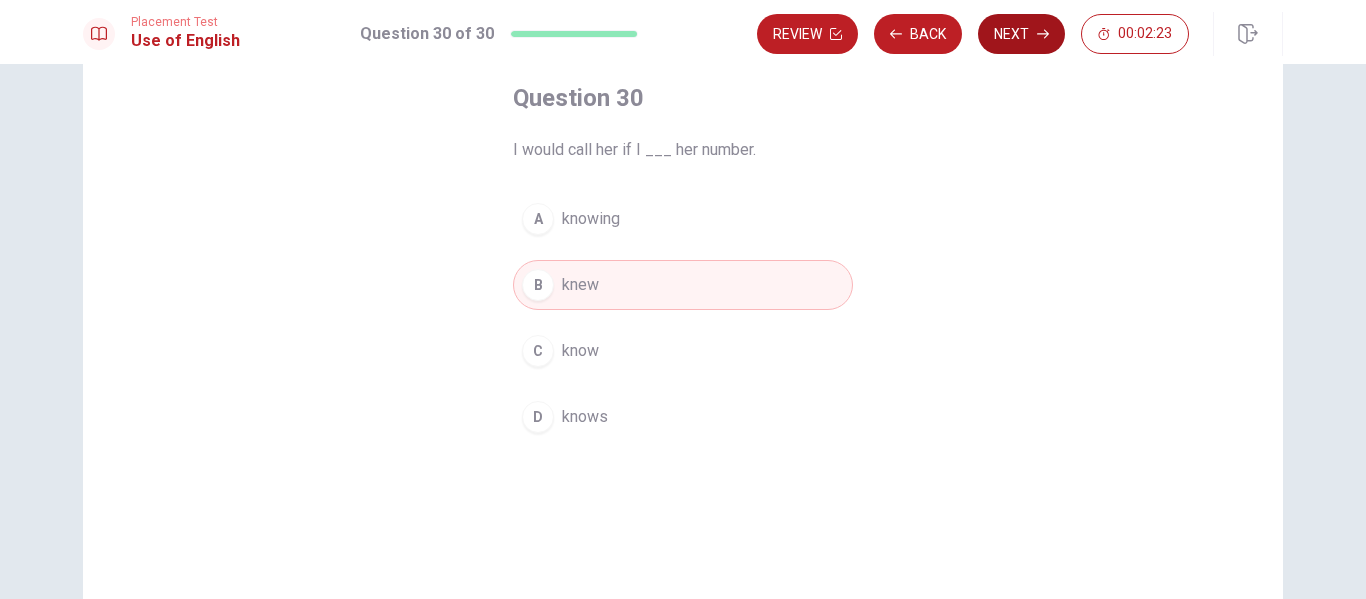 click on "Next" at bounding box center [1021, 34] 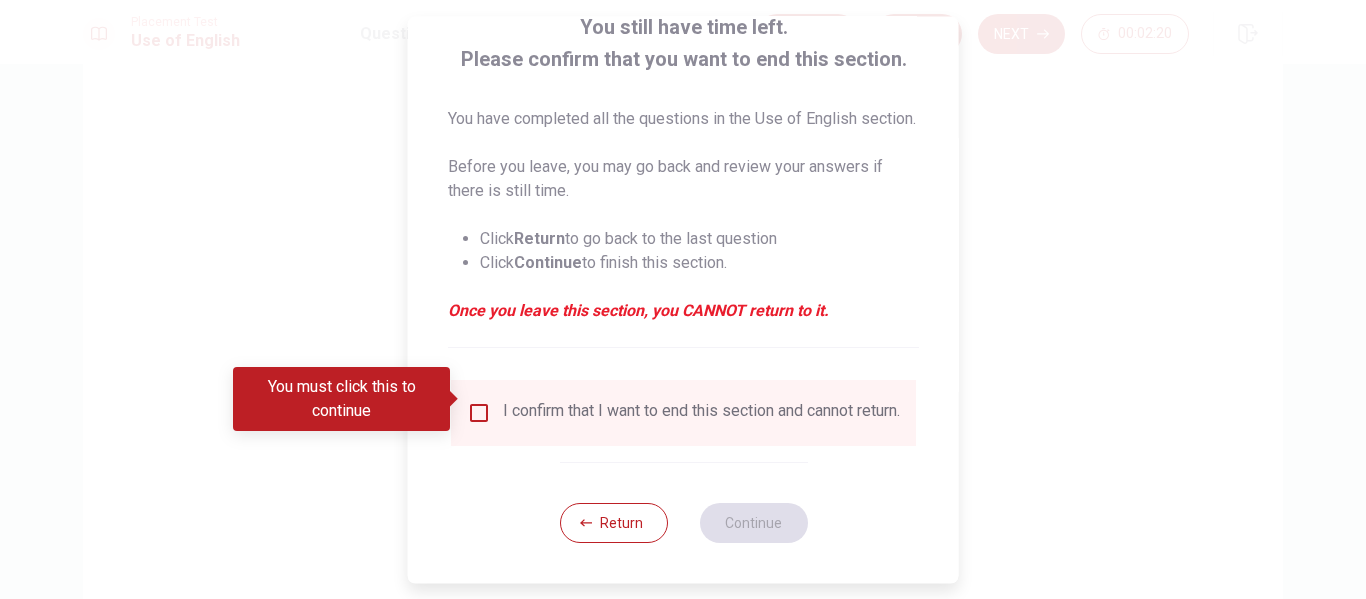 scroll, scrollTop: 171, scrollLeft: 0, axis: vertical 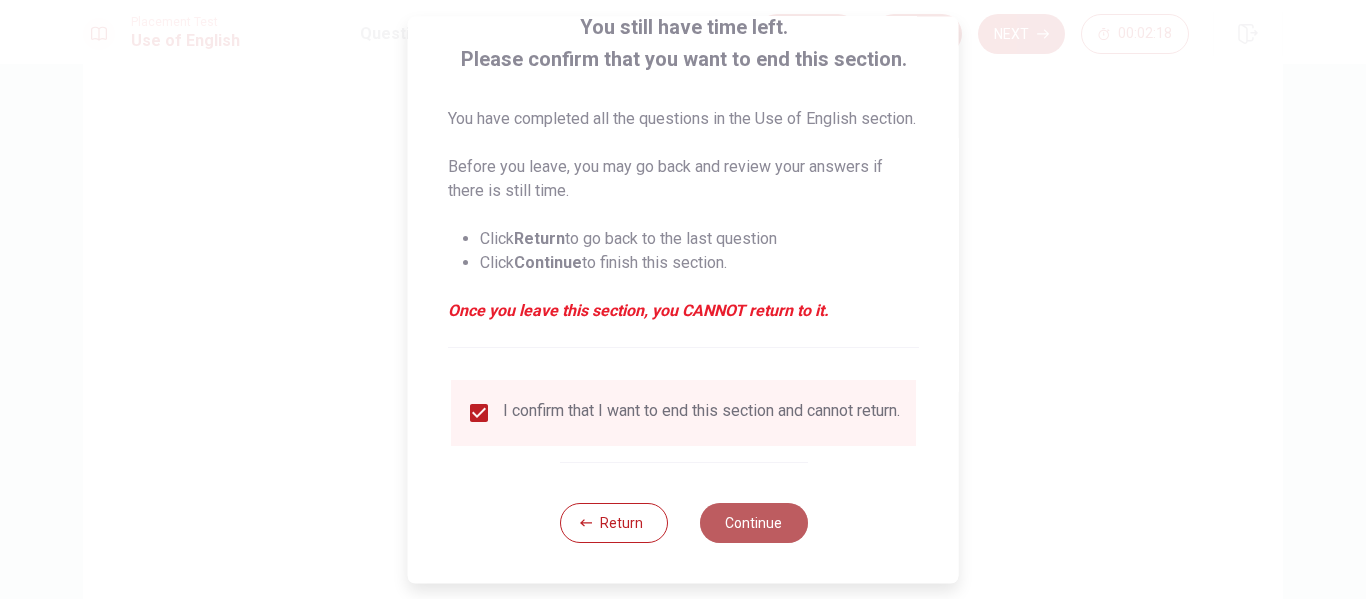click on "Continue" at bounding box center (753, 523) 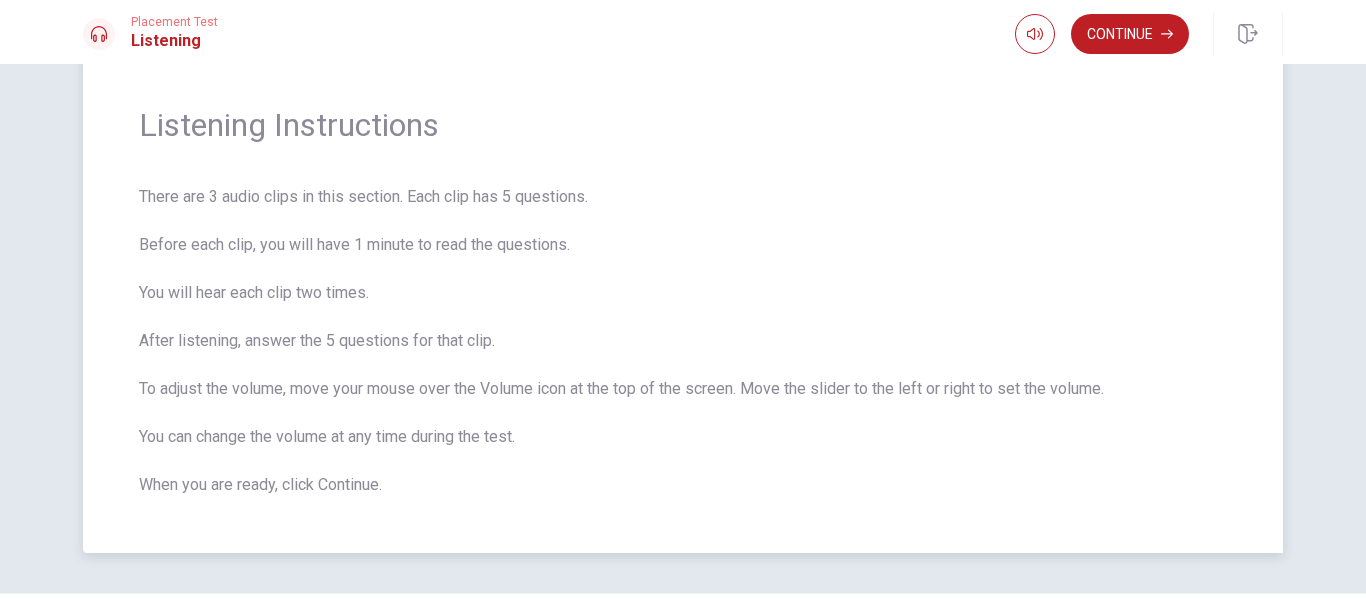 scroll, scrollTop: 0, scrollLeft: 0, axis: both 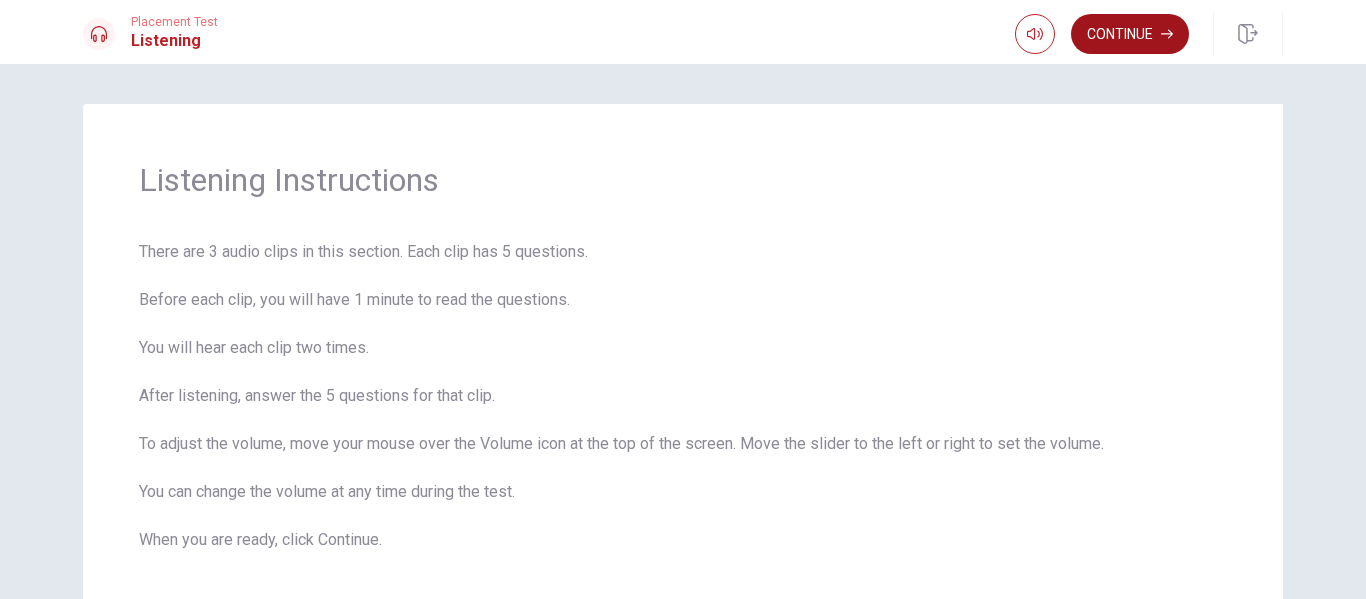 click on "Continue" at bounding box center [1130, 34] 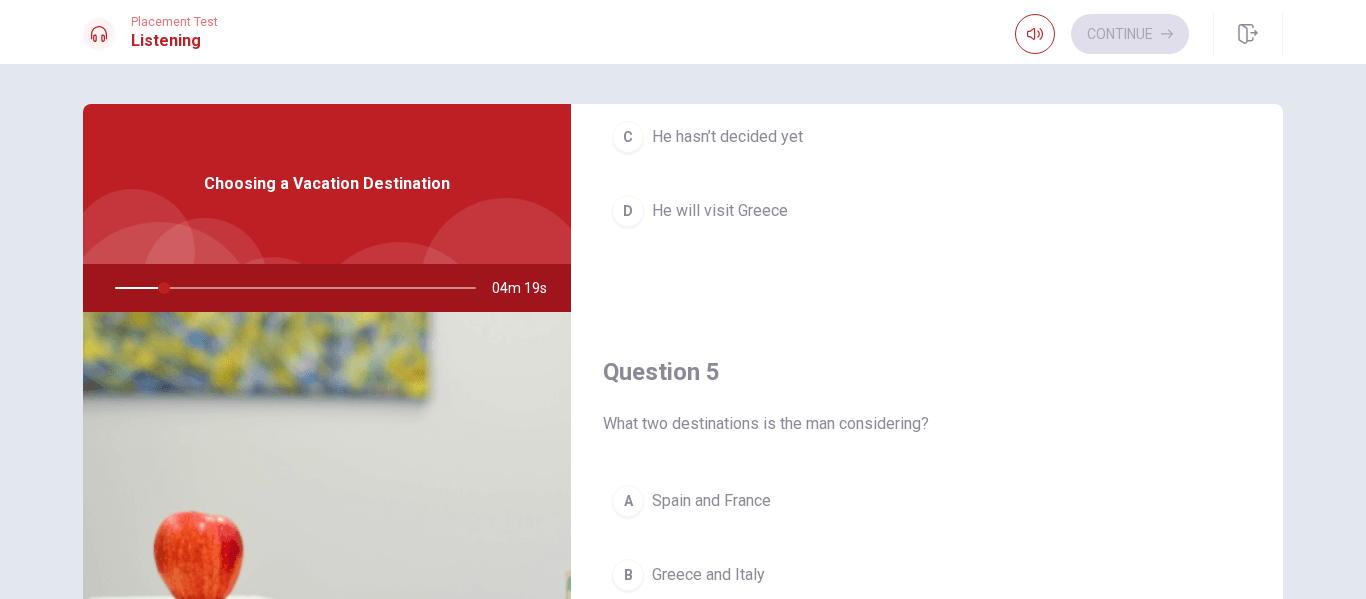 scroll, scrollTop: 1865, scrollLeft: 0, axis: vertical 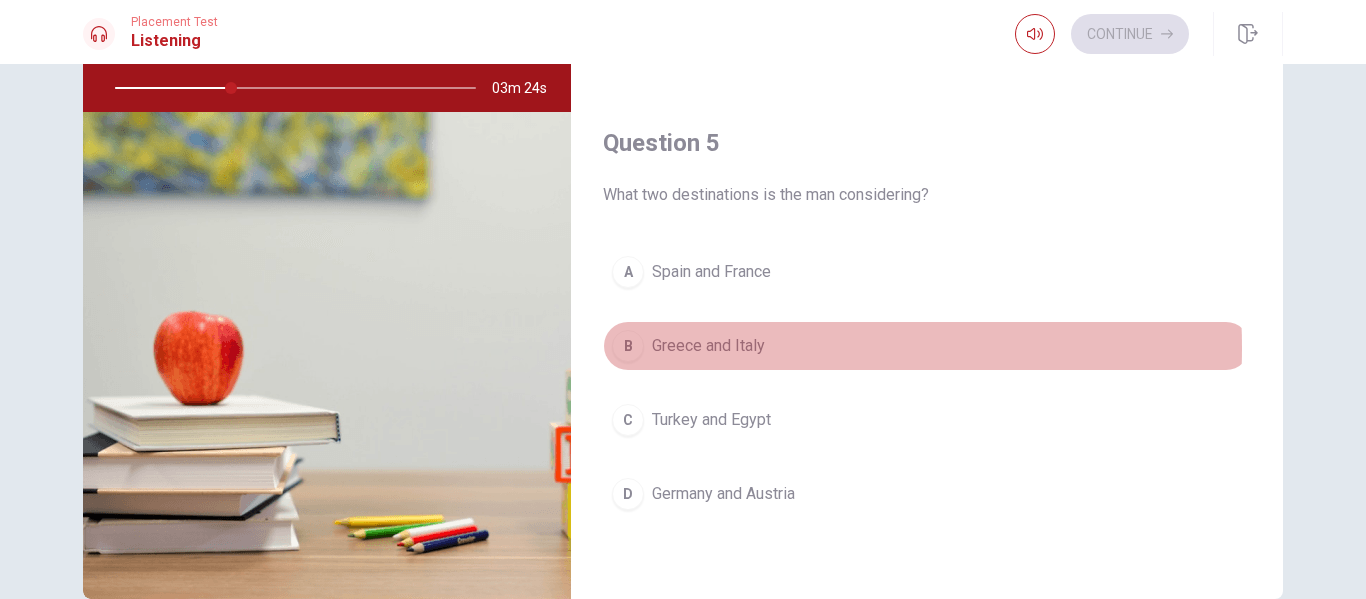 click on "Greece and Italy" at bounding box center (708, 346) 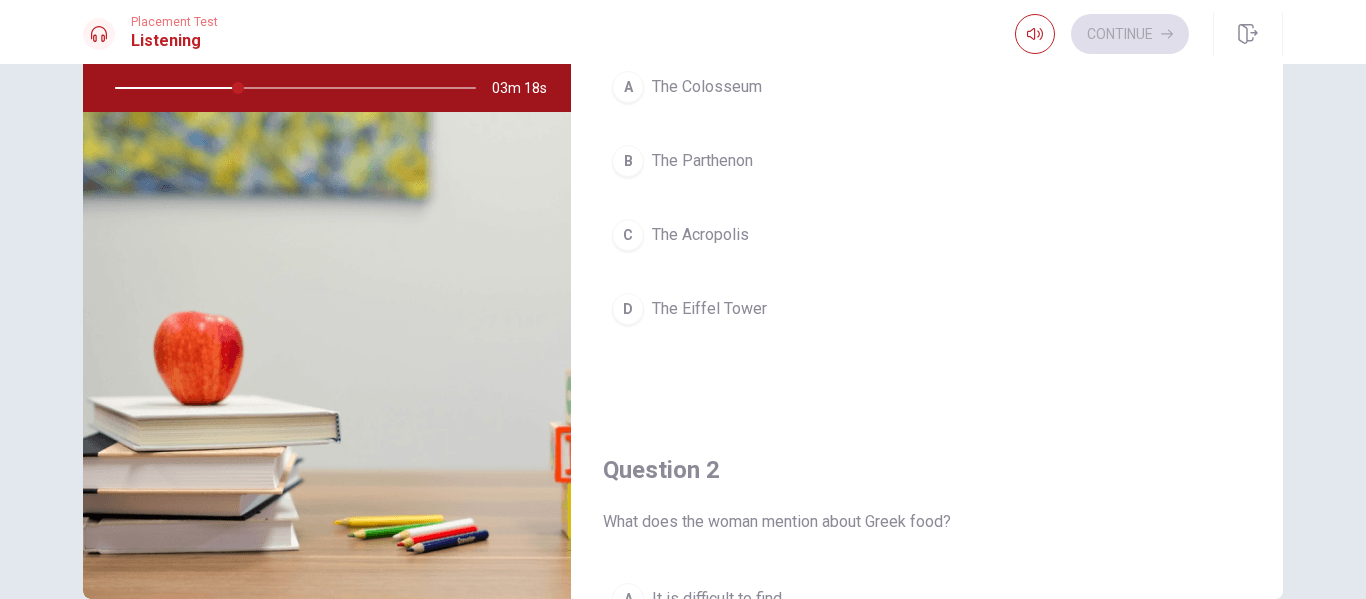 scroll, scrollTop: 0, scrollLeft: 0, axis: both 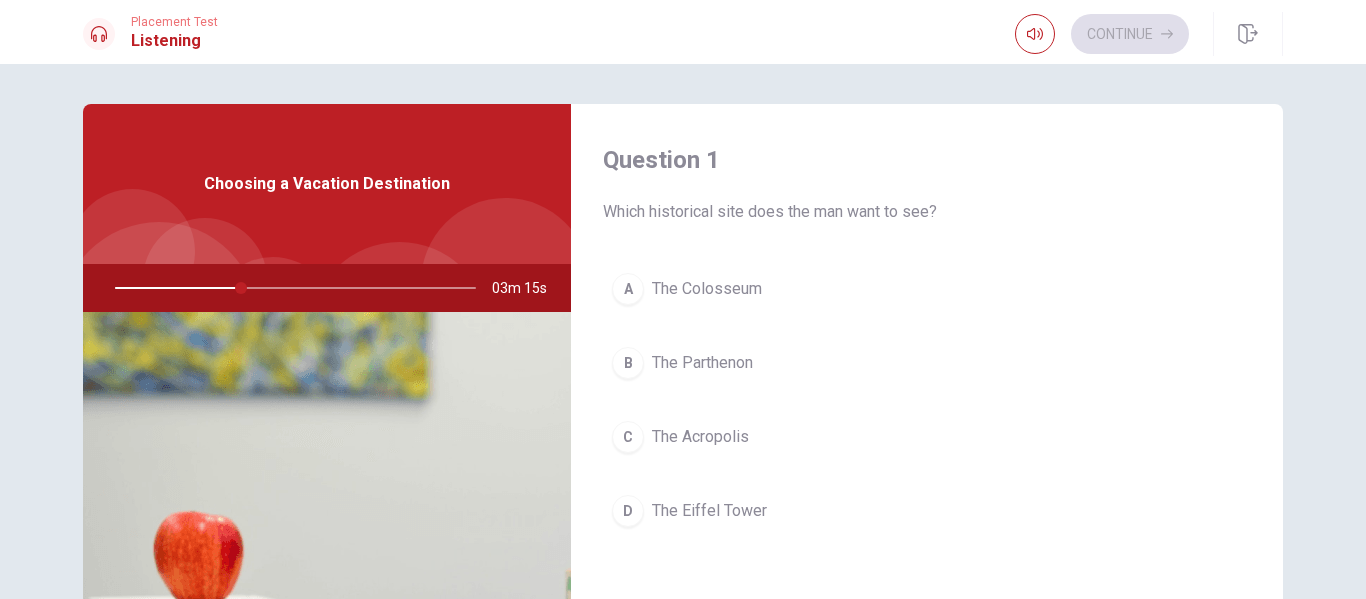click on "The Parthenon" at bounding box center [702, 363] 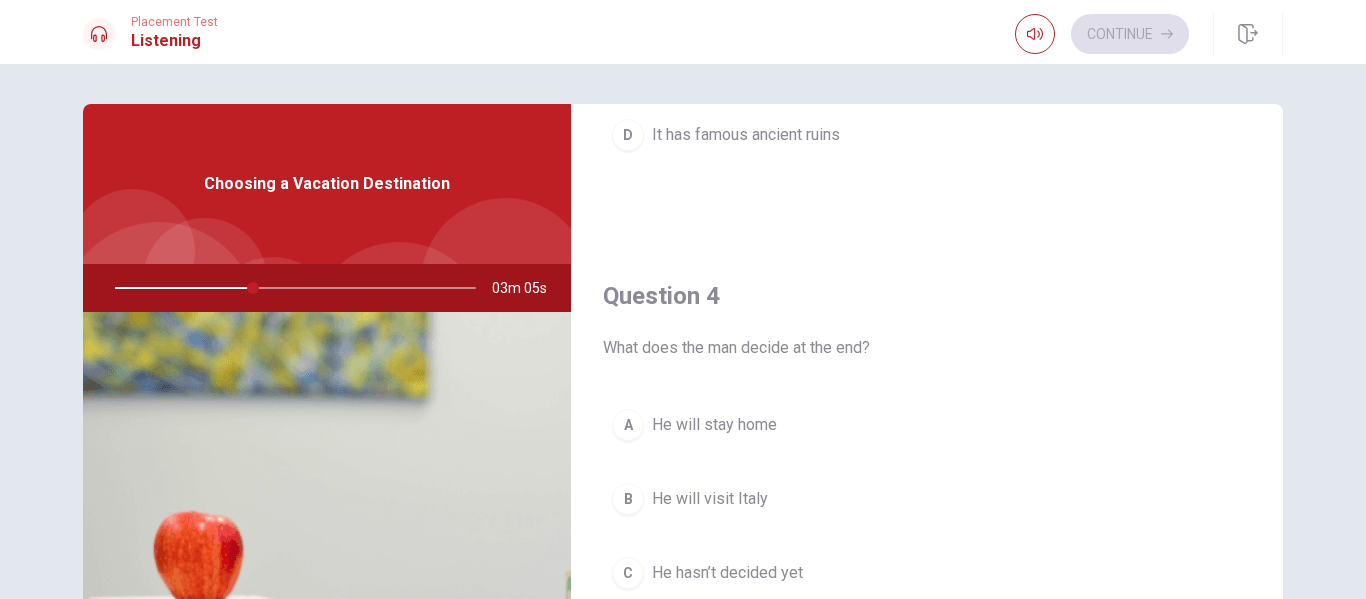 scroll, scrollTop: 1500, scrollLeft: 0, axis: vertical 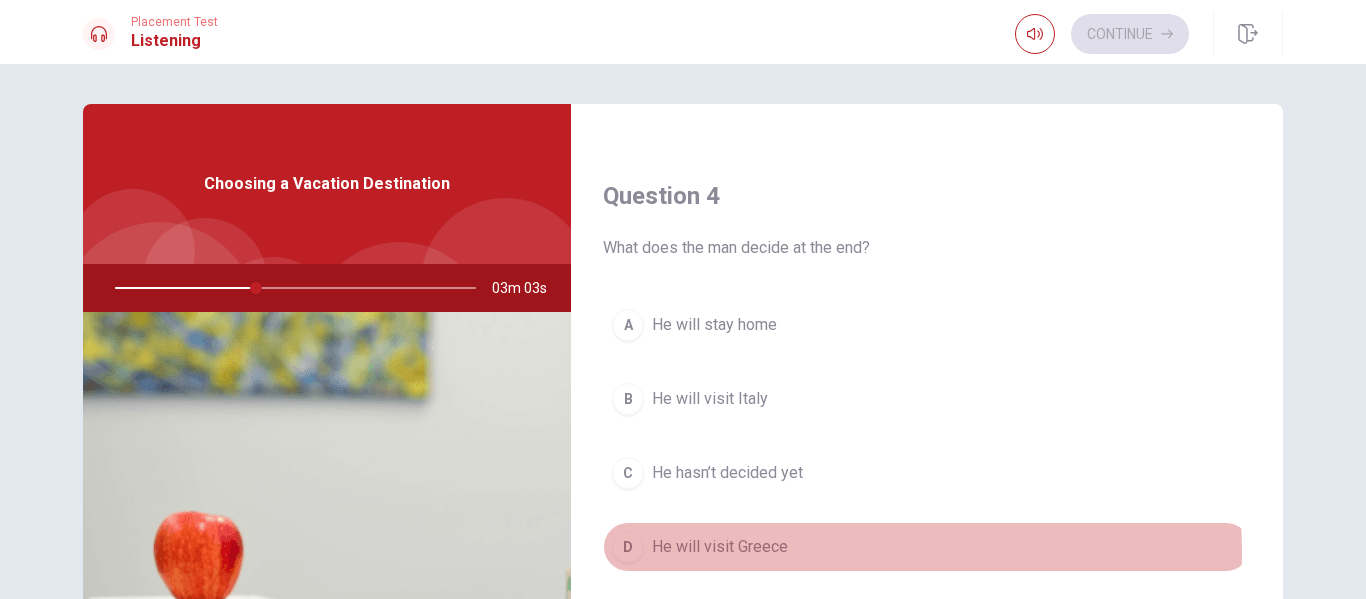 click on "He will visit Greece" at bounding box center [720, 547] 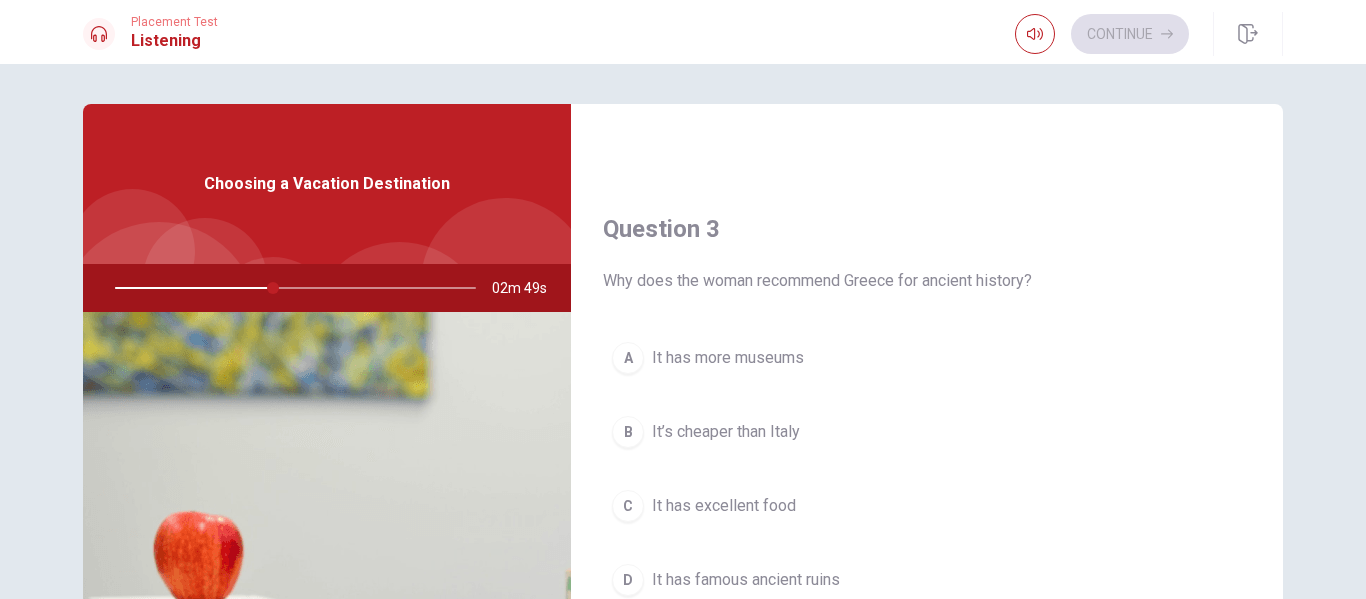 scroll, scrollTop: 1065, scrollLeft: 0, axis: vertical 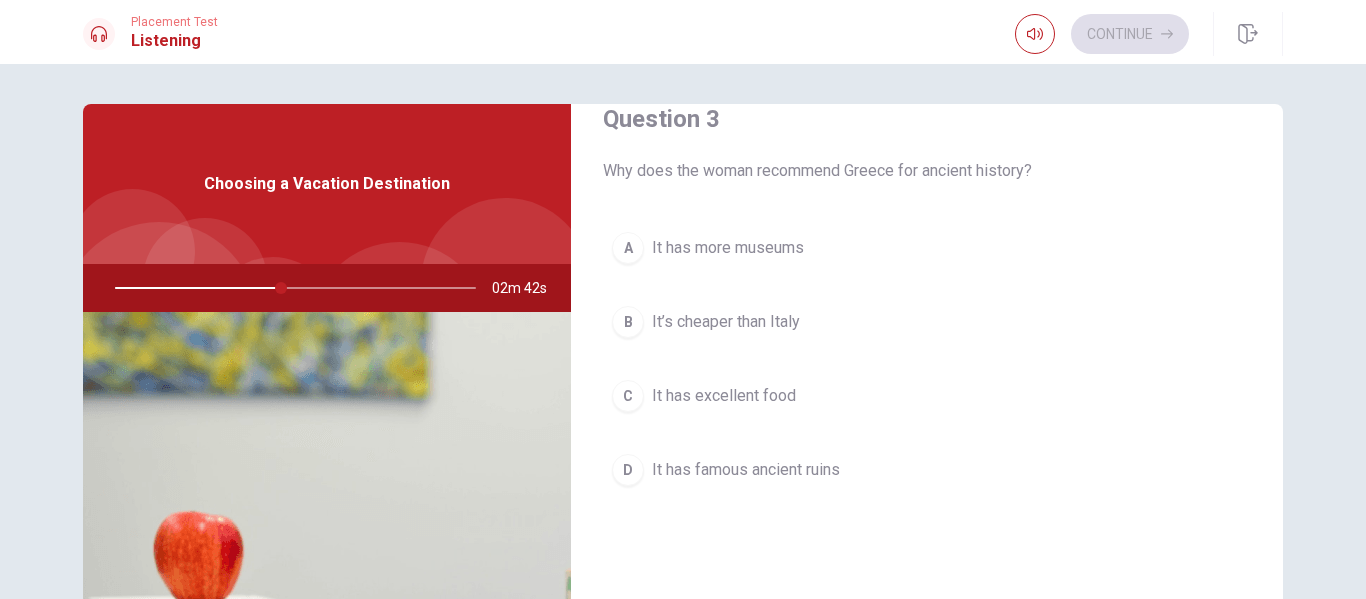 click on "It has famous ancient ruins" at bounding box center (746, 470) 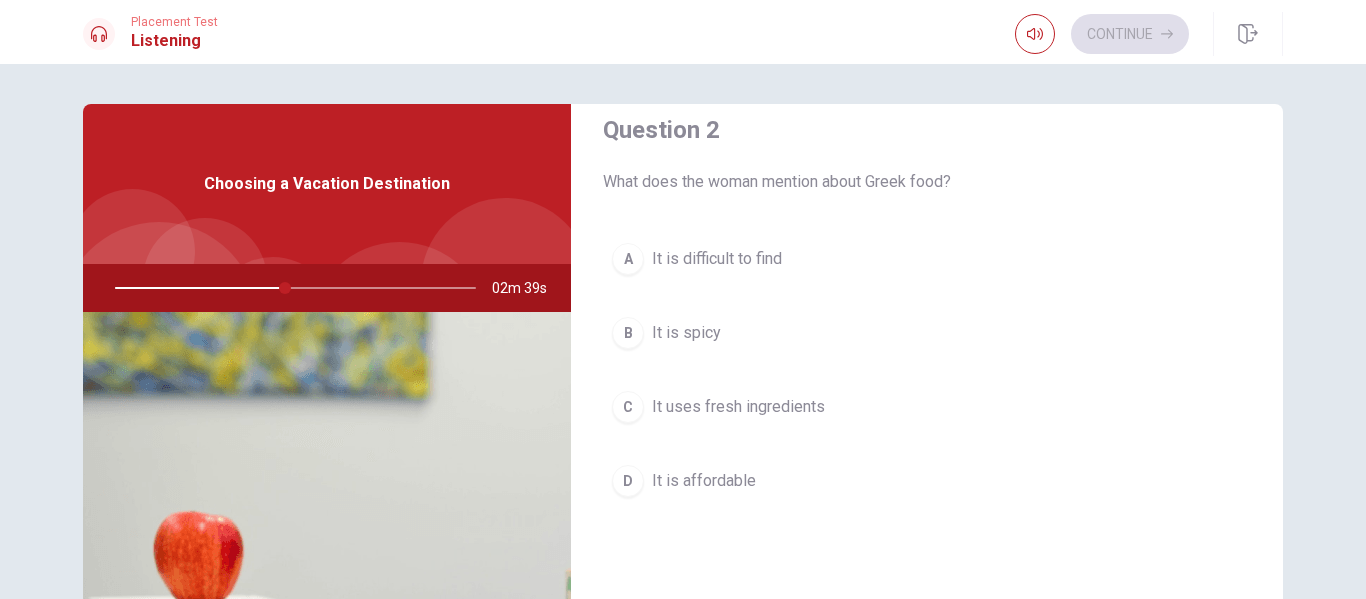 scroll, scrollTop: 565, scrollLeft: 0, axis: vertical 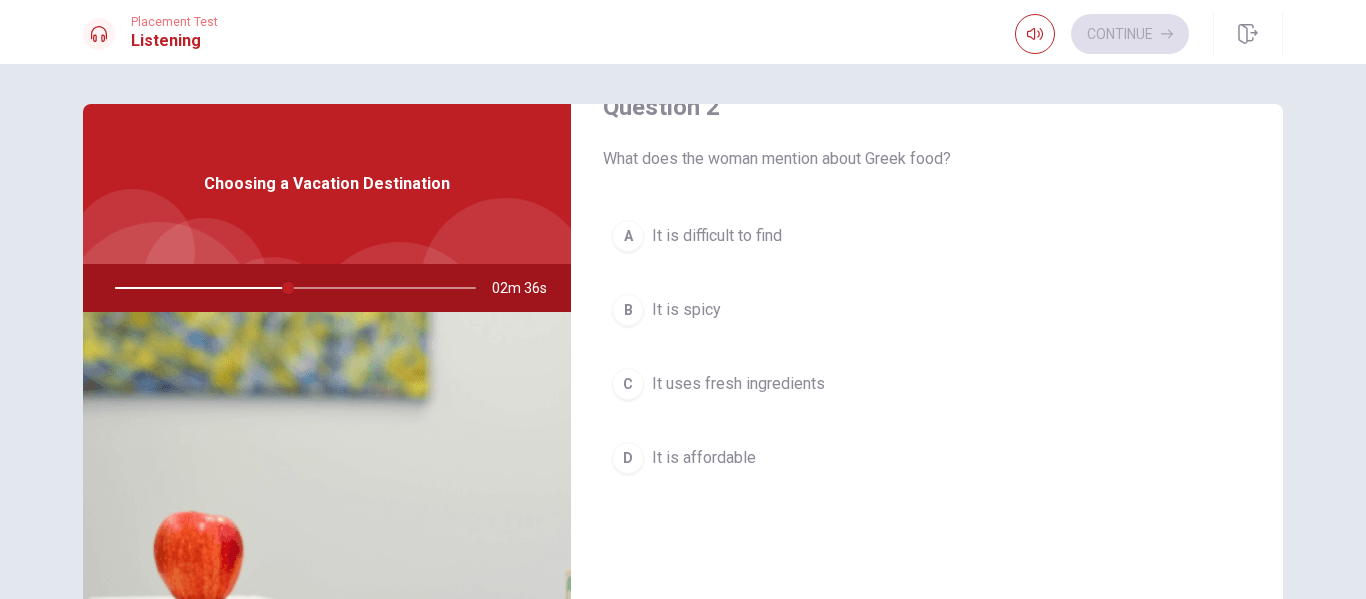 click on "It uses fresh ingredients" at bounding box center [738, 384] 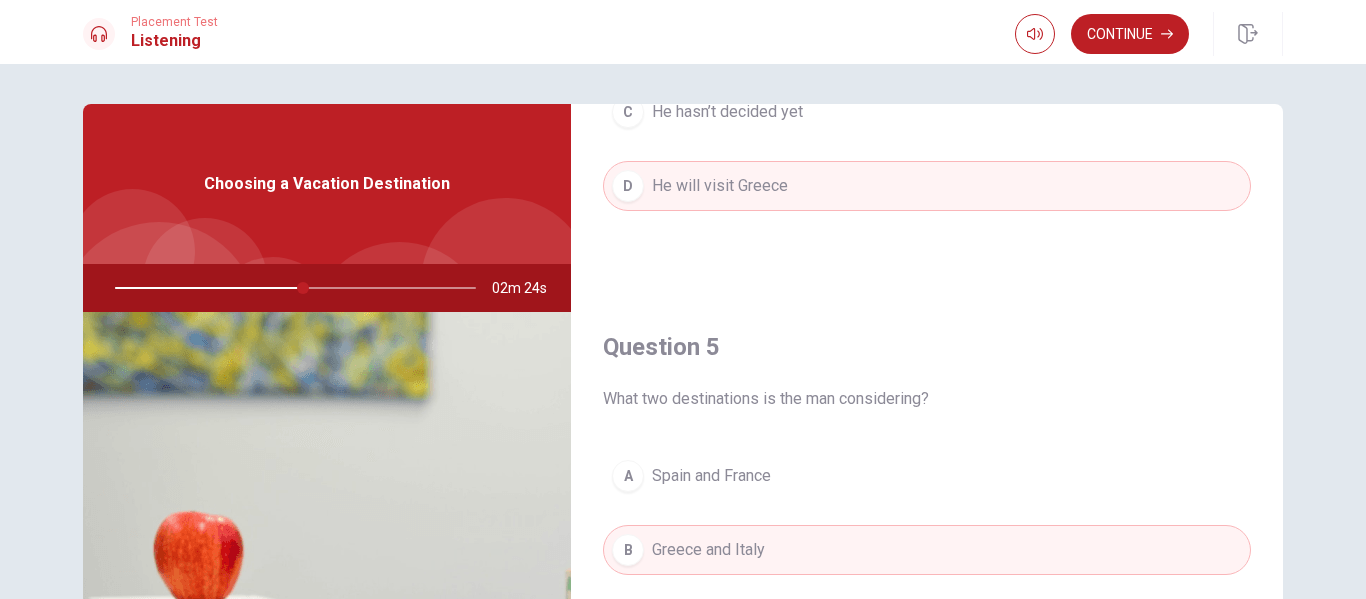 scroll, scrollTop: 1865, scrollLeft: 0, axis: vertical 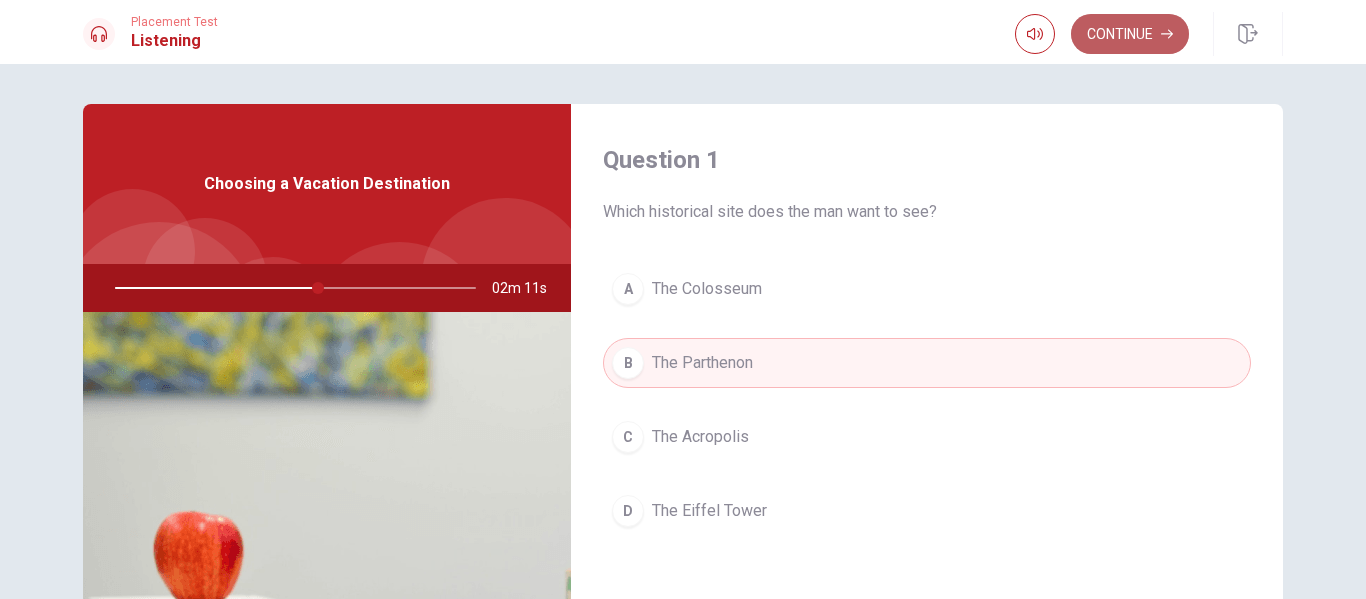 click on "Continue" at bounding box center (1130, 34) 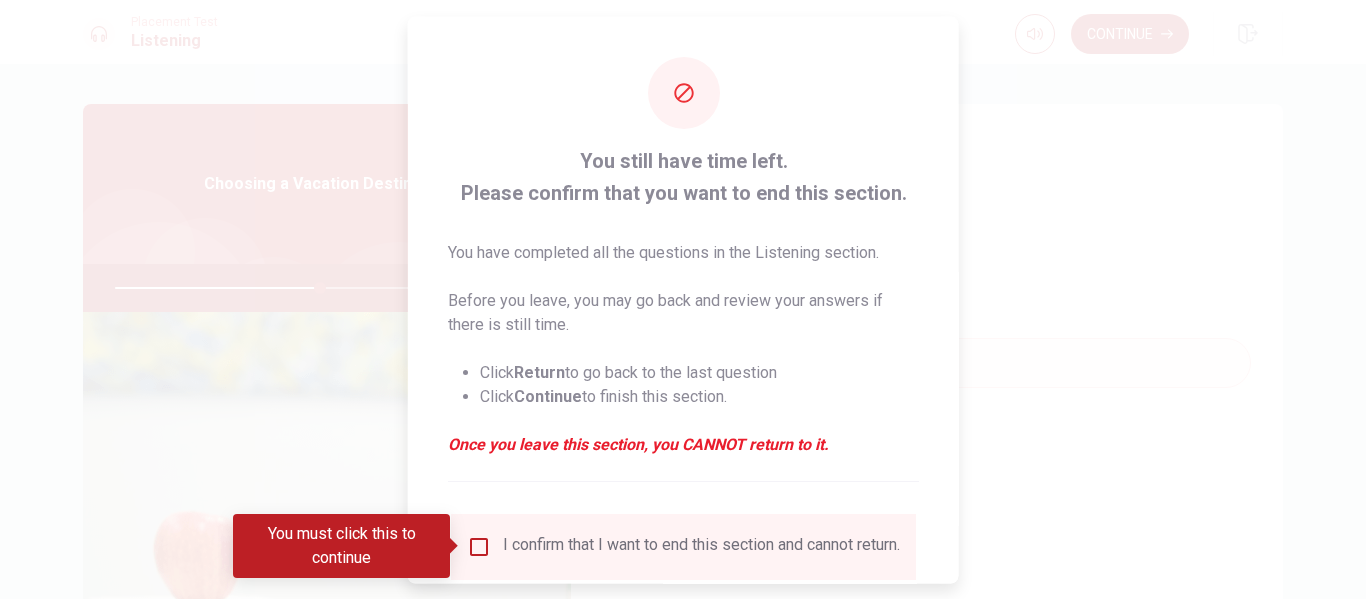 click at bounding box center (479, 546) 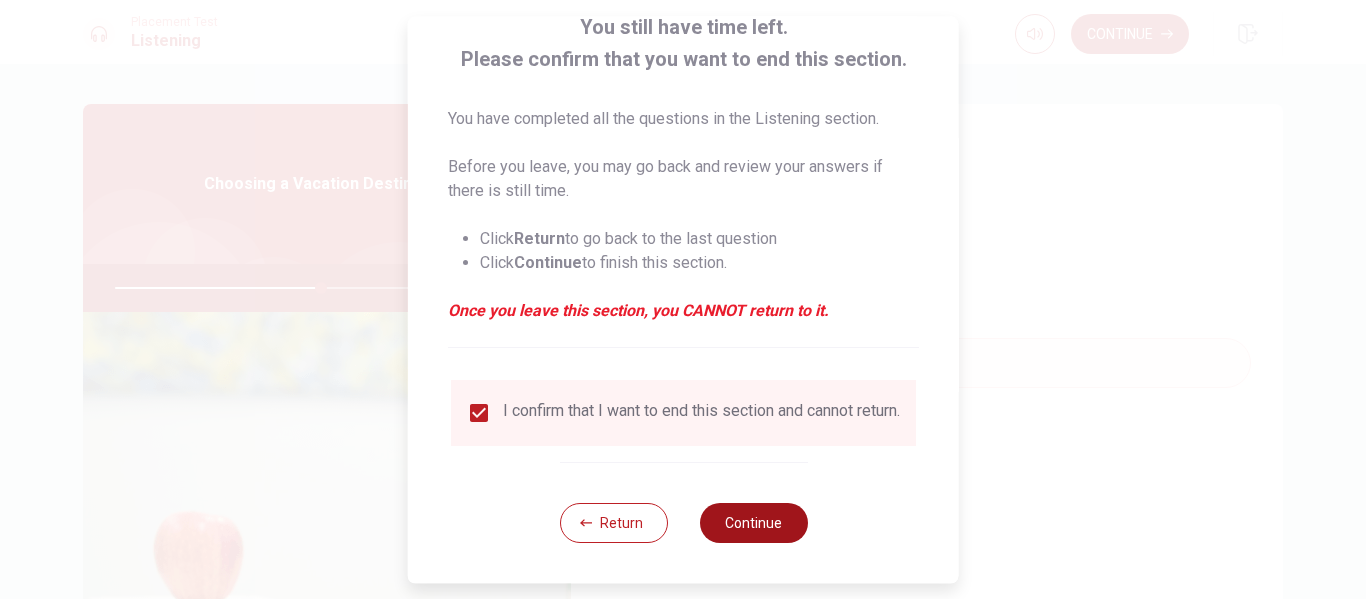scroll, scrollTop: 147, scrollLeft: 0, axis: vertical 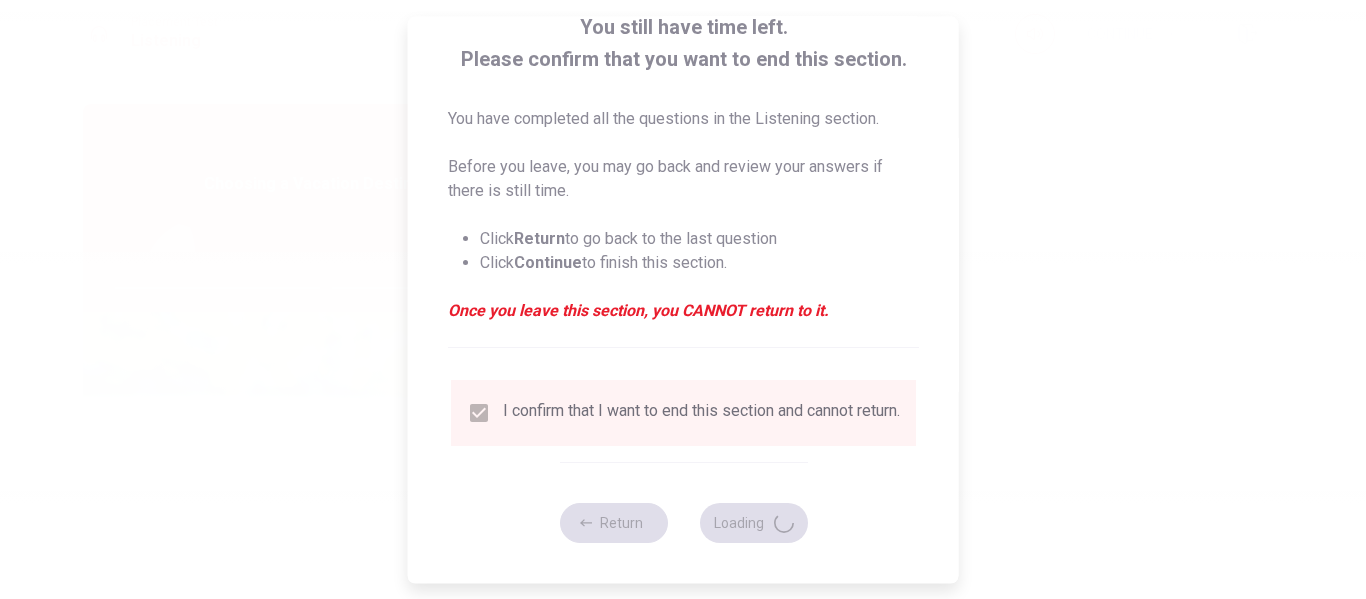 type on "59" 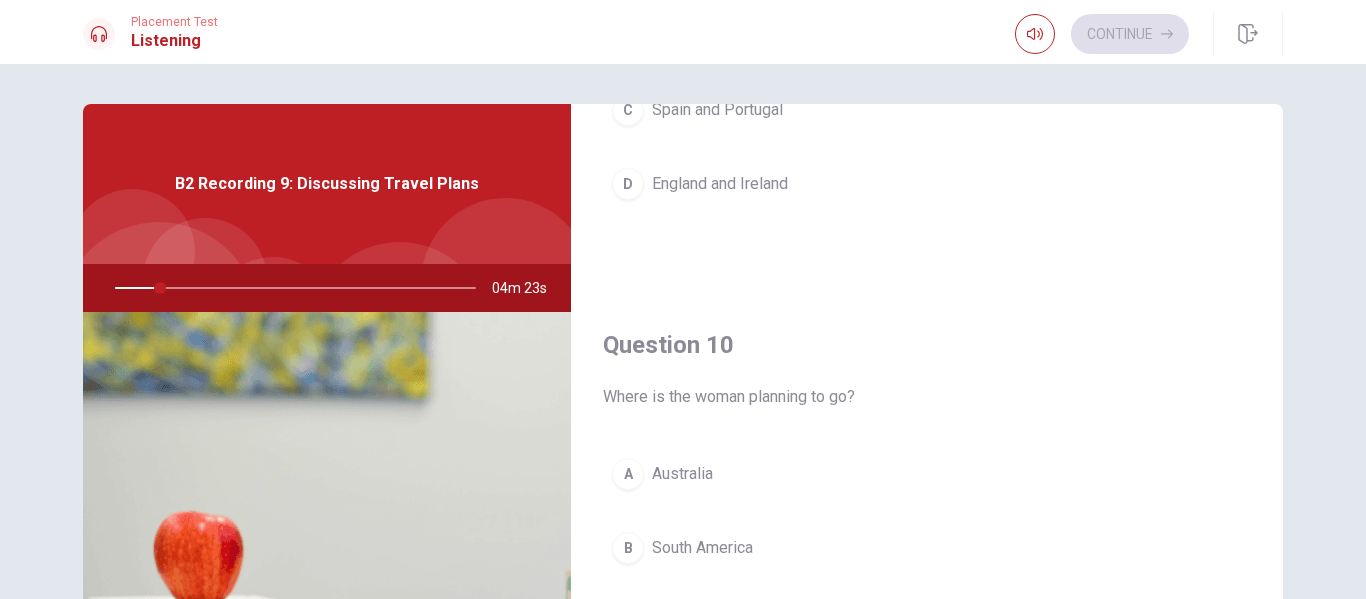 scroll, scrollTop: 1865, scrollLeft: 0, axis: vertical 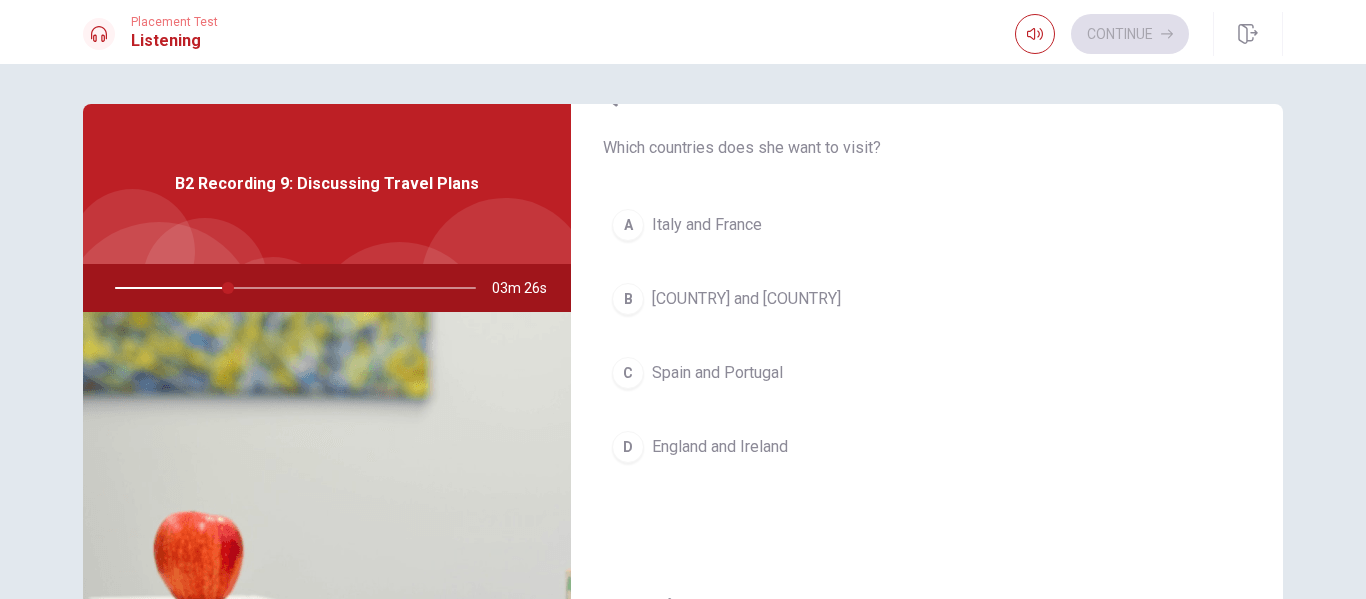 click on "Italy and France" at bounding box center [707, 225] 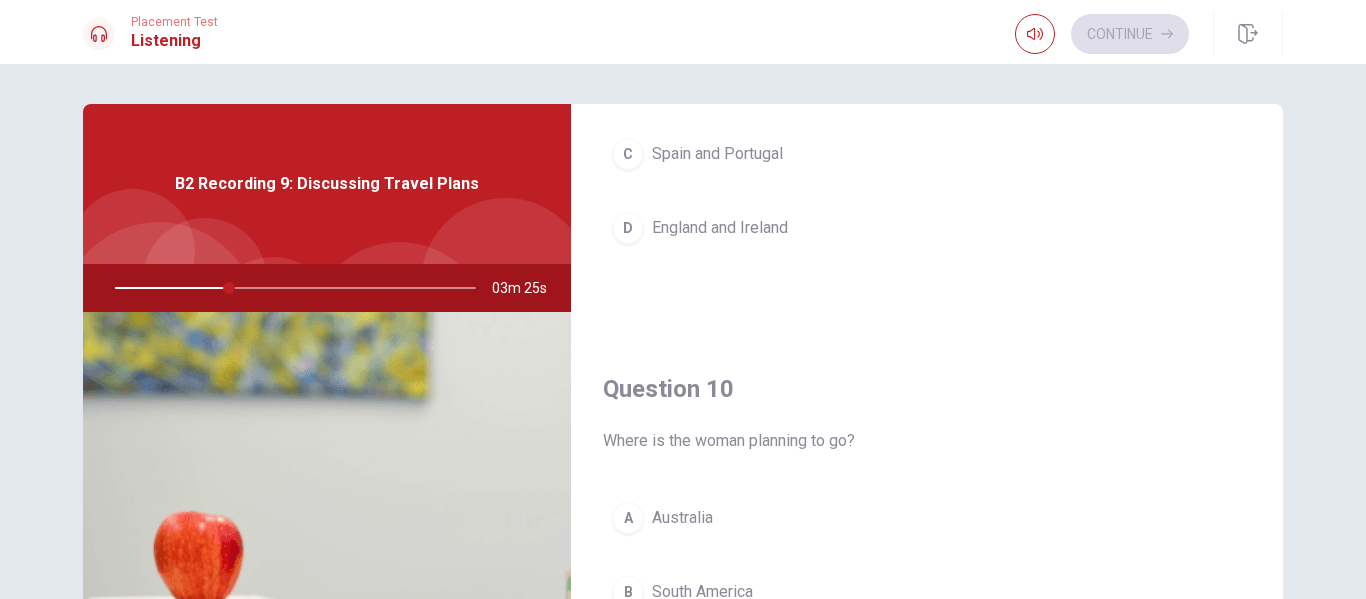 scroll, scrollTop: 1865, scrollLeft: 0, axis: vertical 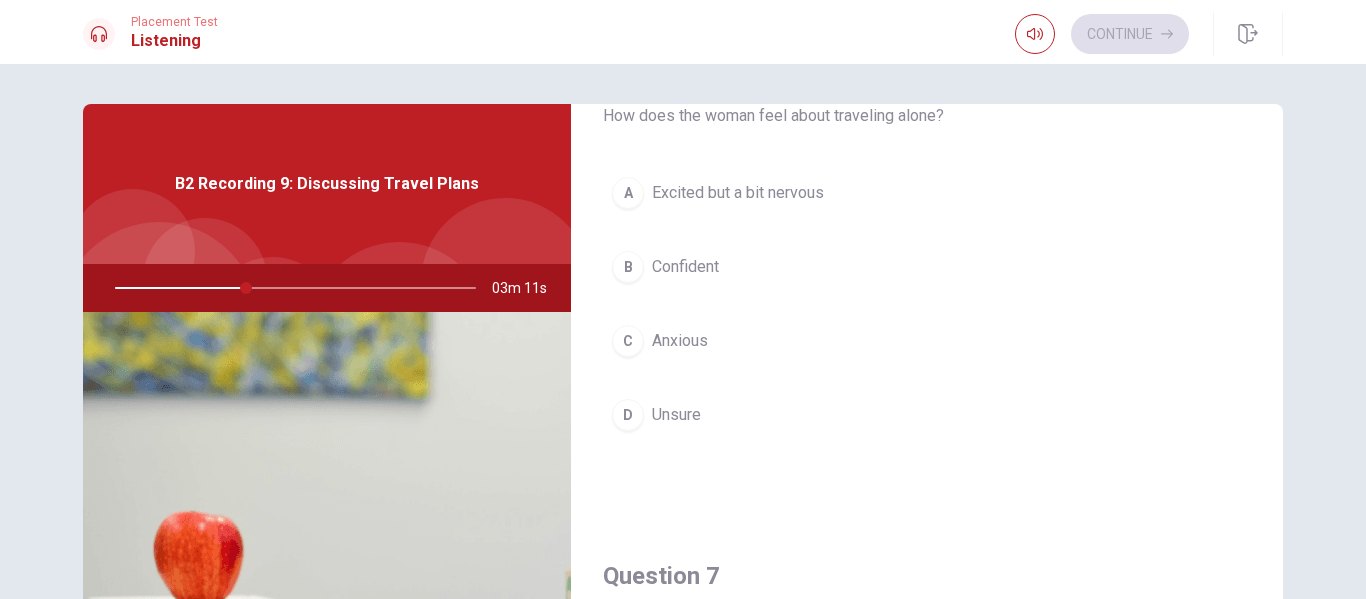 click on "Excited but a bit nervous" at bounding box center (738, 193) 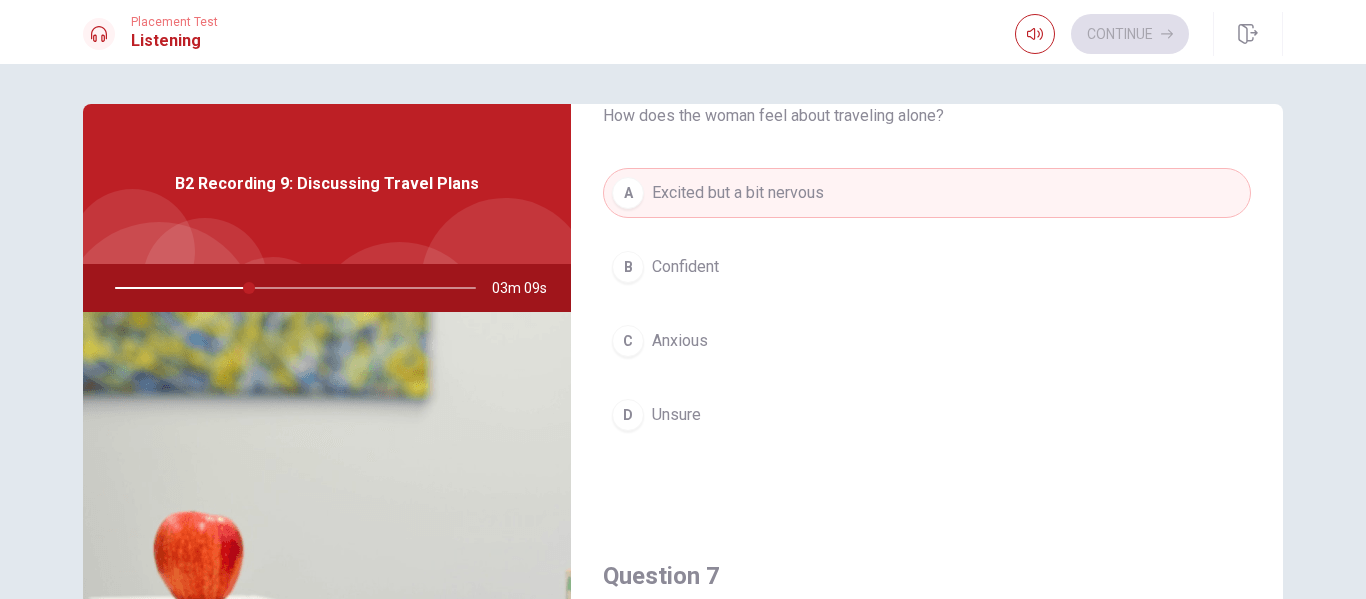 click on "Question 7 When does the woman plan to go? A This winter B In spring C Next summer D Immediately" at bounding box center (927, 776) 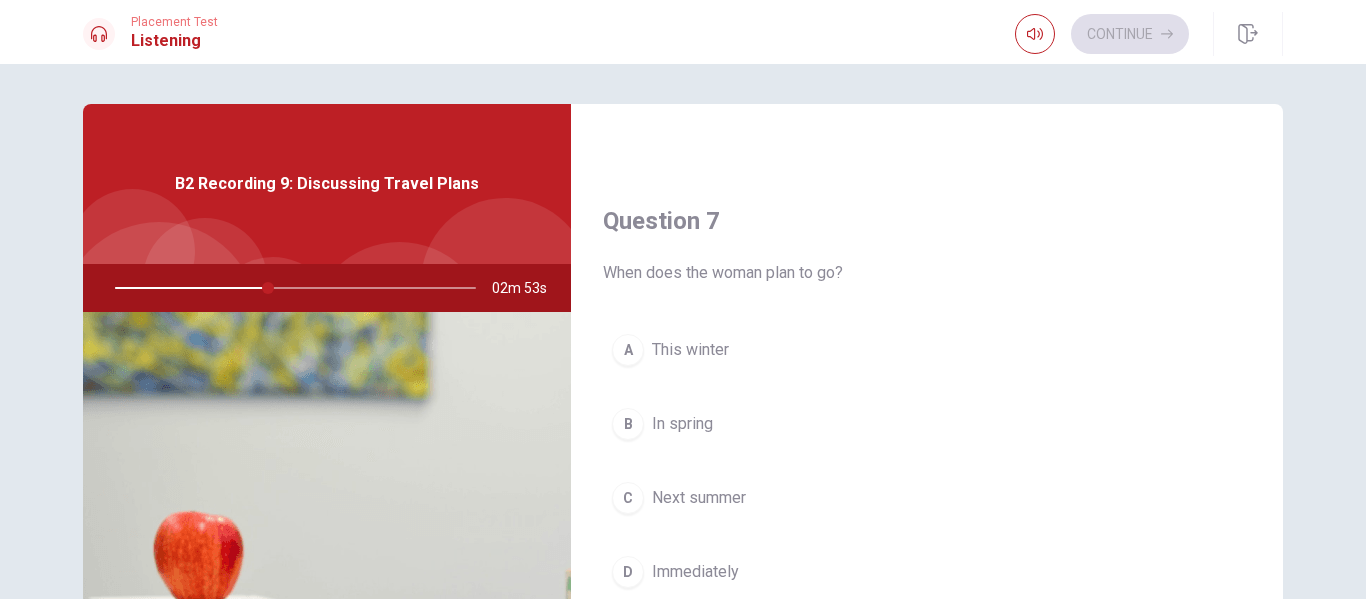 scroll, scrollTop: 496, scrollLeft: 0, axis: vertical 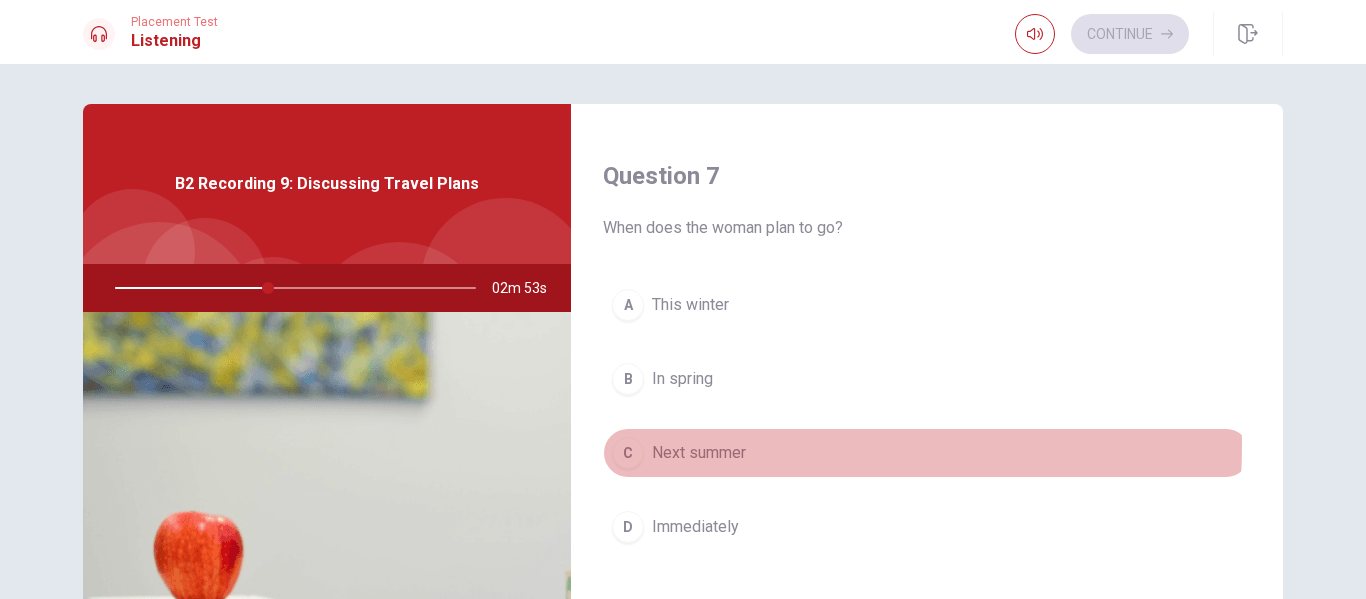click on "Next summer" at bounding box center [699, 453] 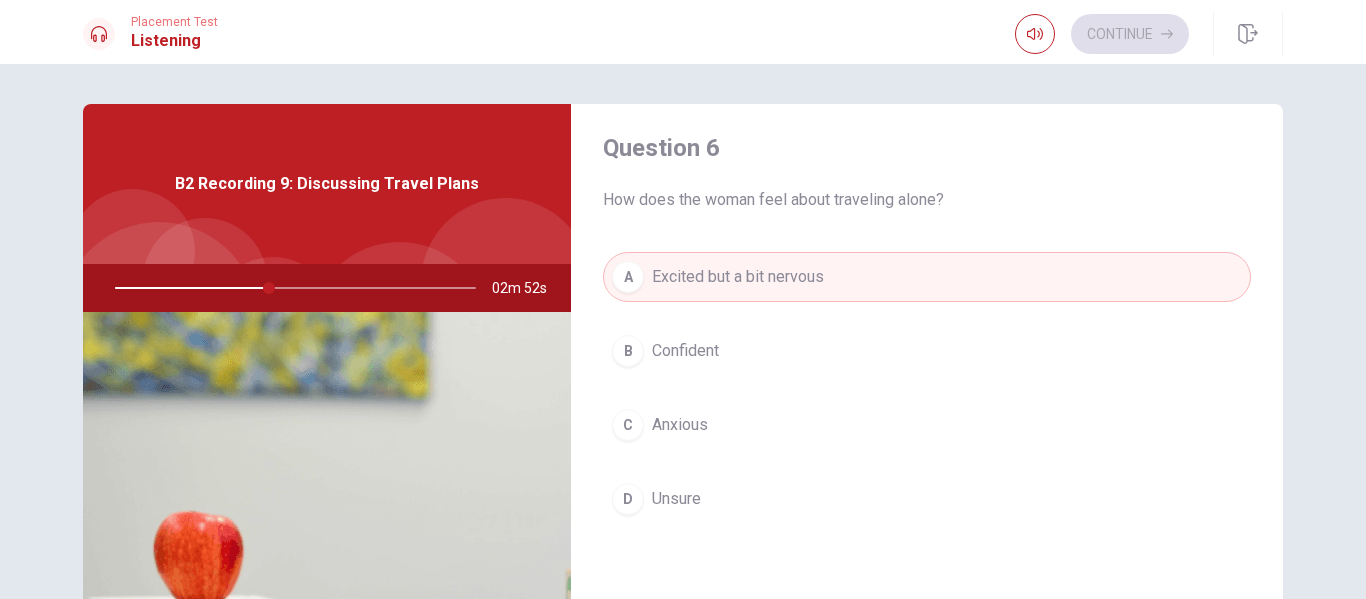 scroll, scrollTop: 0, scrollLeft: 0, axis: both 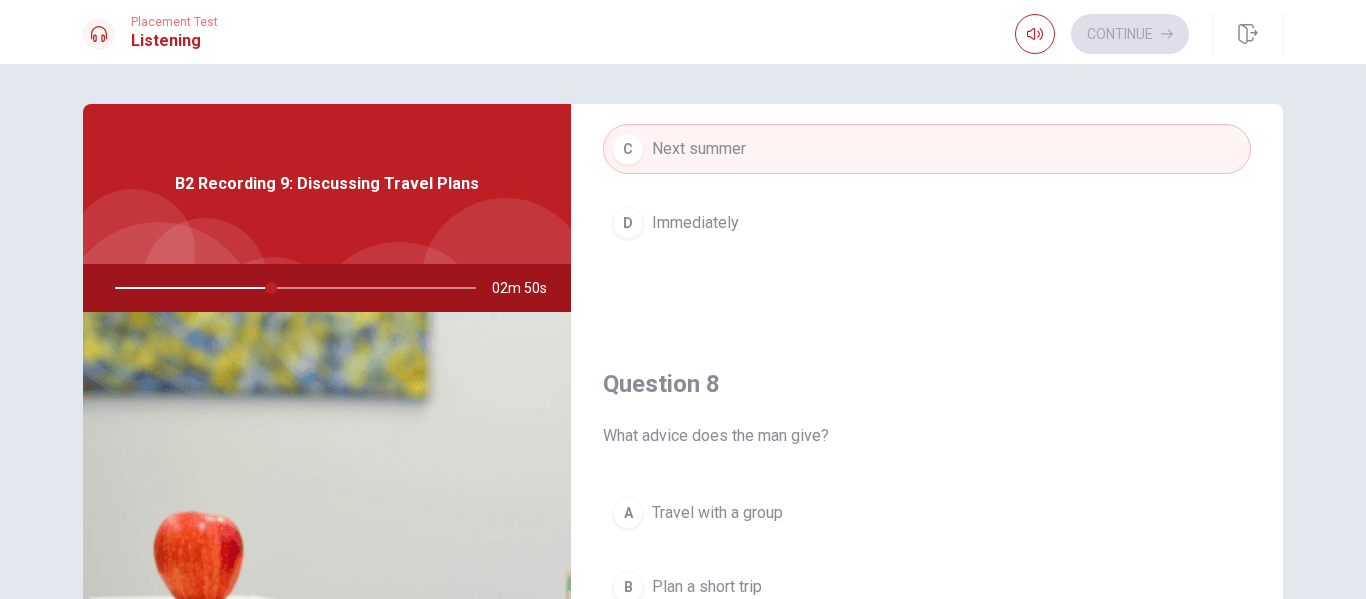 click on "Question 7 When does the woman plan to go? A This winter B In spring C Next summer D Immediately" at bounding box center (927, 72) 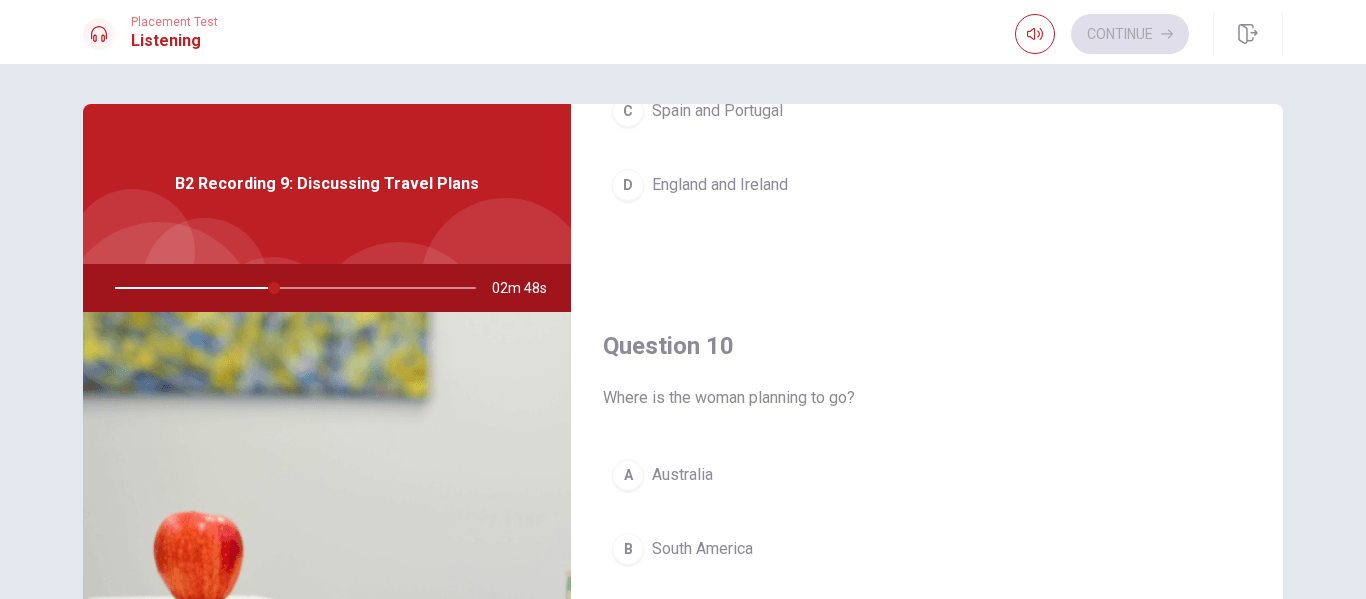 scroll, scrollTop: 1865, scrollLeft: 0, axis: vertical 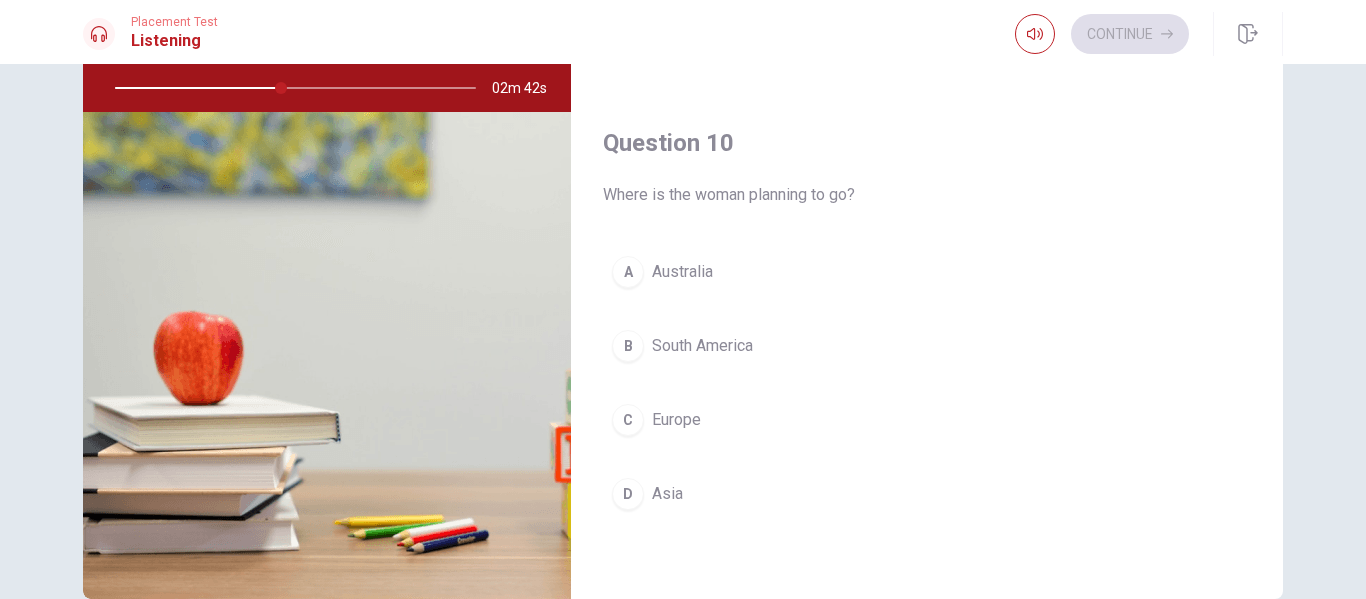click on "C Europe" at bounding box center (927, 420) 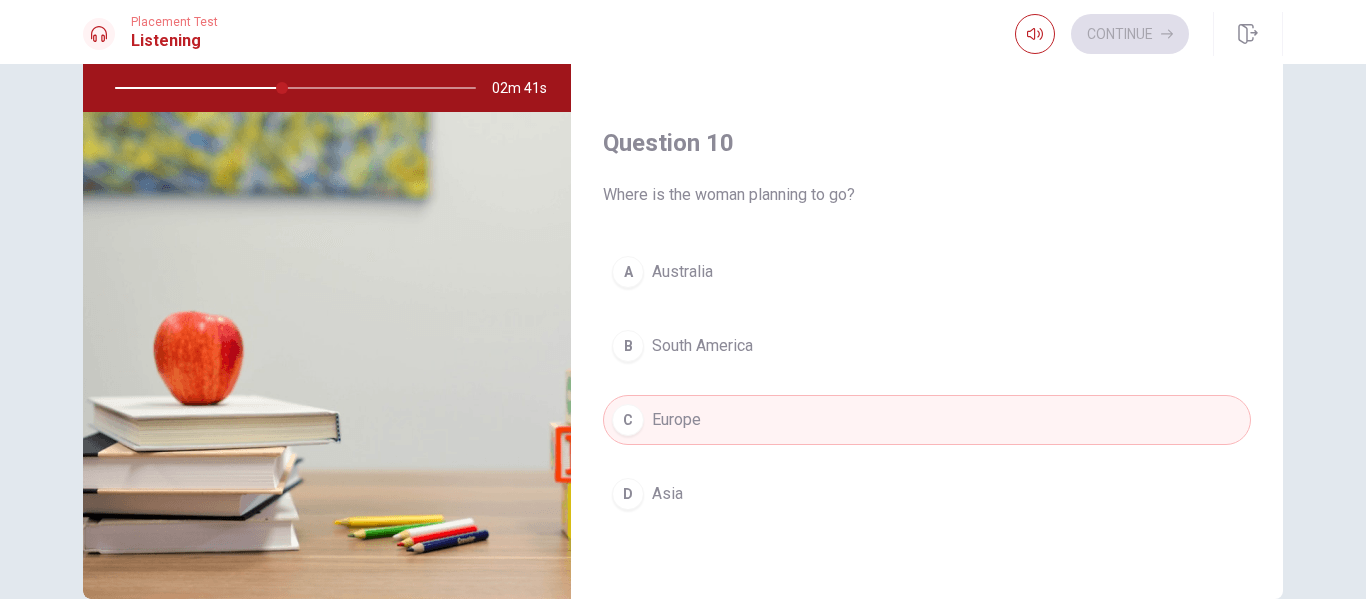 click on "Where is the woman planning to go?" at bounding box center [927, 195] 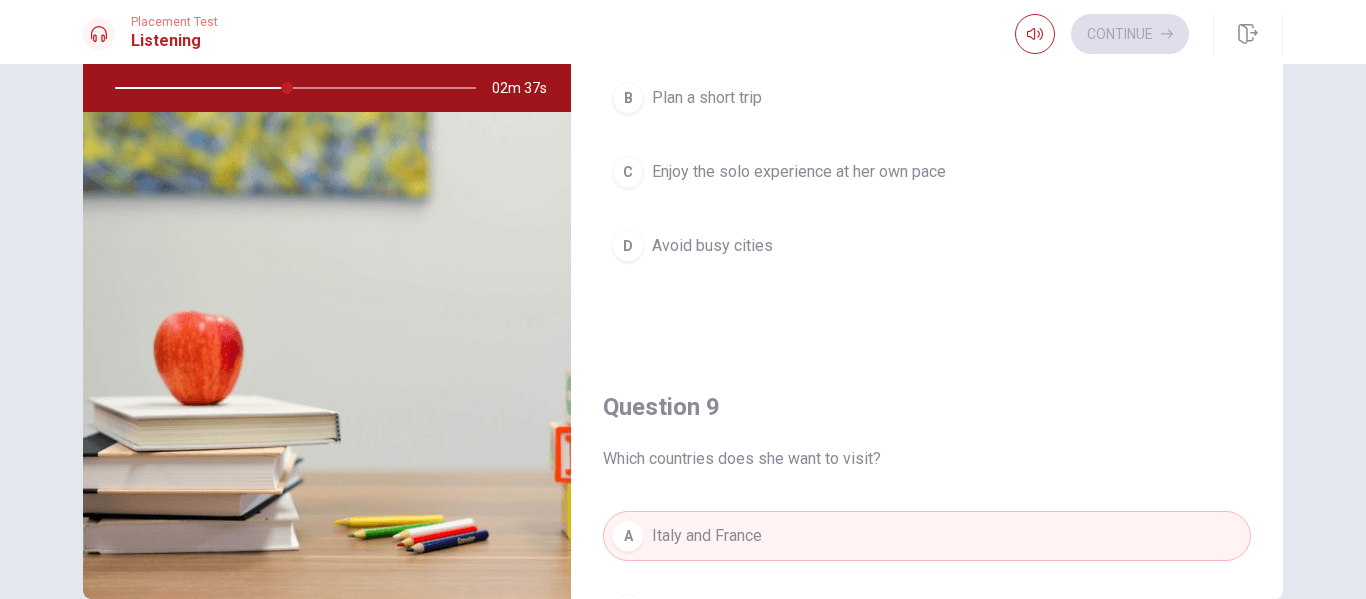 scroll, scrollTop: 1065, scrollLeft: 0, axis: vertical 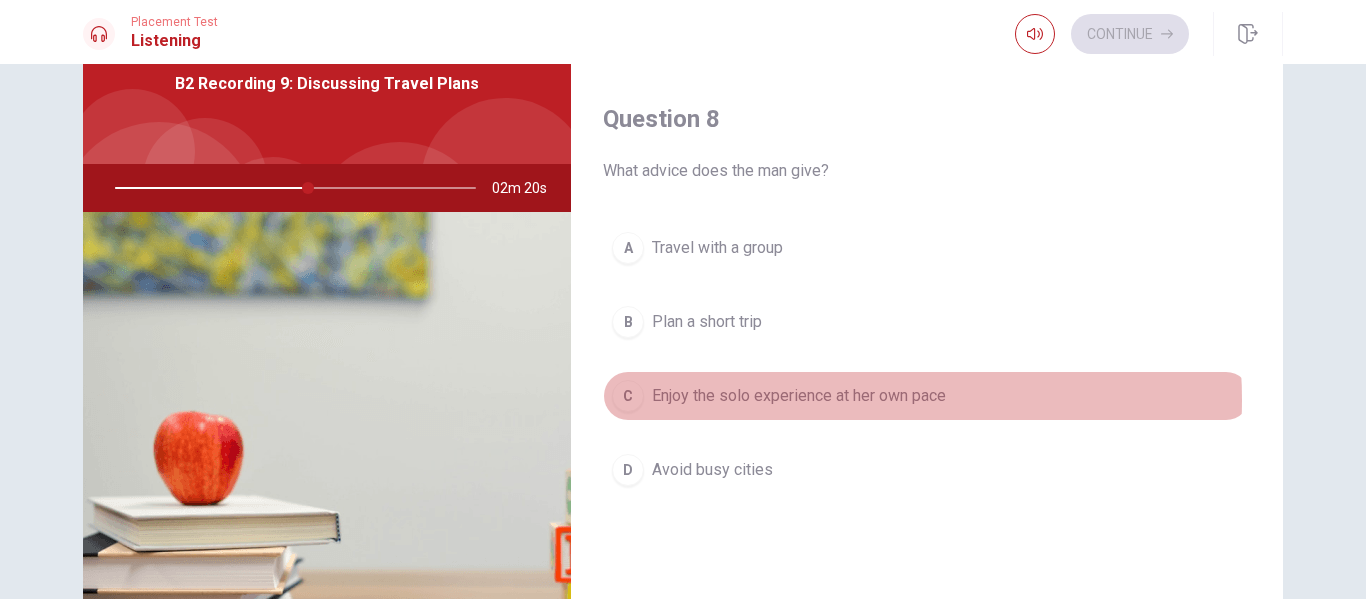 click on "Enjoy the solo experience at her own pace" at bounding box center [799, 396] 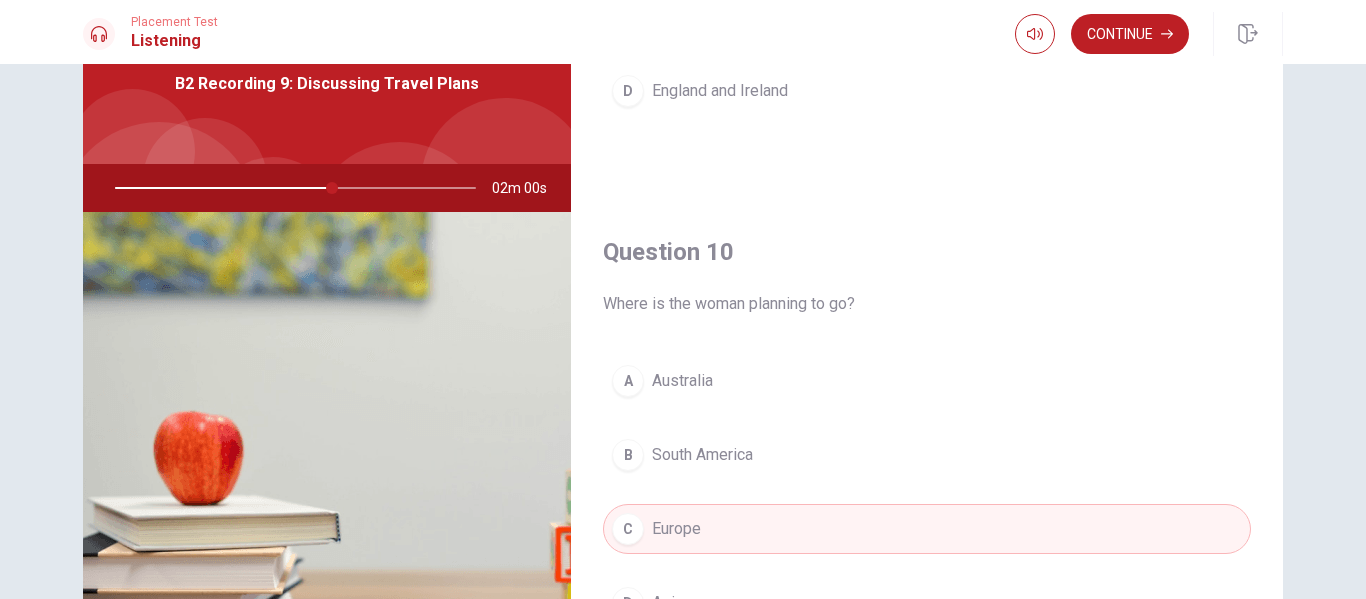scroll, scrollTop: 1865, scrollLeft: 0, axis: vertical 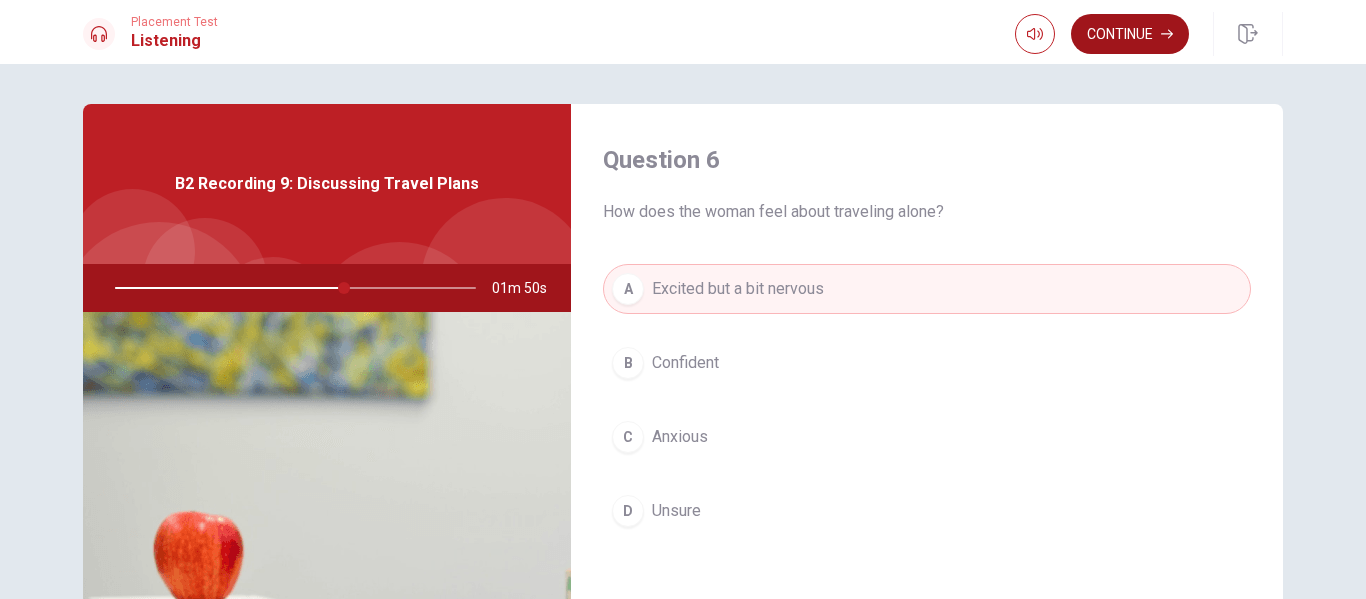 click on "Continue" at bounding box center [1130, 34] 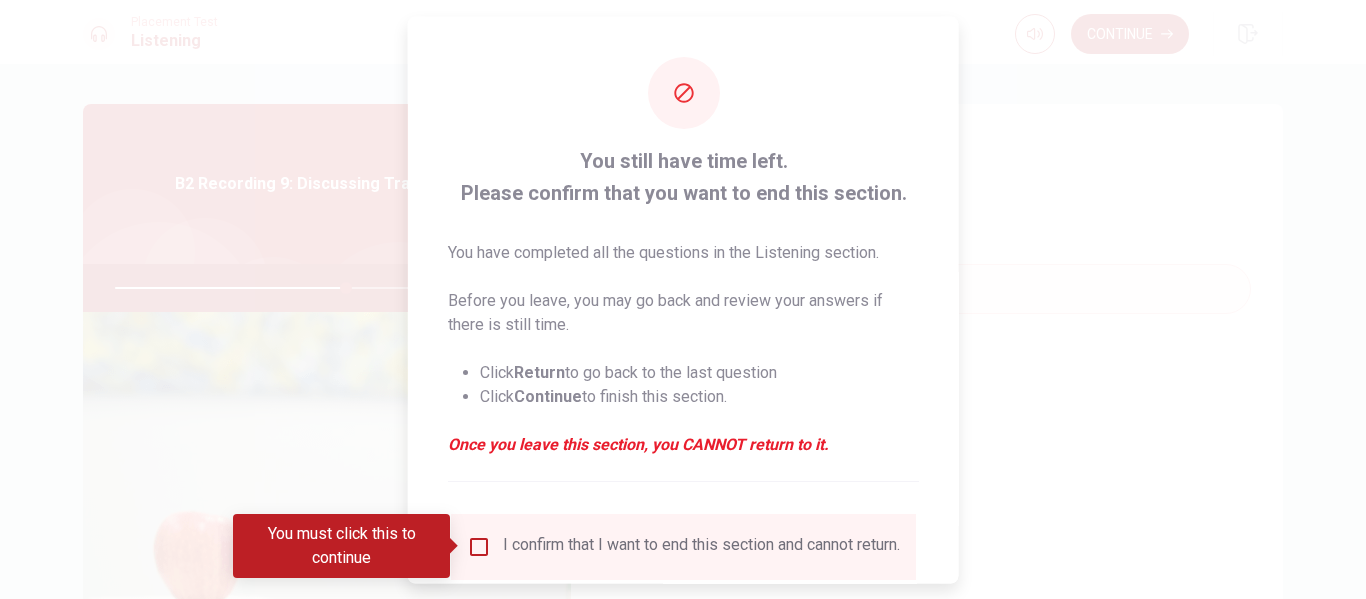 click at bounding box center [479, 546] 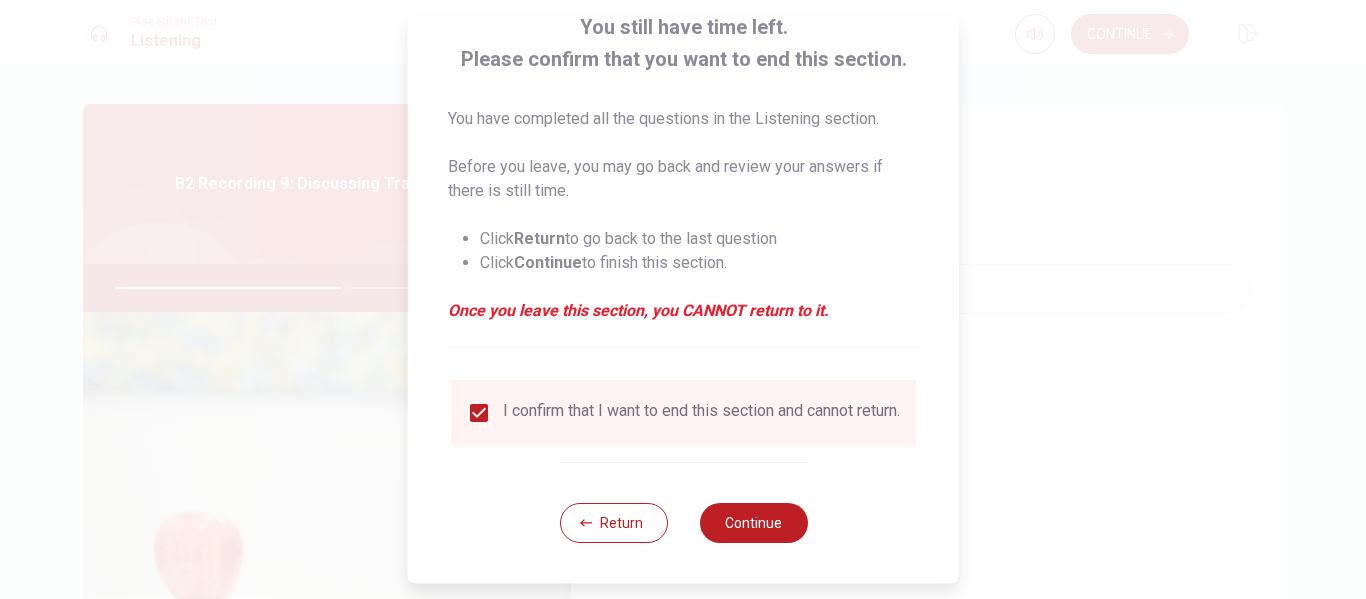 scroll, scrollTop: 147, scrollLeft: 0, axis: vertical 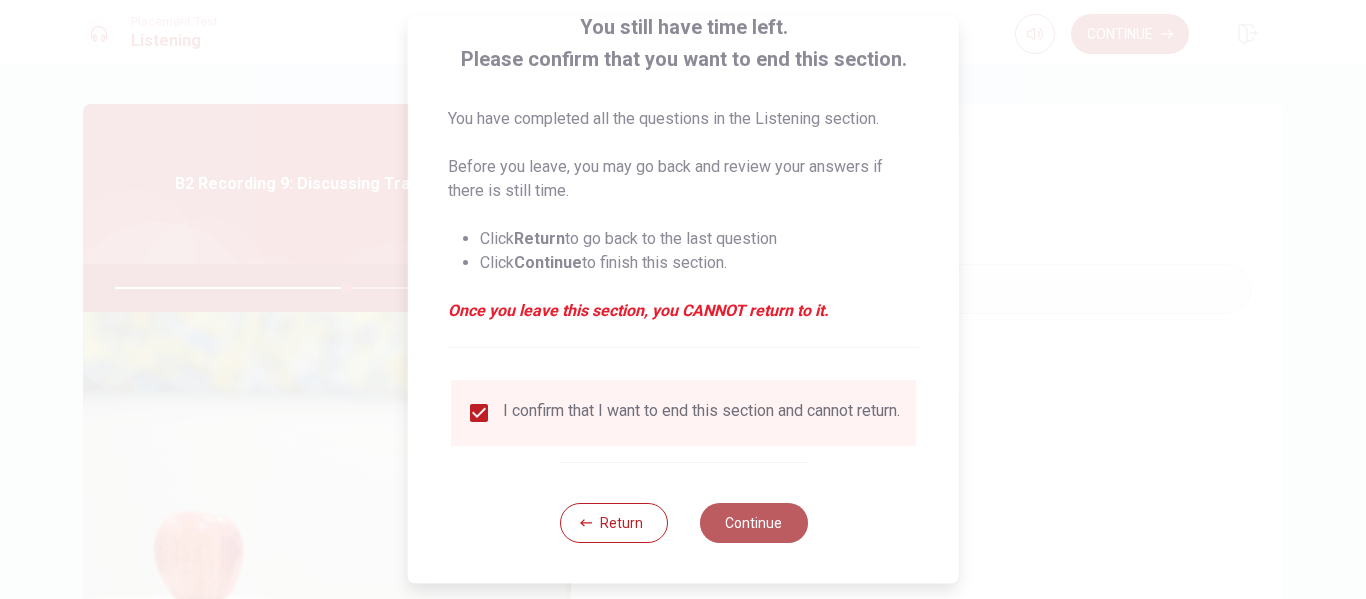 click on "Continue" at bounding box center [753, 523] 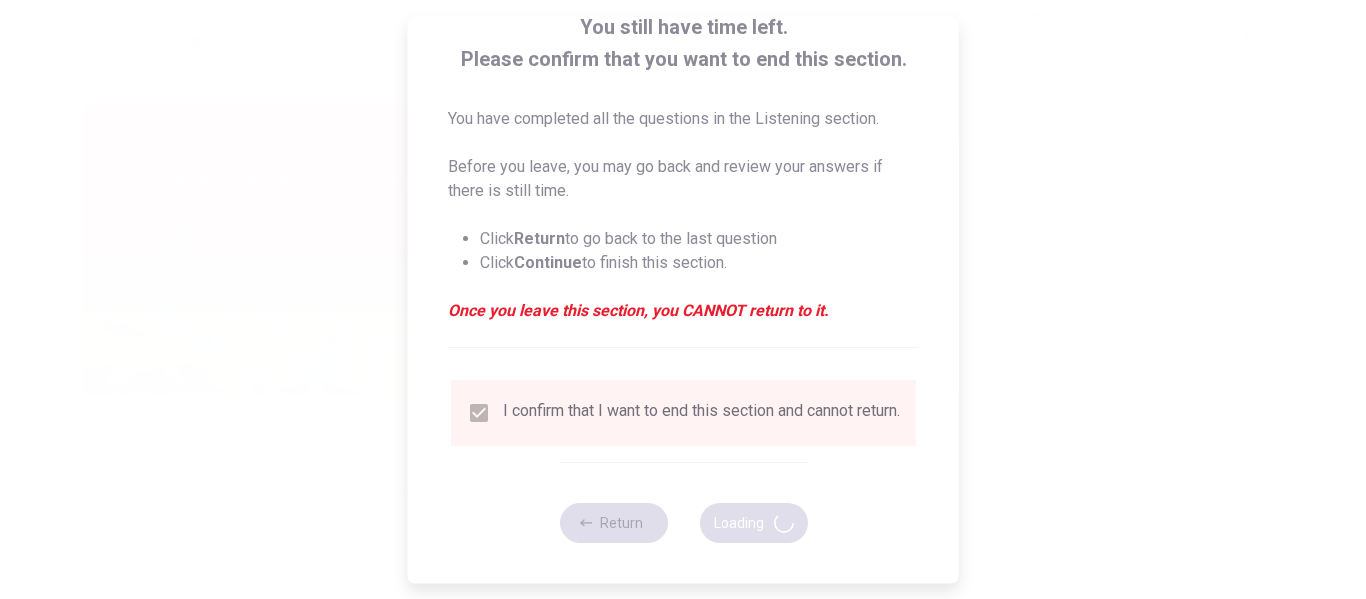 type on "66" 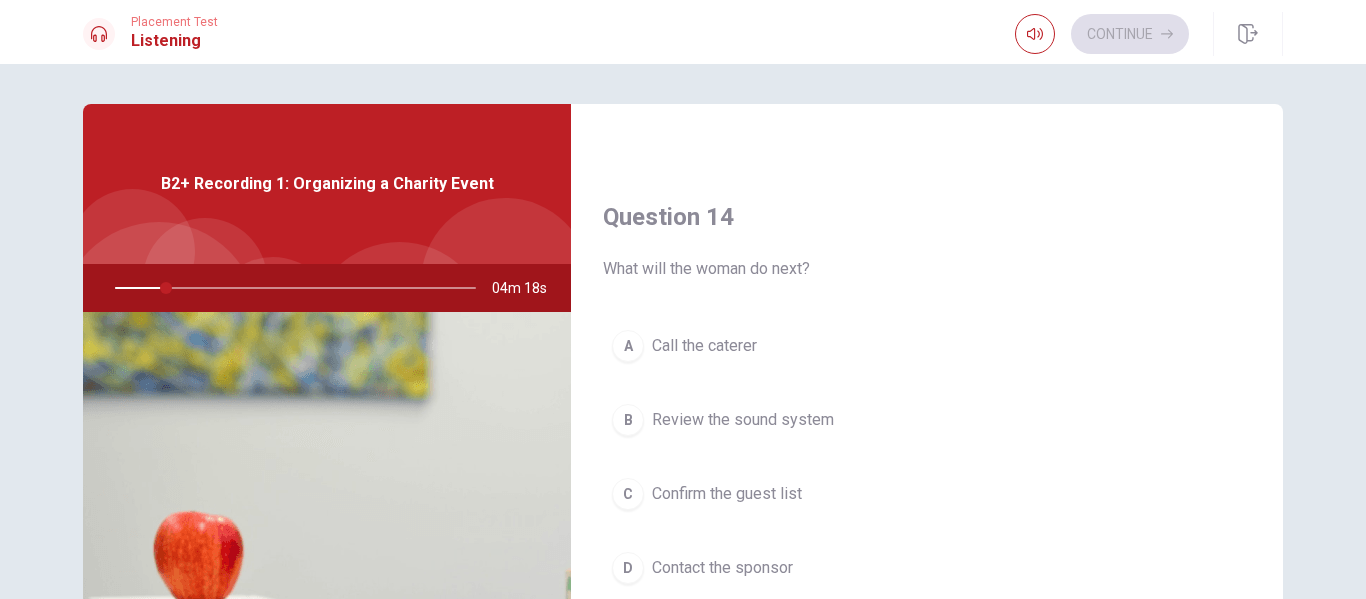 scroll, scrollTop: 1500, scrollLeft: 0, axis: vertical 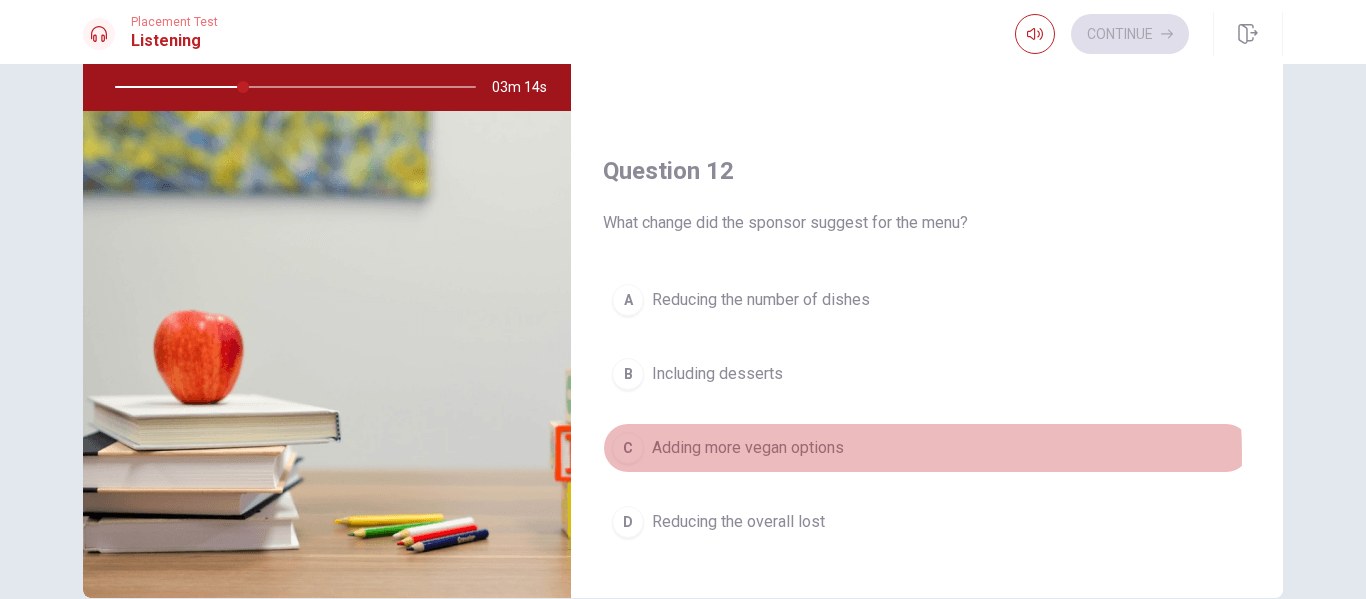 click on "Adding more vegan options" at bounding box center [748, 448] 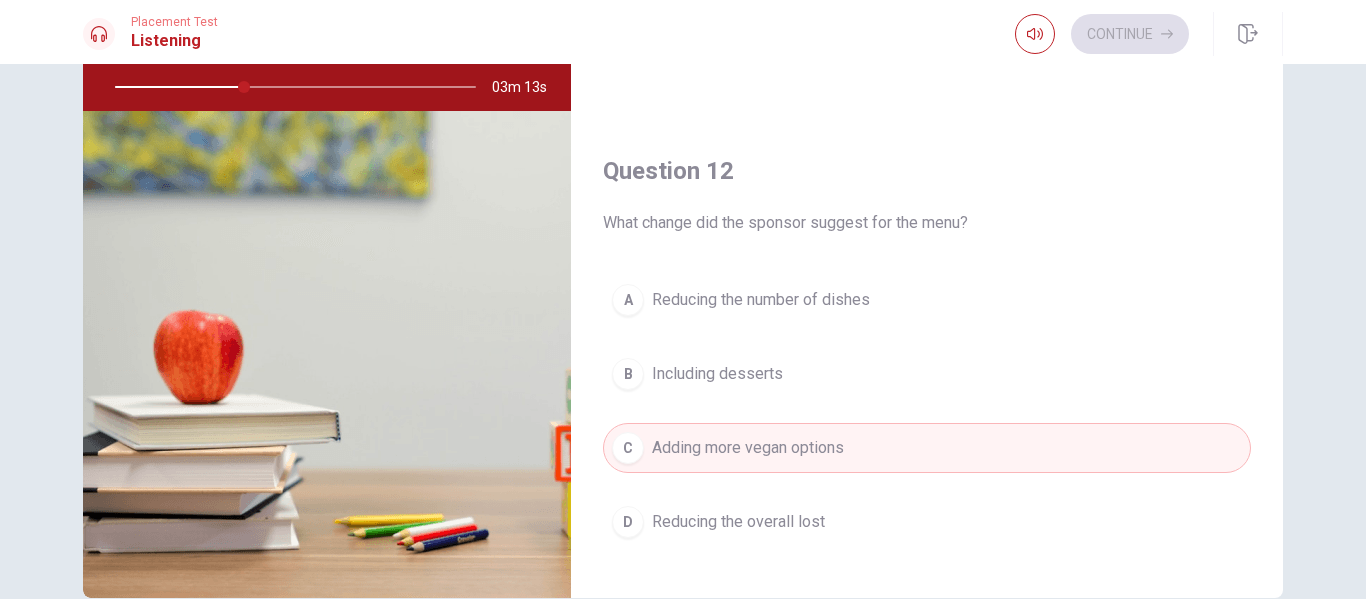 click on "Question 12 What change did the sponsor suggest for the menu? A Reducing the number of dishes B Including desserts C Adding more vegan options D Reducing the overall lost" at bounding box center (927, 371) 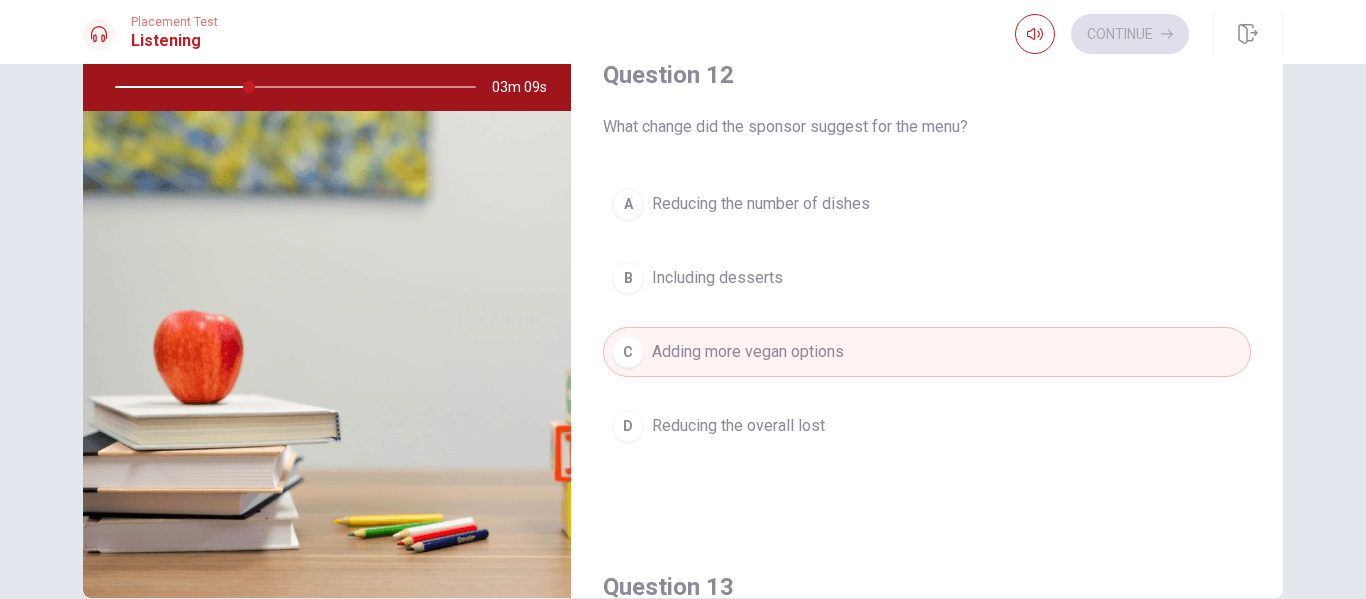 scroll, scrollTop: 400, scrollLeft: 0, axis: vertical 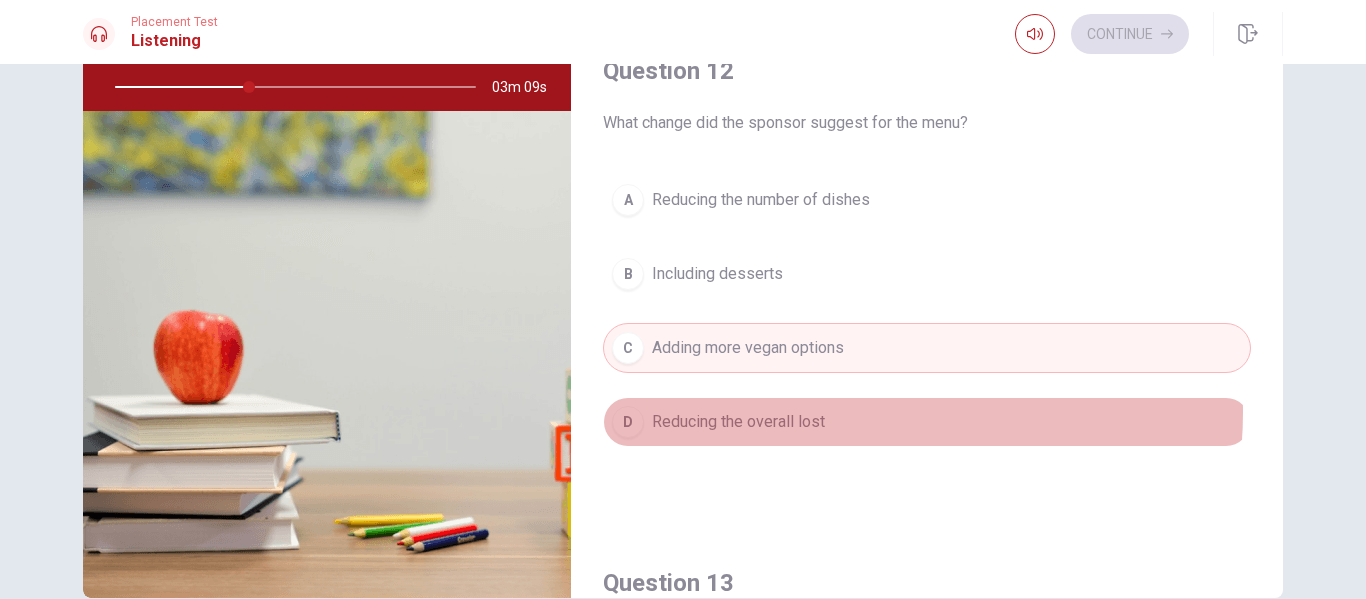 click on "Reducing the overall lost" at bounding box center [738, 422] 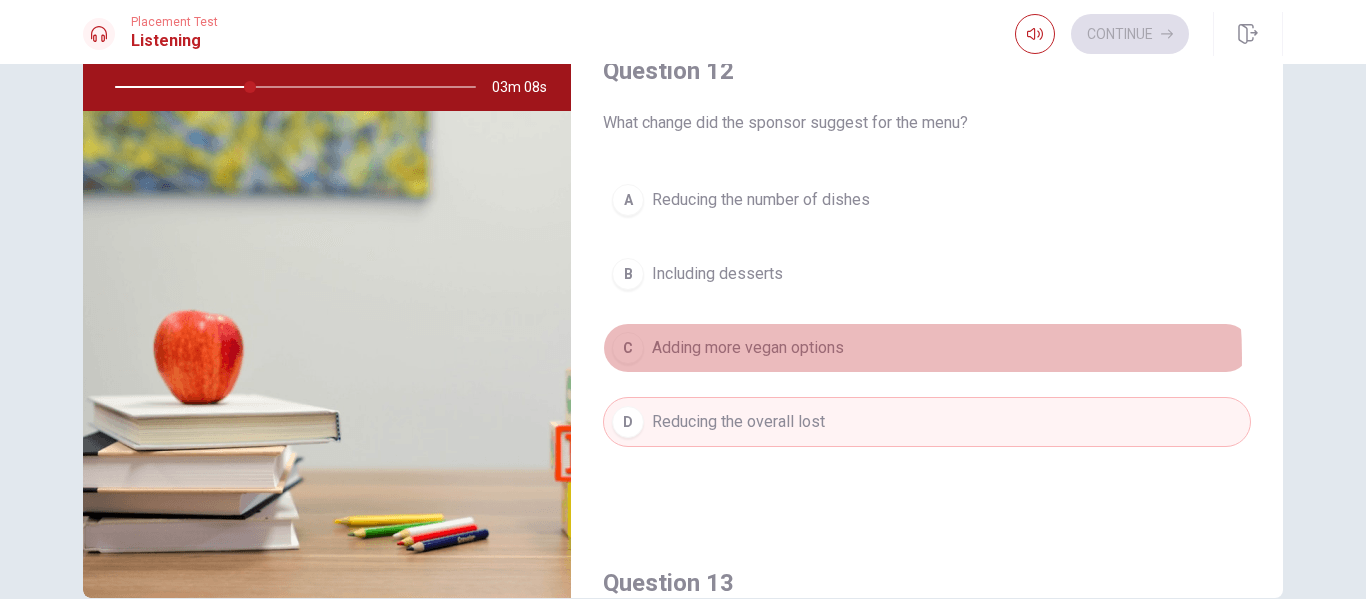click on "Adding more vegan options" at bounding box center [748, 348] 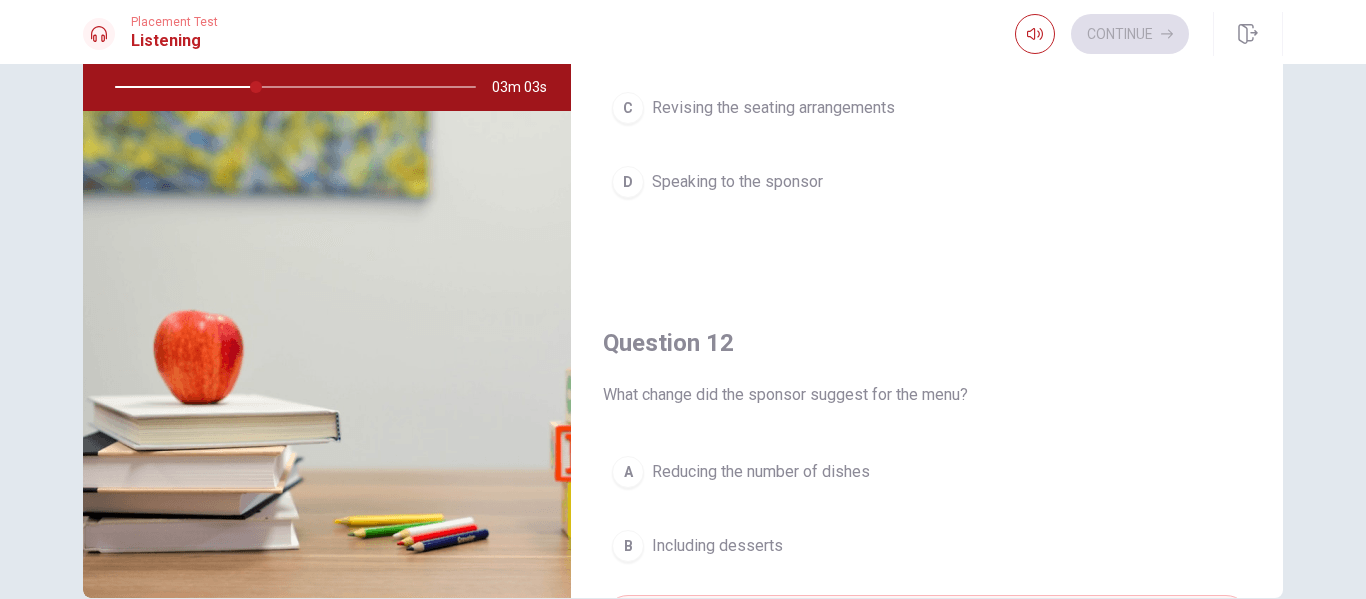 scroll, scrollTop: 0, scrollLeft: 0, axis: both 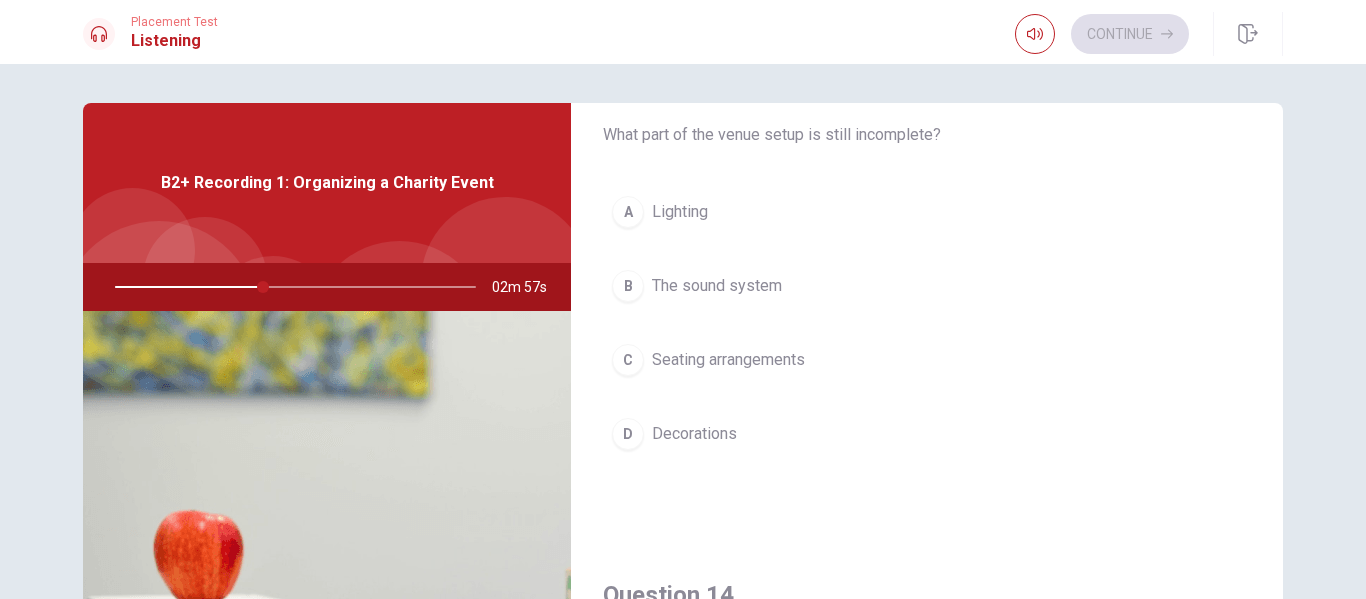 click on "The sound system" at bounding box center (717, 286) 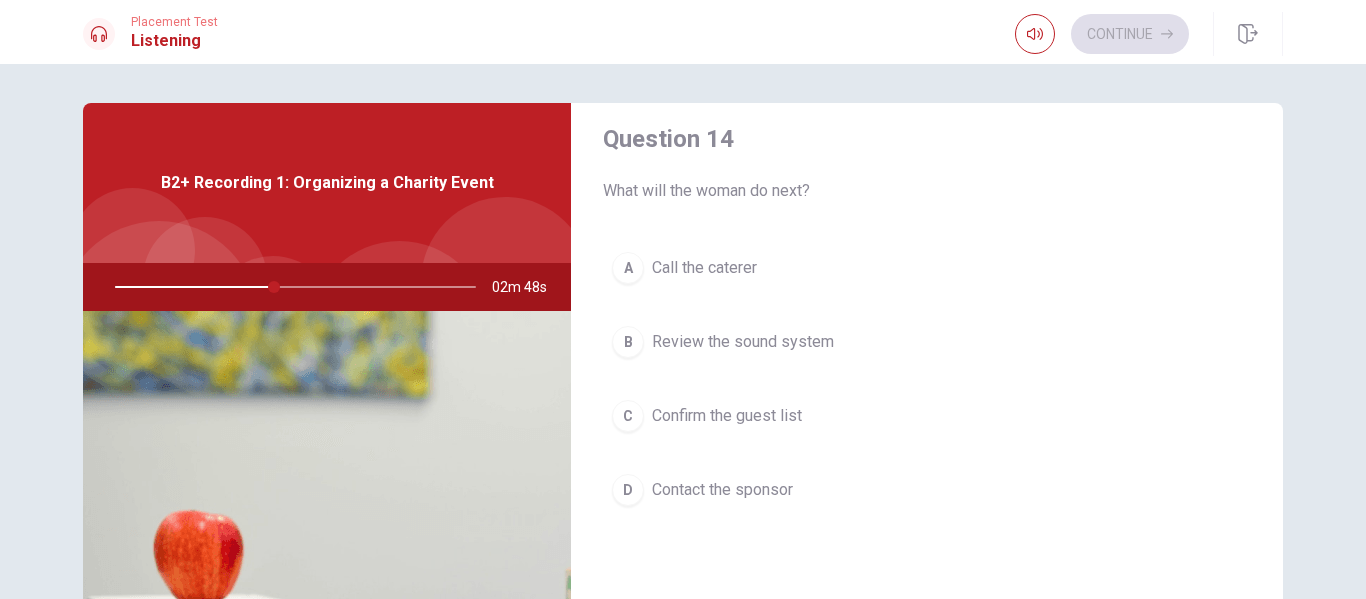 scroll, scrollTop: 1600, scrollLeft: 0, axis: vertical 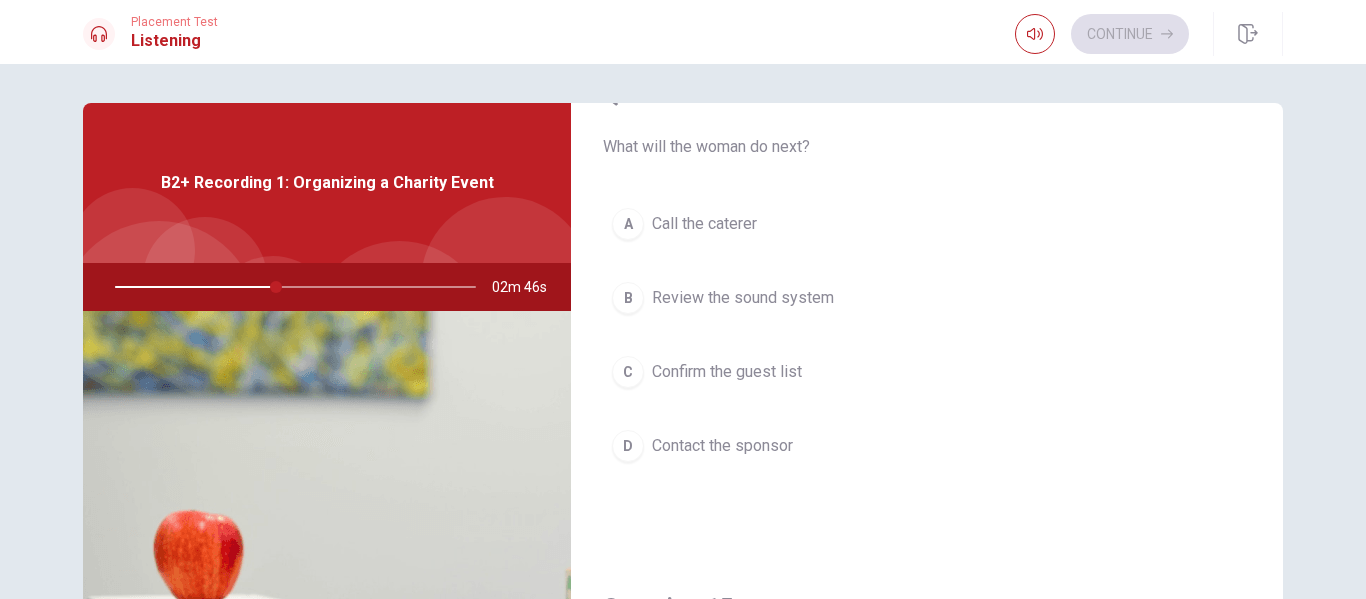 click on "A Call the caterer" at bounding box center (927, 224) 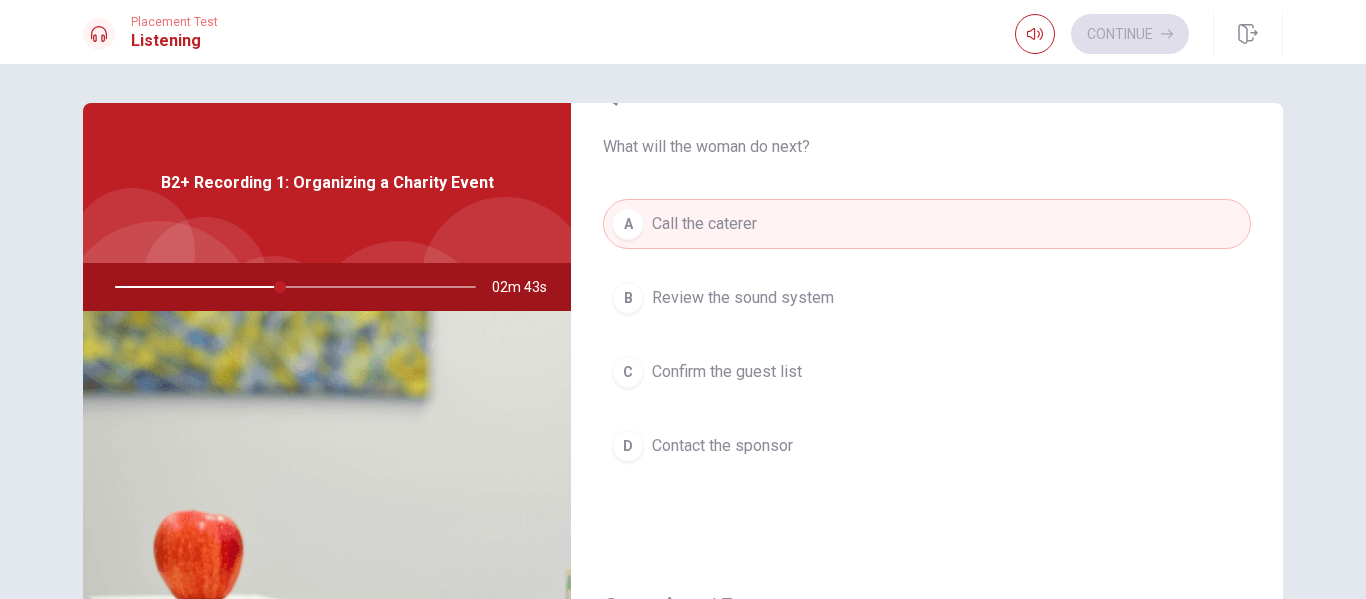 click on "Question 14 What will the woman do next? A Call the caterer B Review the sound system C Confirm the guest list D Contact the sponsor" at bounding box center (927, 295) 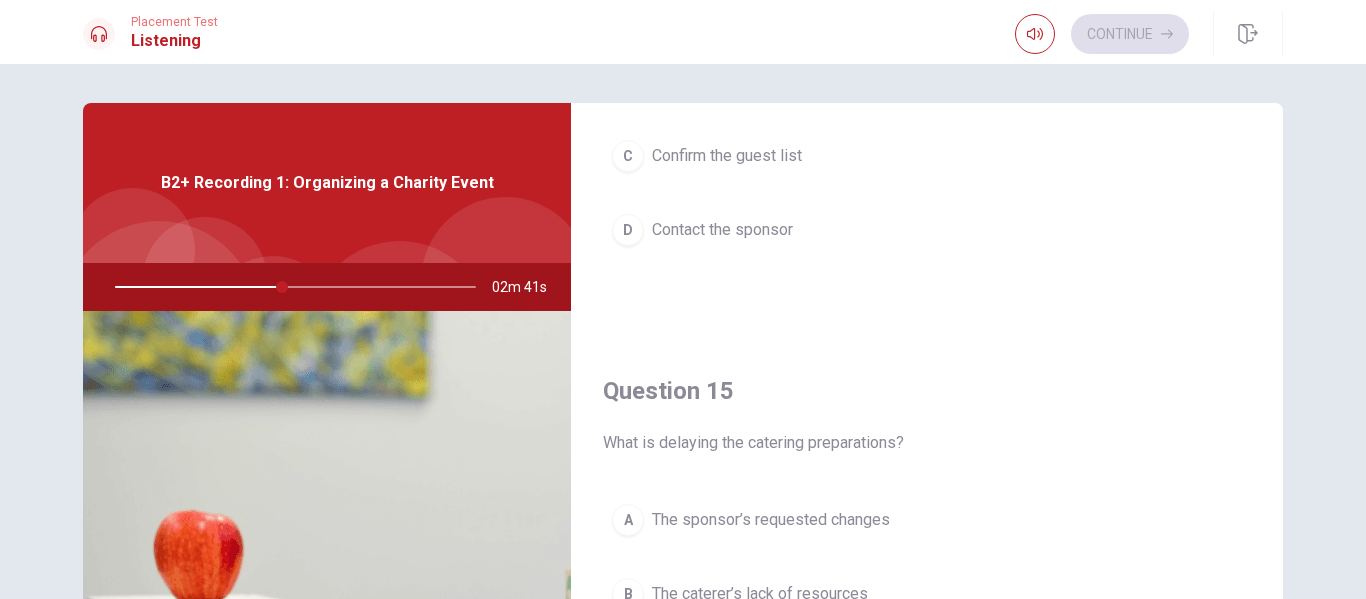 scroll, scrollTop: 1865, scrollLeft: 0, axis: vertical 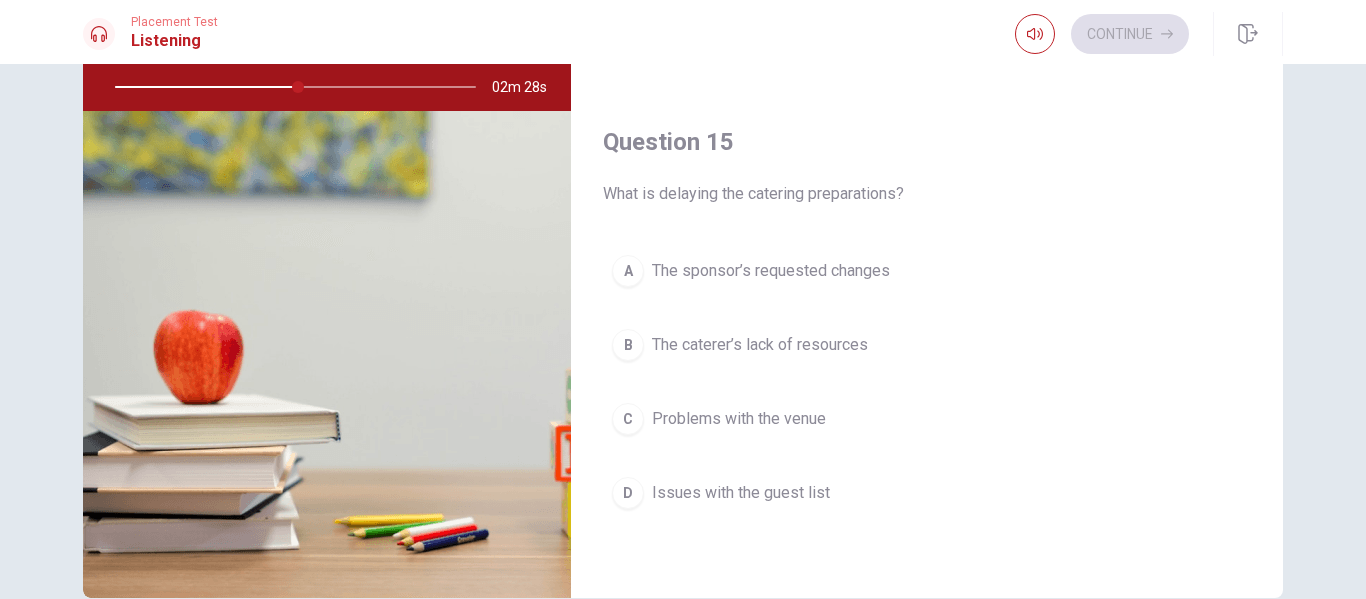click on "The sponsor’s requested changes" at bounding box center [771, 271] 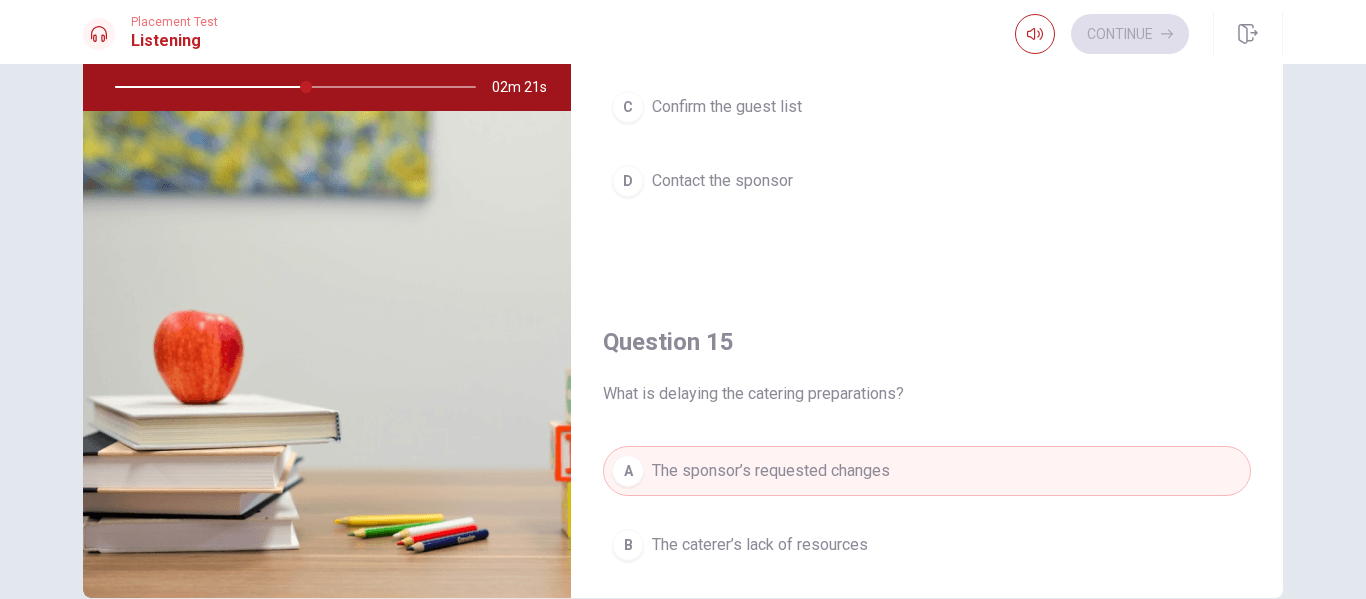 scroll, scrollTop: 1865, scrollLeft: 0, axis: vertical 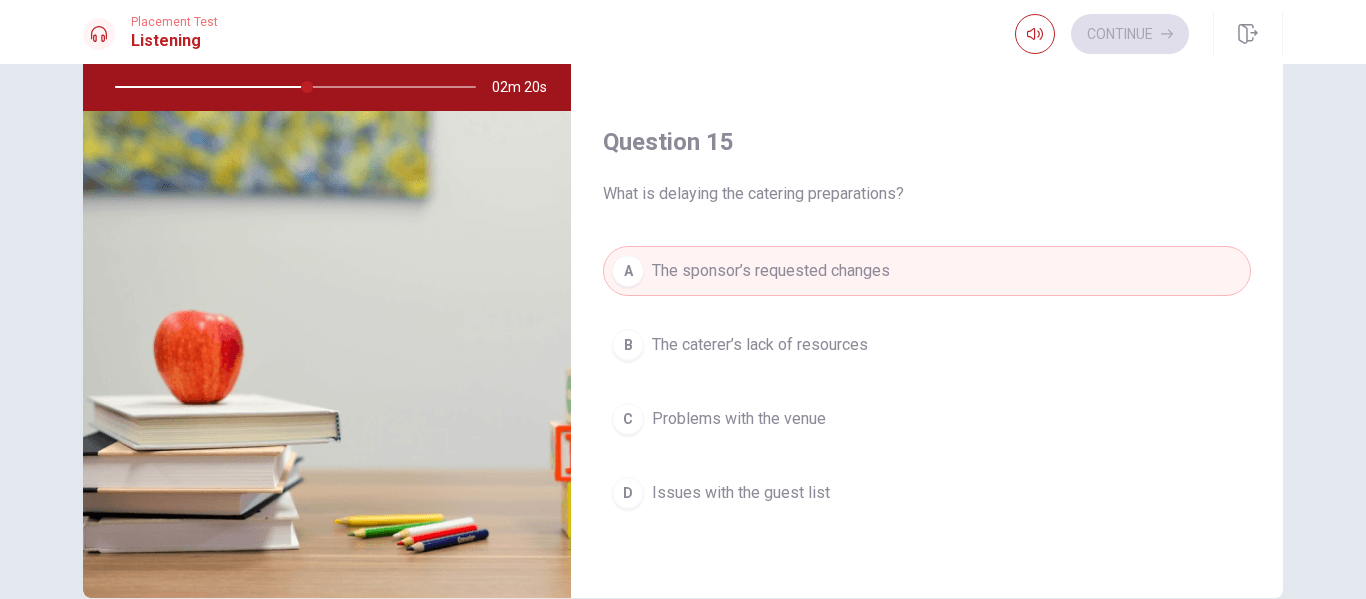 click on "The caterer’s lack of resources" at bounding box center (760, 345) 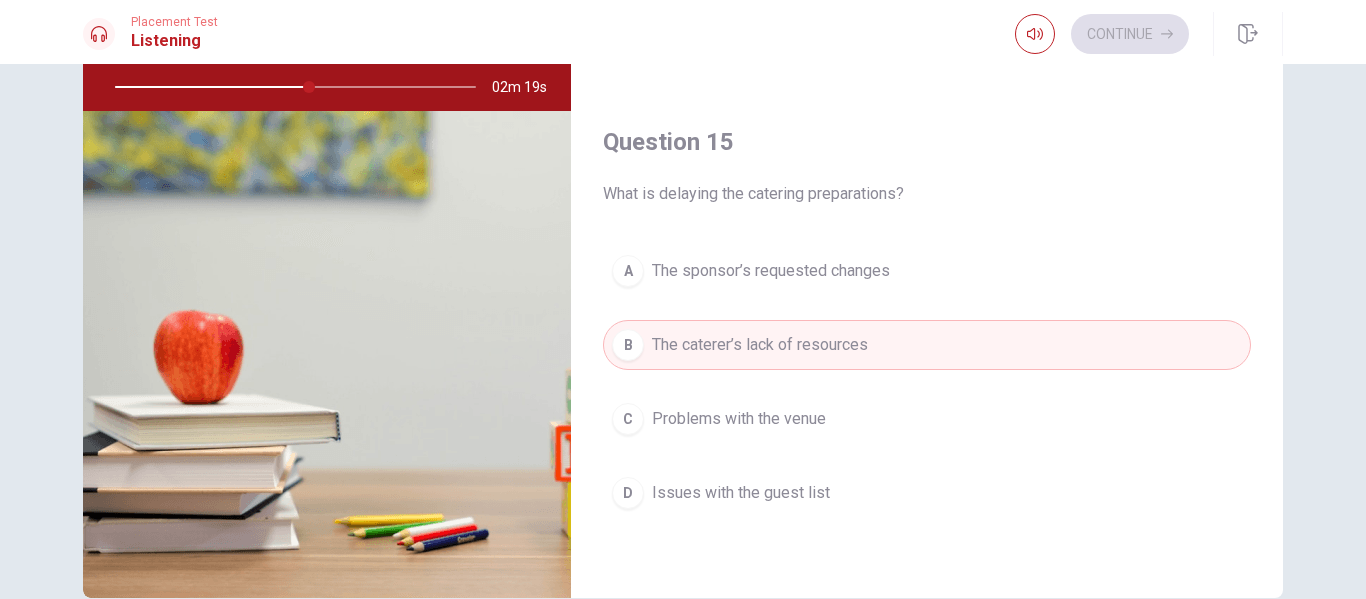 click on "A The sponsor’s requested changes" at bounding box center (927, 271) 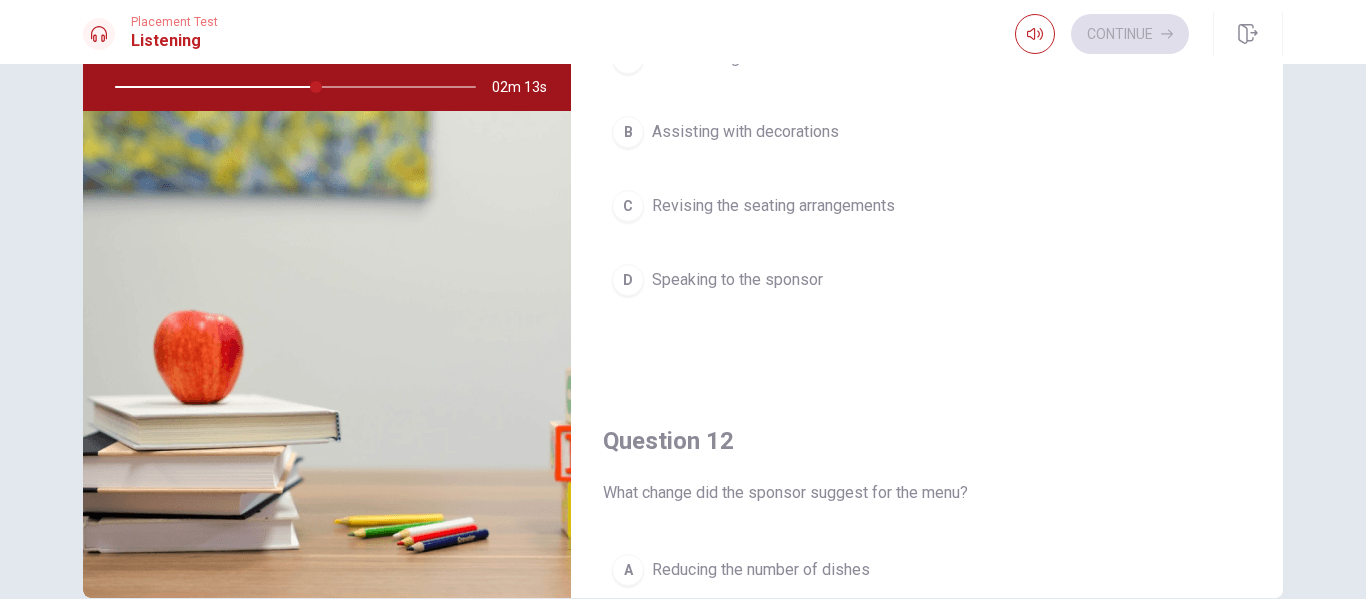scroll, scrollTop: 0, scrollLeft: 0, axis: both 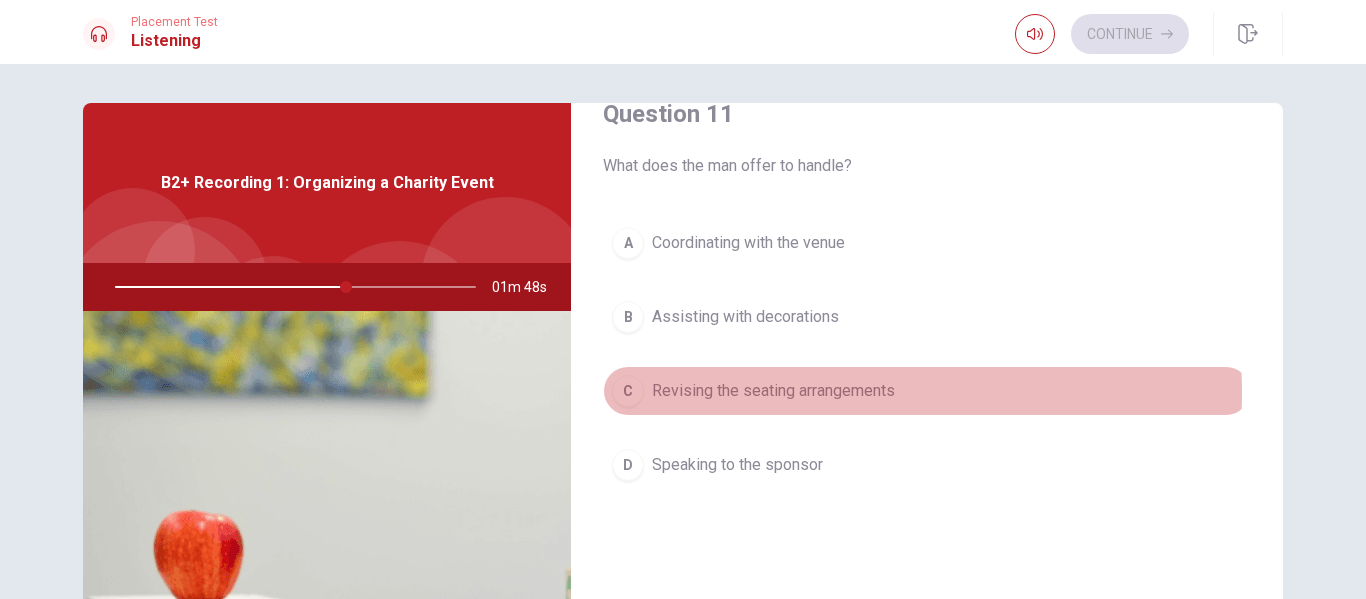 click on "Revising the seating arrangements" at bounding box center [773, 391] 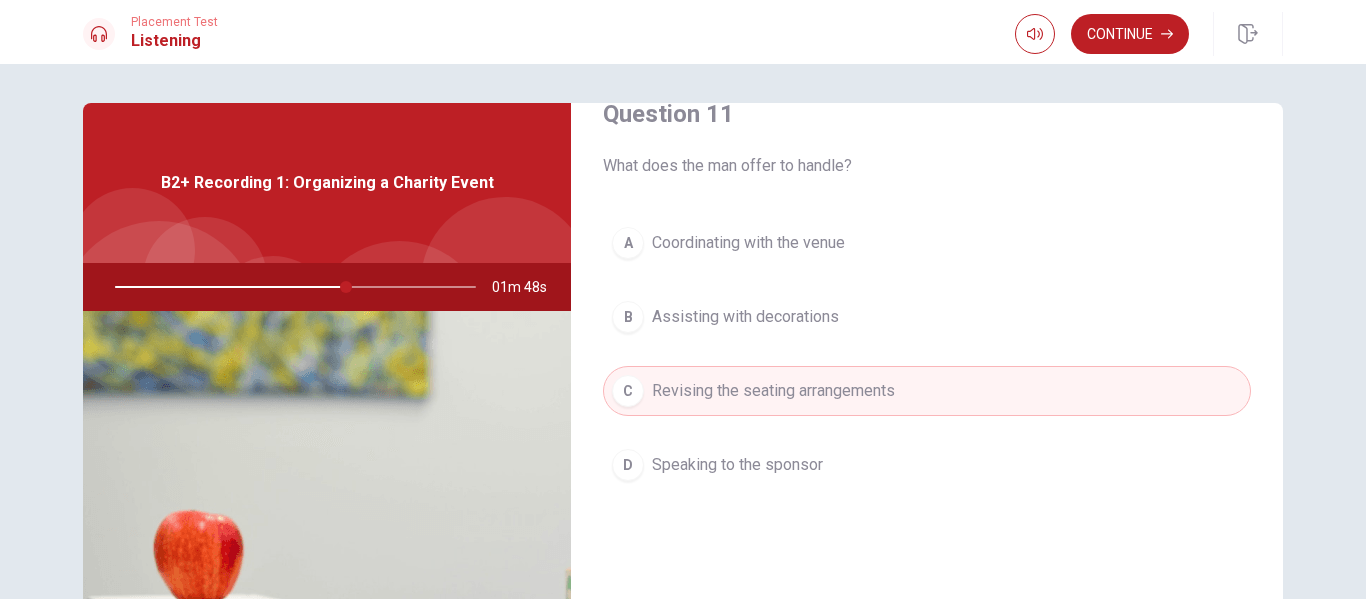 click on "A Coordinating with the venue B Assisting with decorations C Revising the seating arrangements D Speaking to the sponsor" at bounding box center [927, 374] 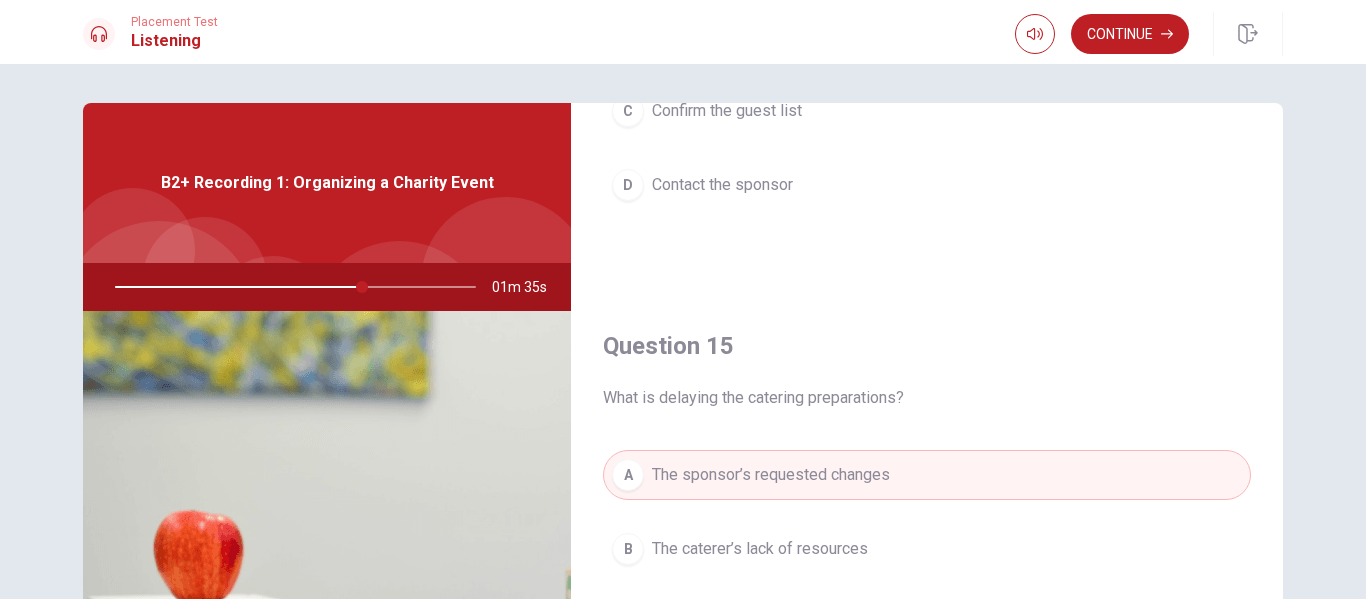scroll, scrollTop: 1865, scrollLeft: 0, axis: vertical 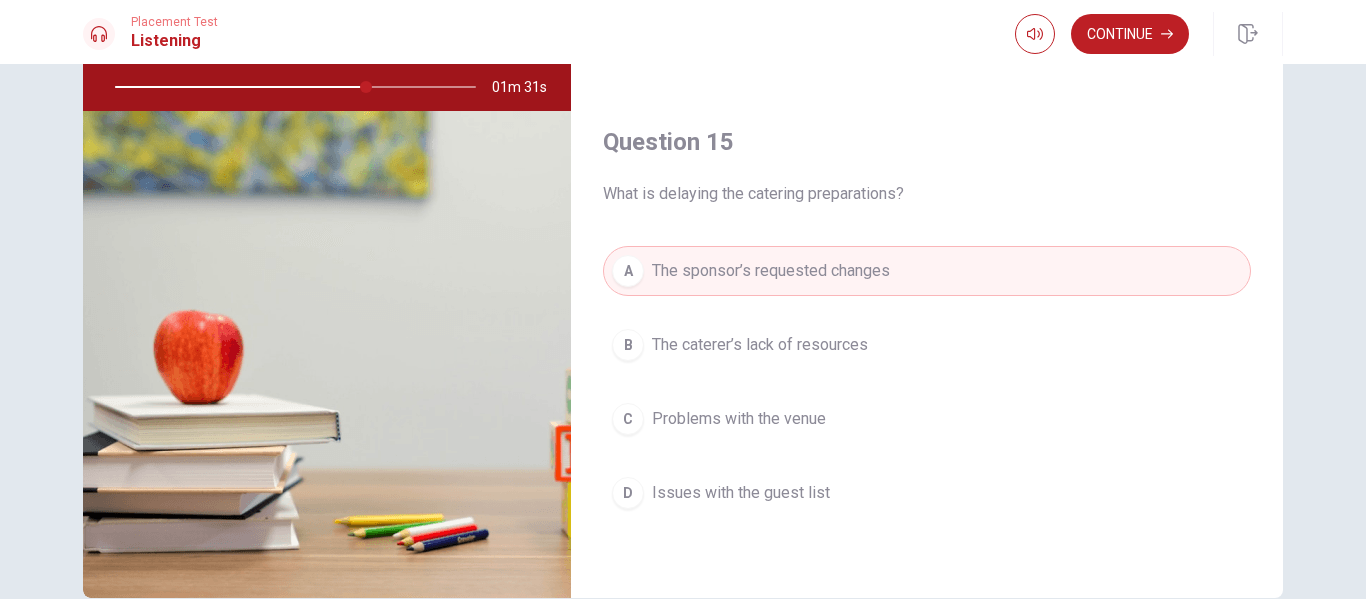 click on "Problems with the venue" at bounding box center (739, 419) 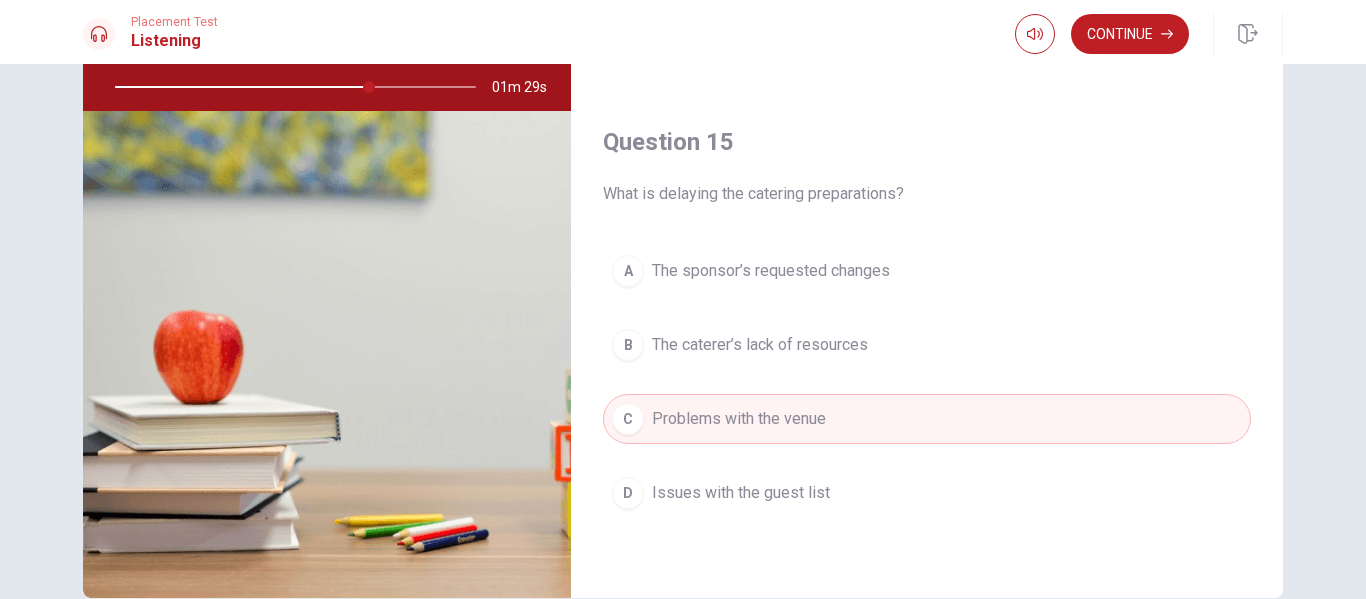 click on "A The sponsor’s requested changes B The caterer’s lack of resources C Problems with the venue D Issues with the guest list" at bounding box center [927, 402] 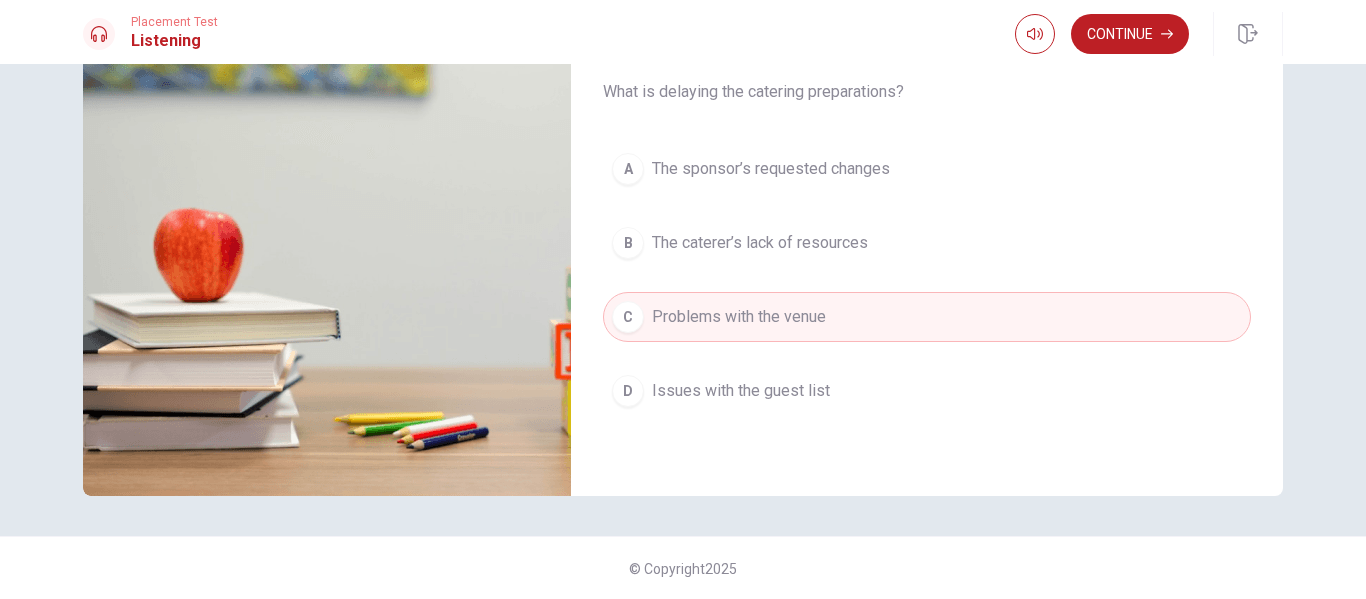 scroll, scrollTop: 304, scrollLeft: 0, axis: vertical 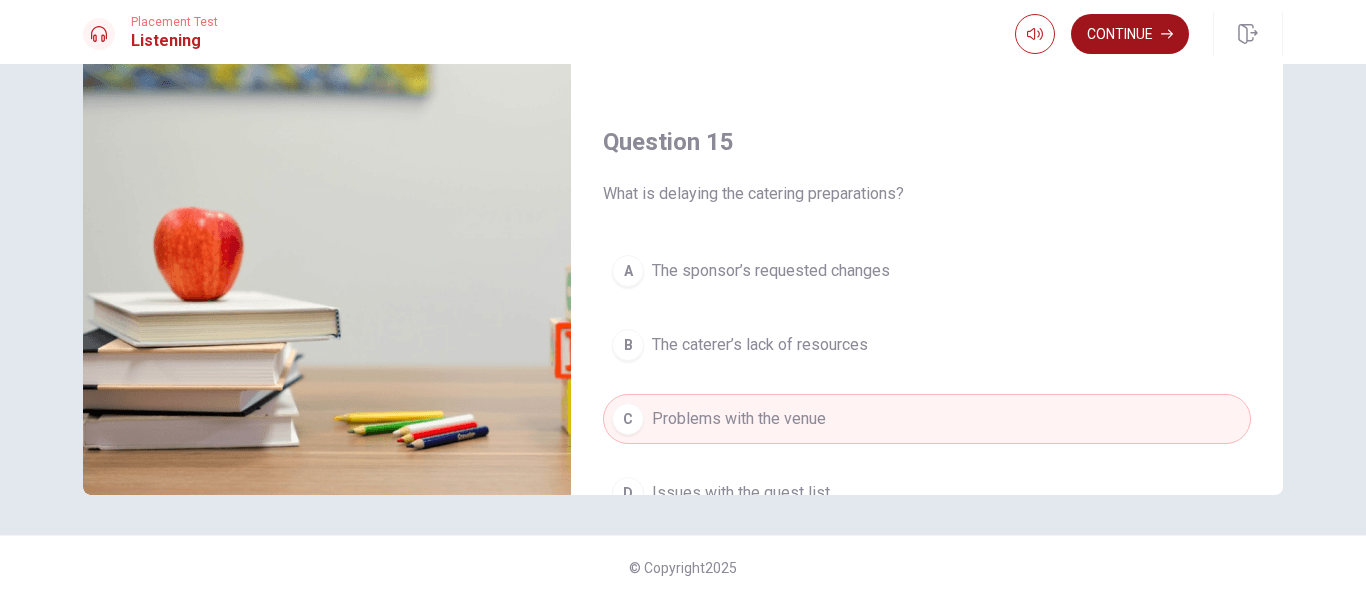 click on "Continue" at bounding box center (1130, 34) 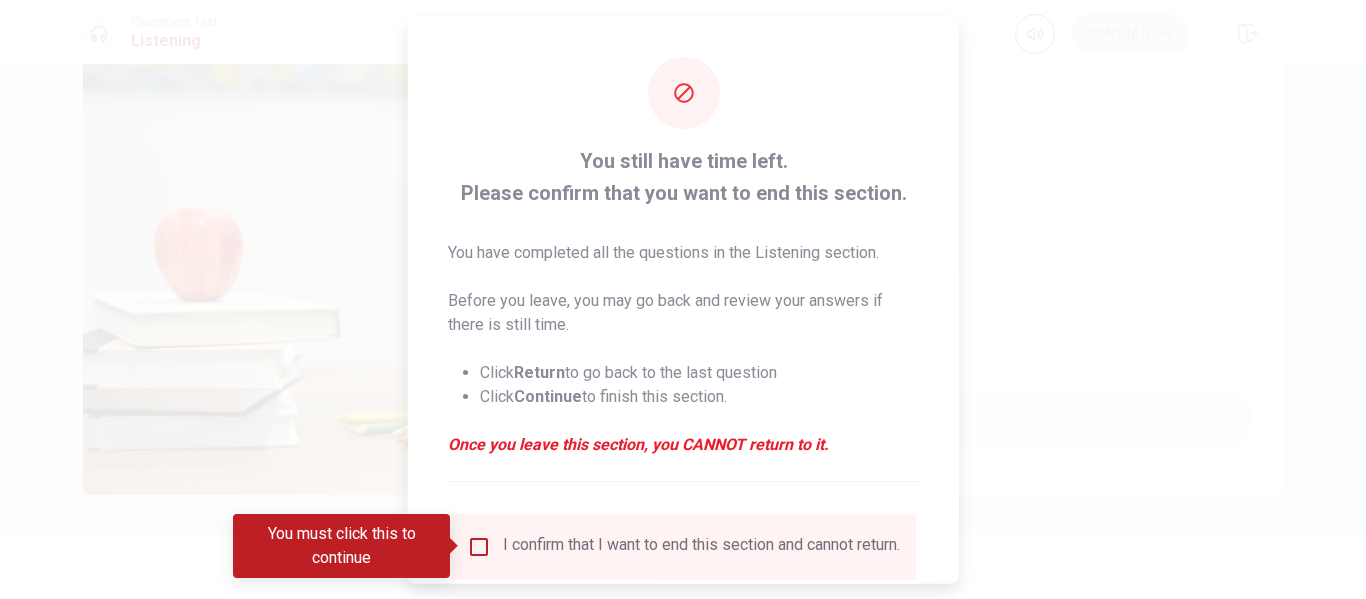 click at bounding box center (479, 546) 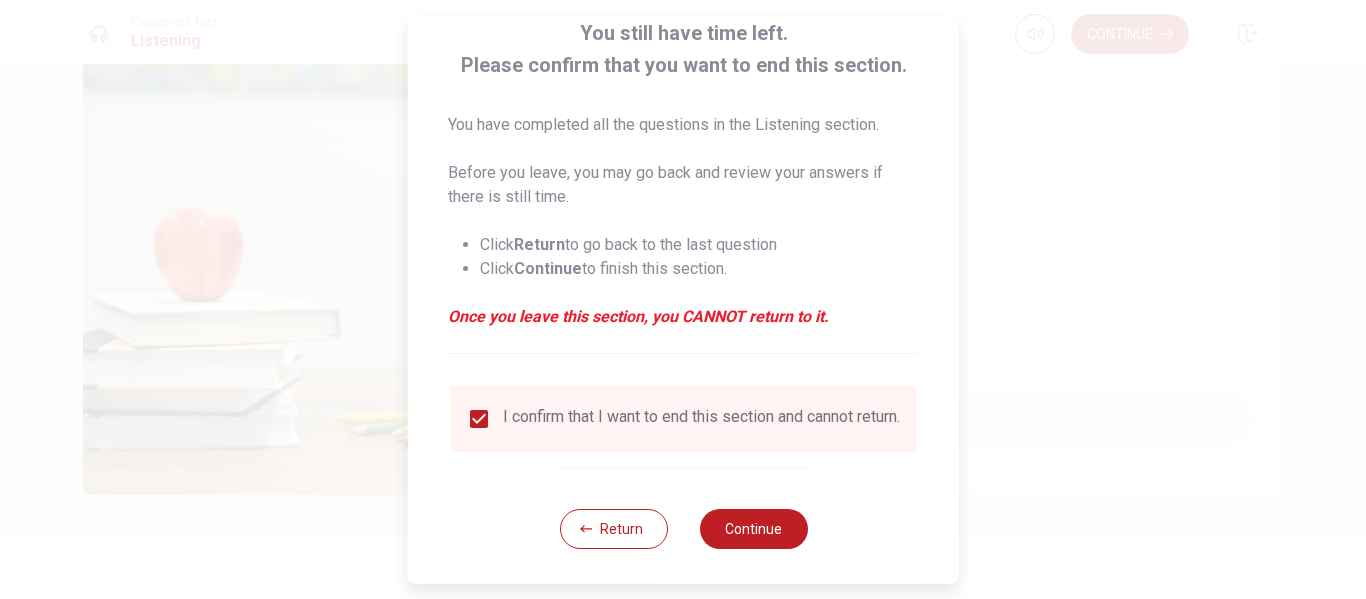 scroll, scrollTop: 147, scrollLeft: 0, axis: vertical 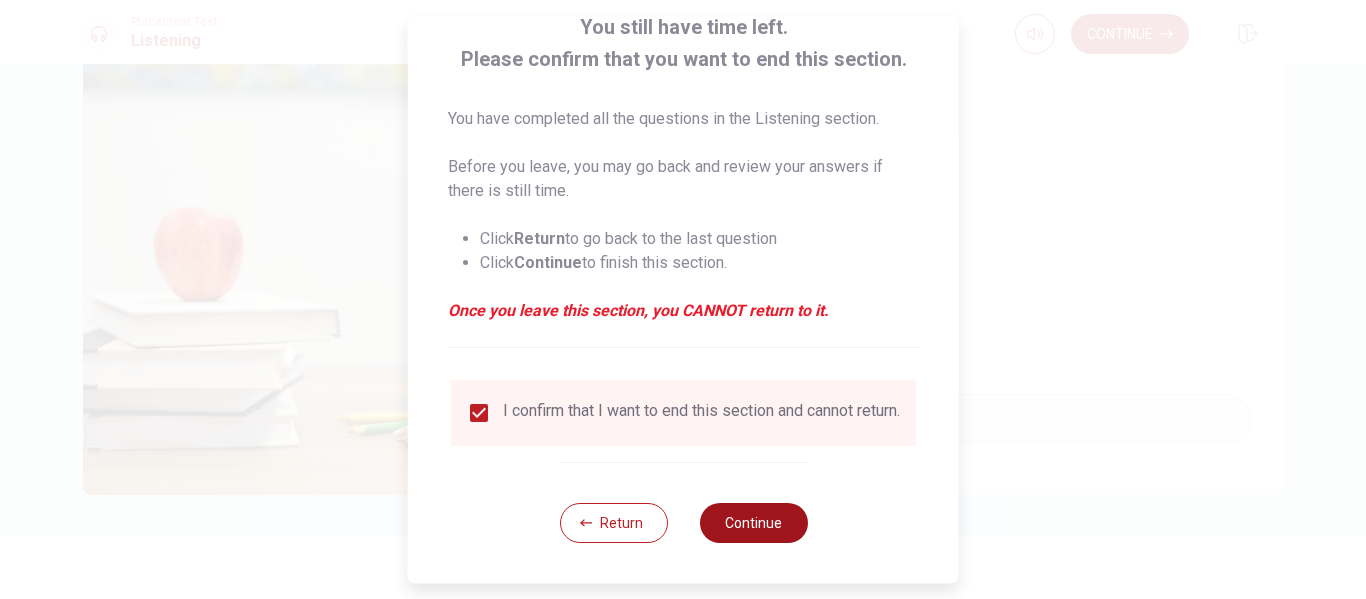 click on "Continue" at bounding box center (753, 523) 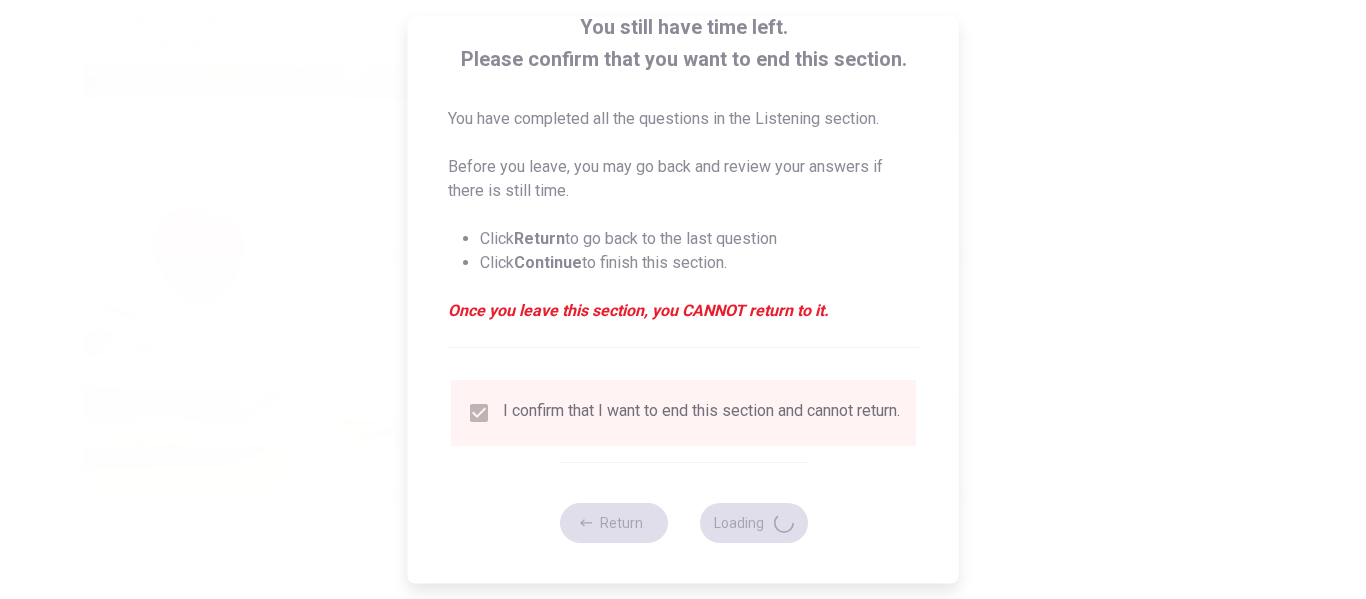 type on "75" 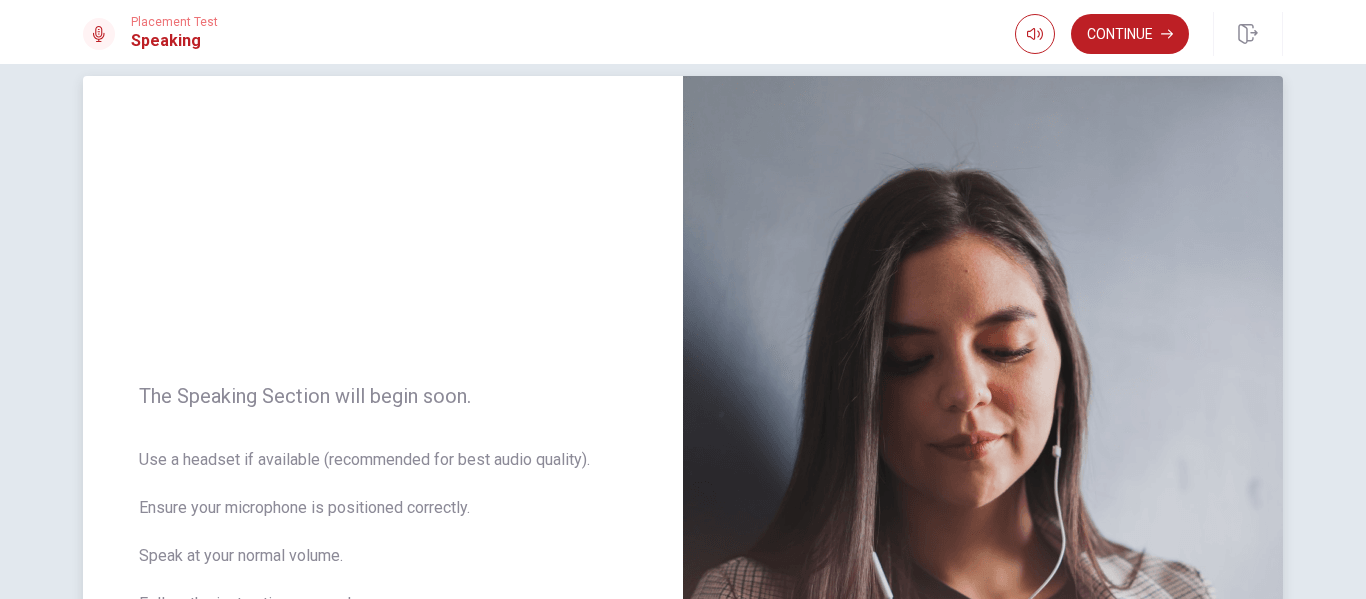 scroll, scrollTop: 0, scrollLeft: 0, axis: both 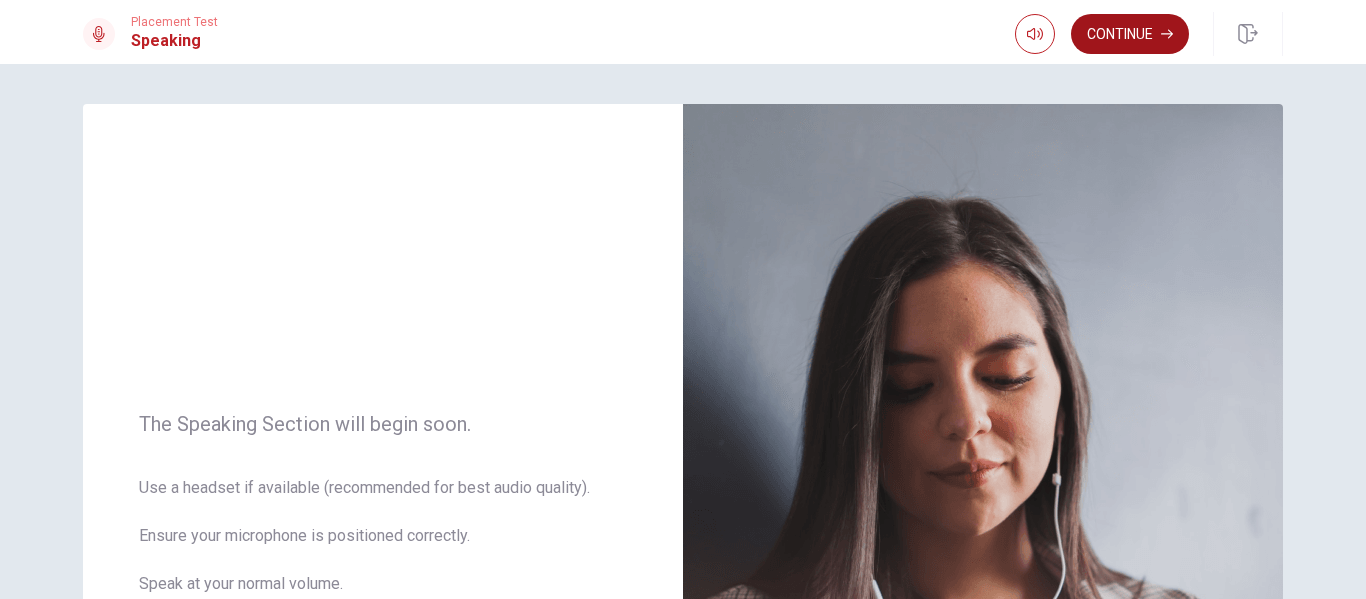 click on "Continue" at bounding box center (1130, 34) 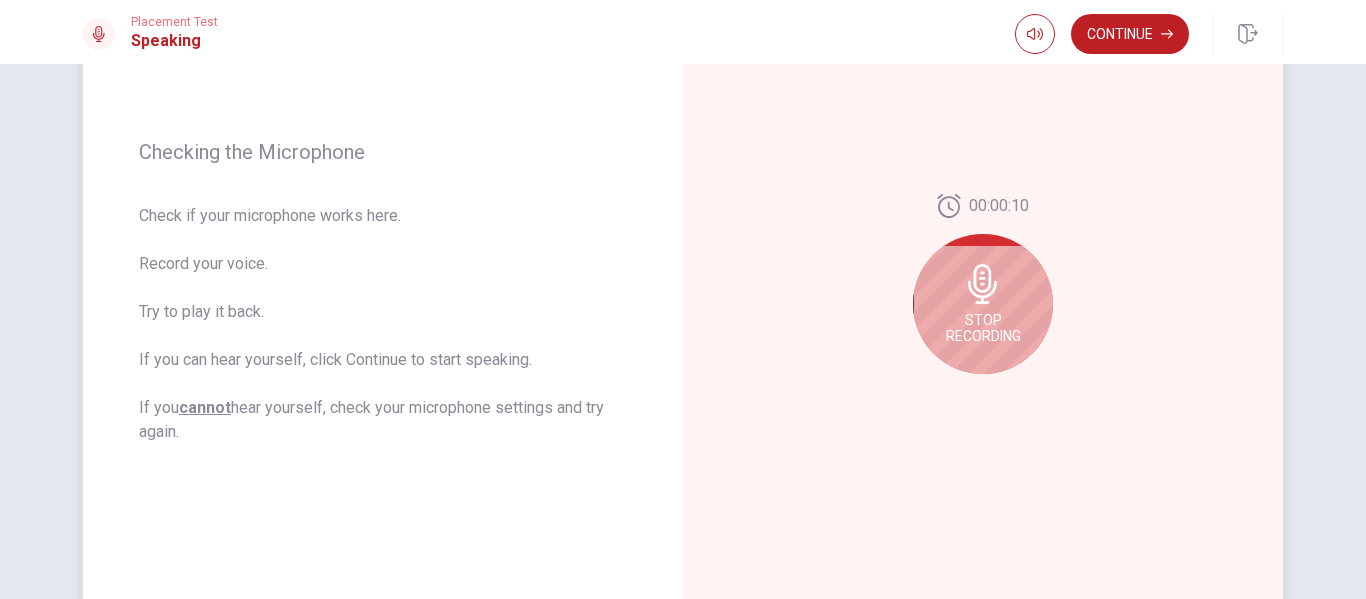 scroll, scrollTop: 300, scrollLeft: 0, axis: vertical 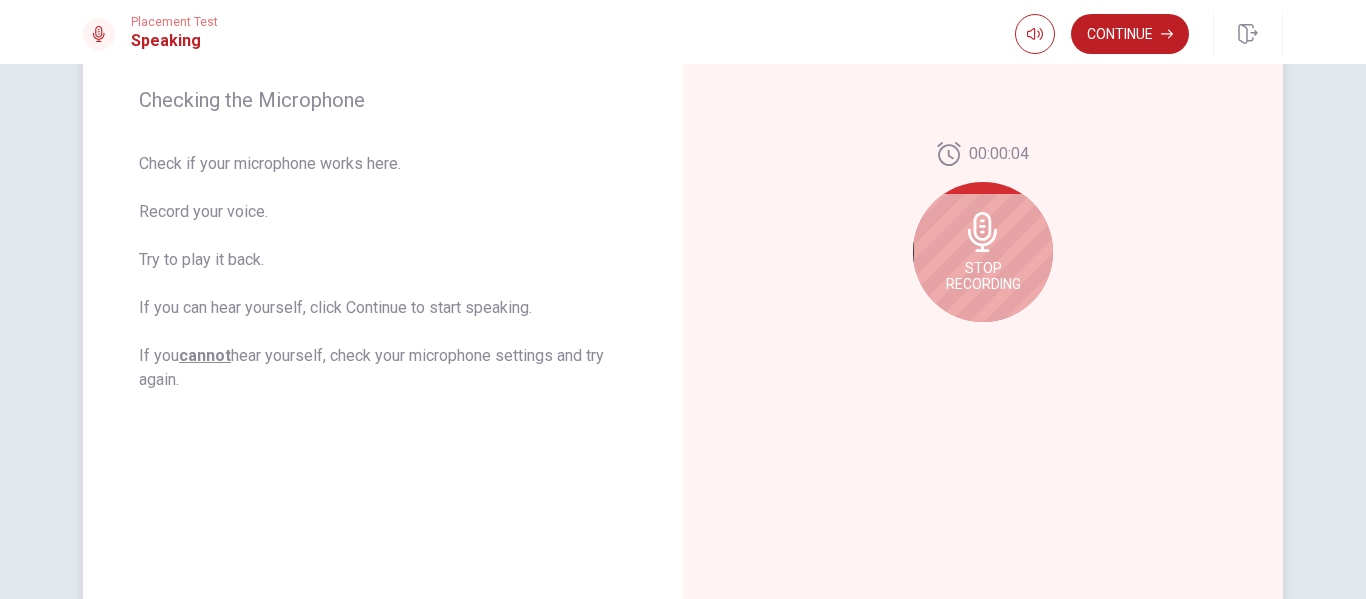 click on "Stop   Recording" at bounding box center (983, 276) 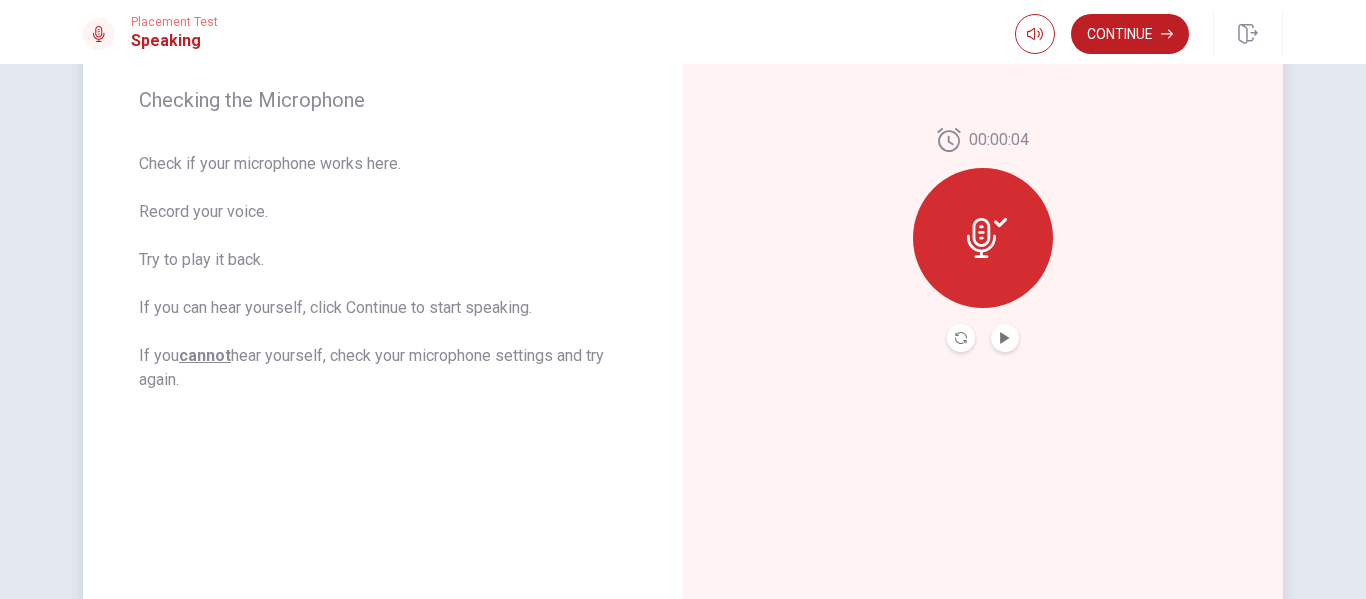 click at bounding box center [1005, 338] 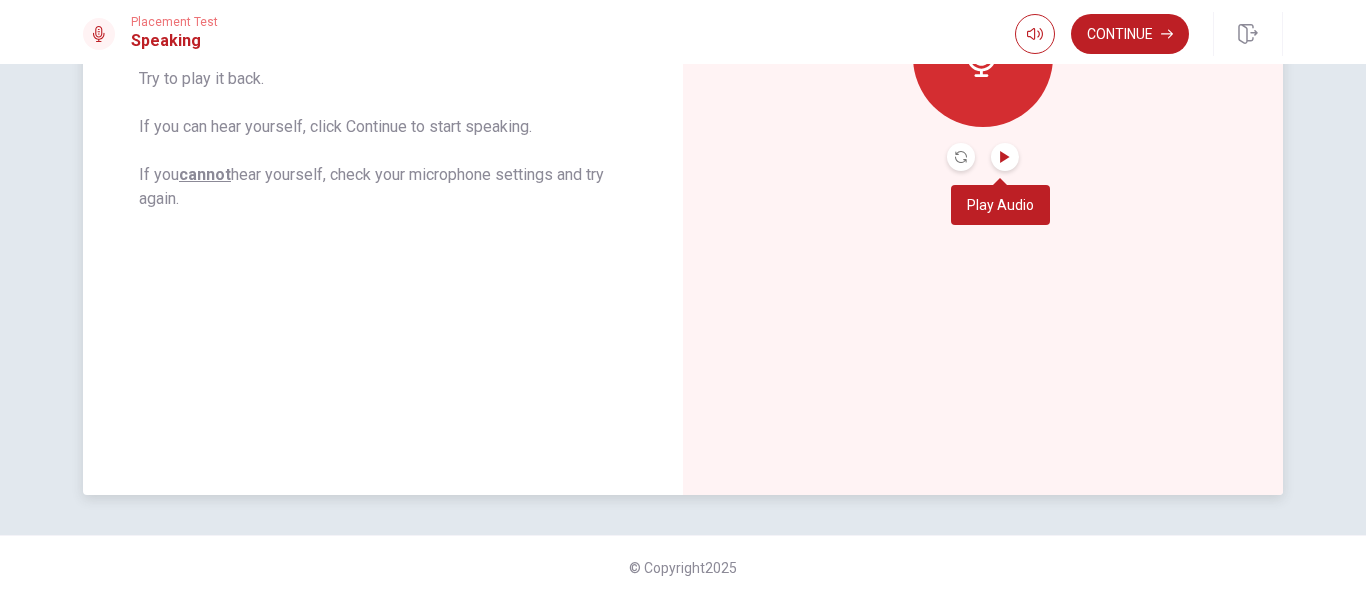 scroll, scrollTop: 281, scrollLeft: 0, axis: vertical 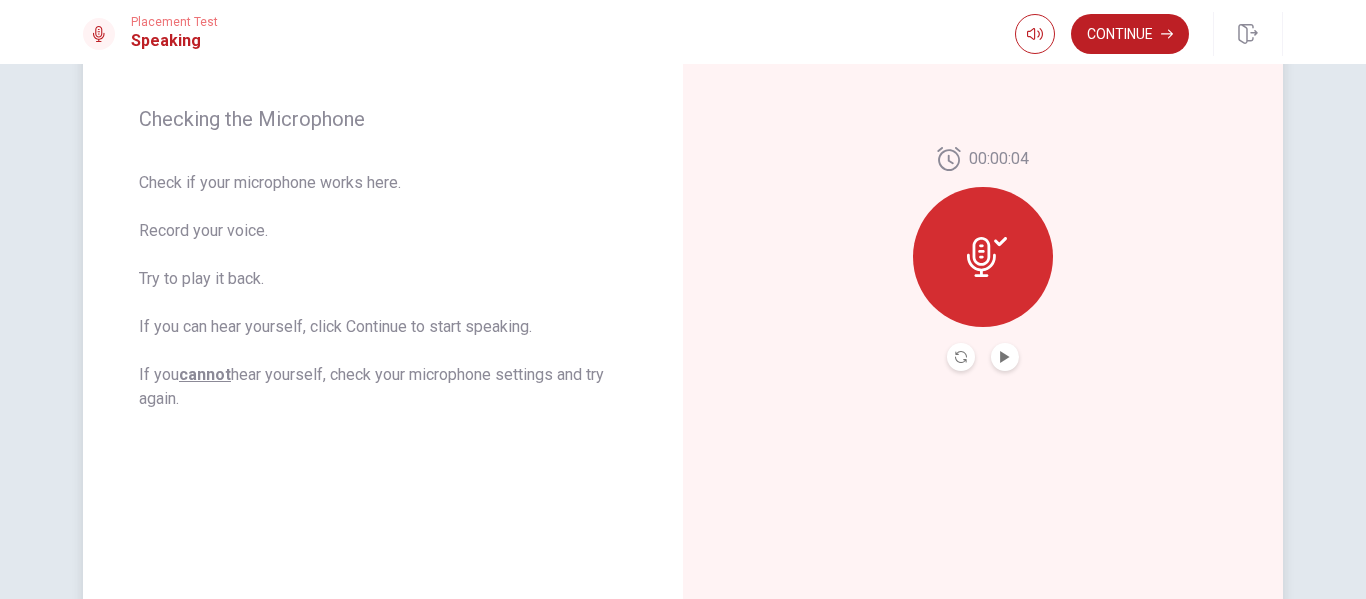 click at bounding box center [961, 357] 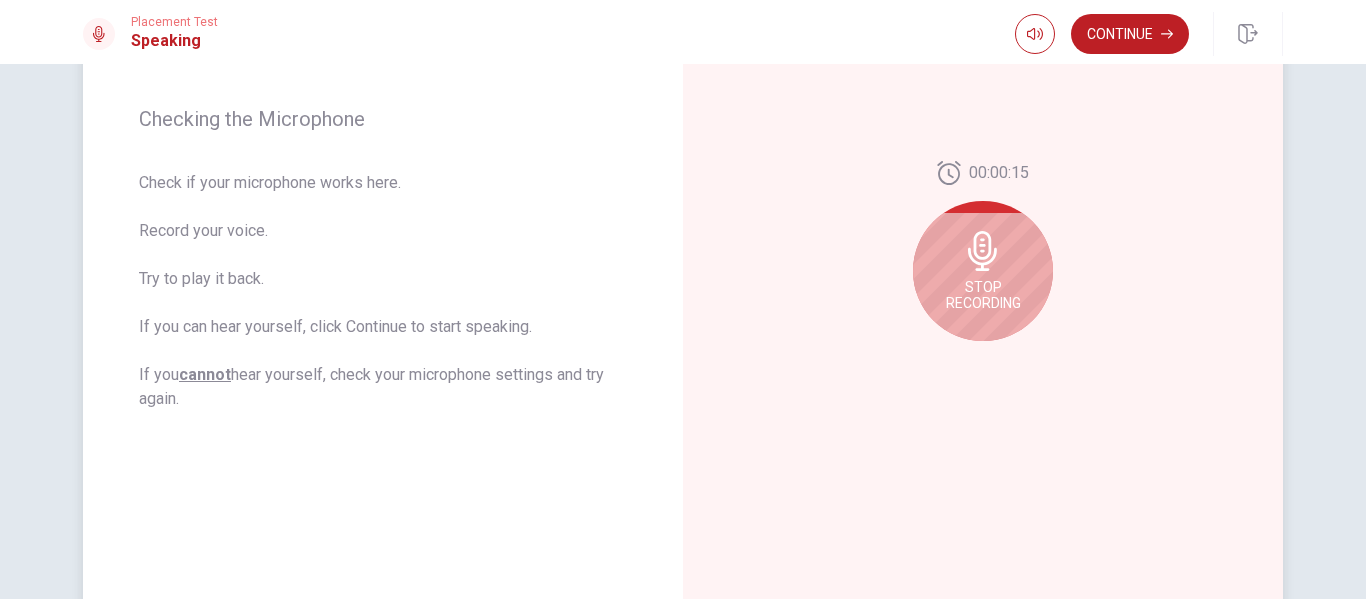 click on "Stop   Recording" at bounding box center (983, 271) 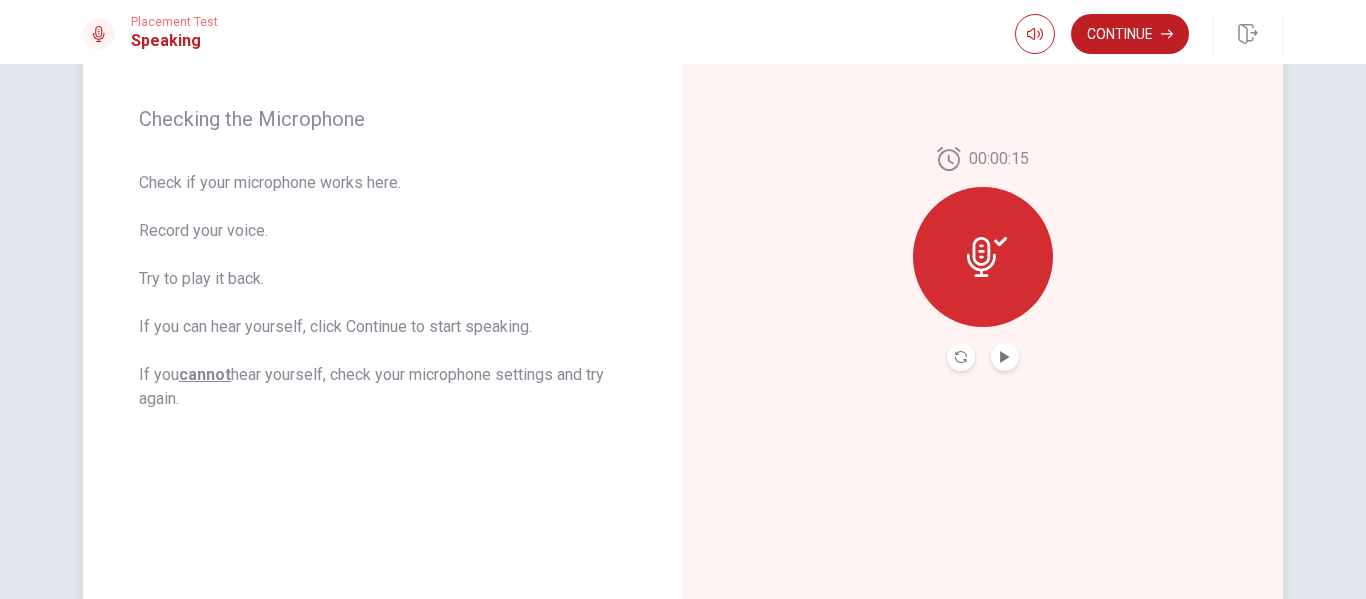 click 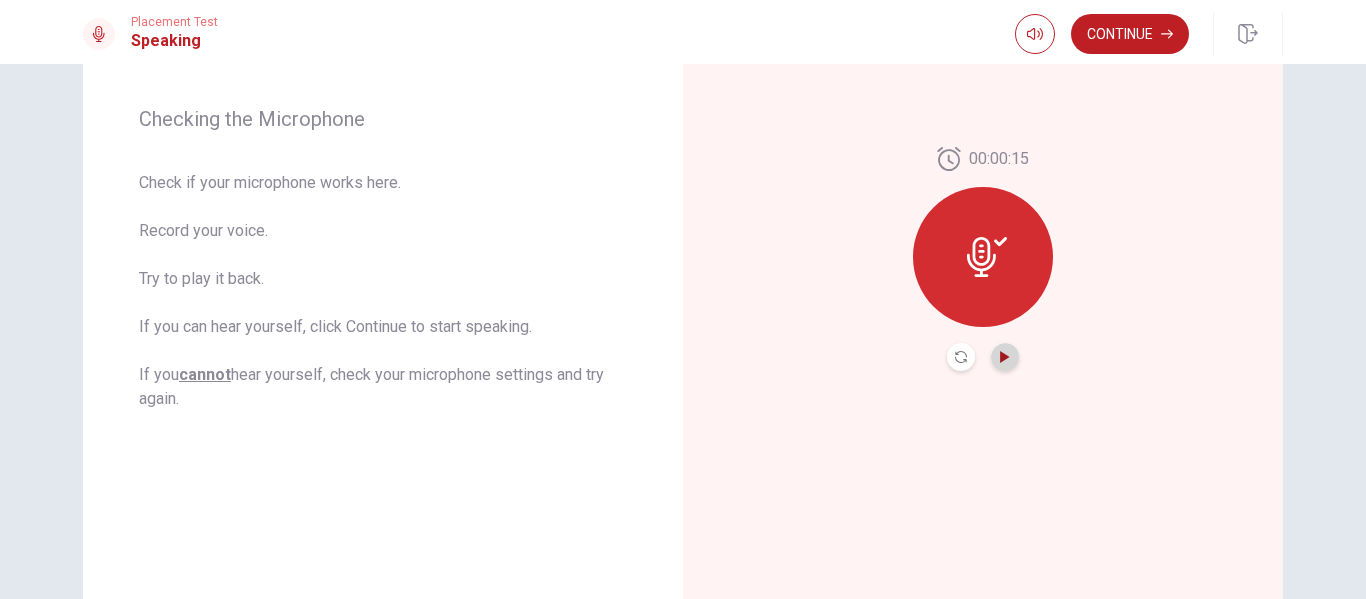 click 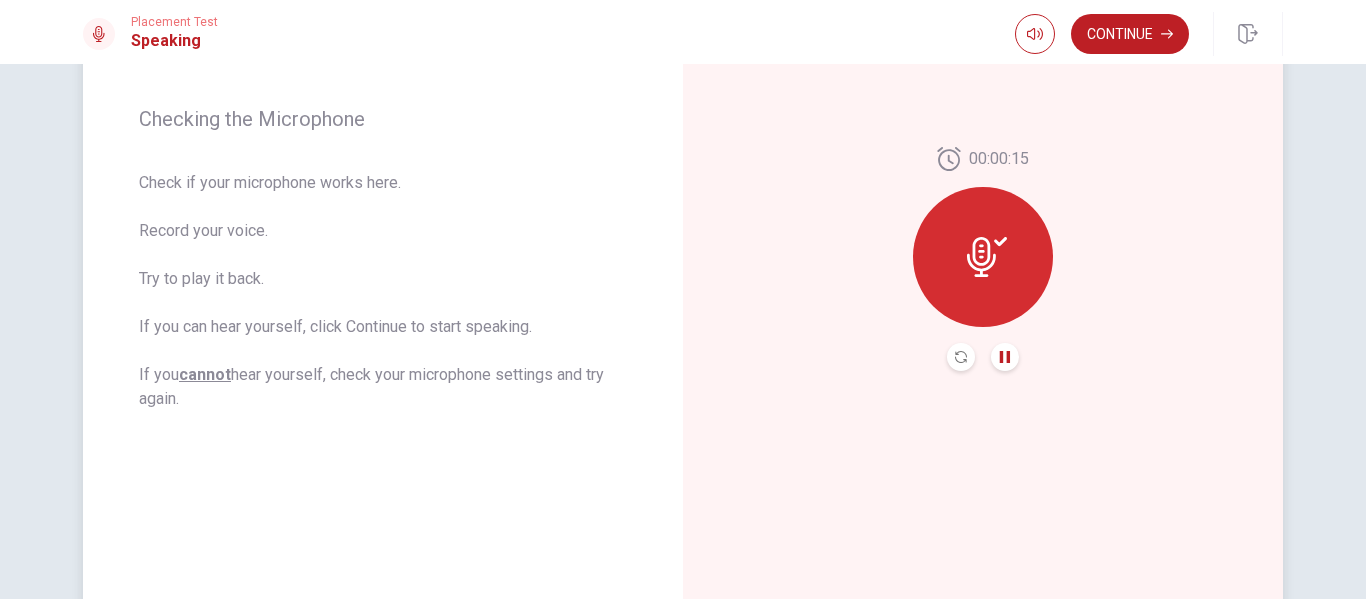 click 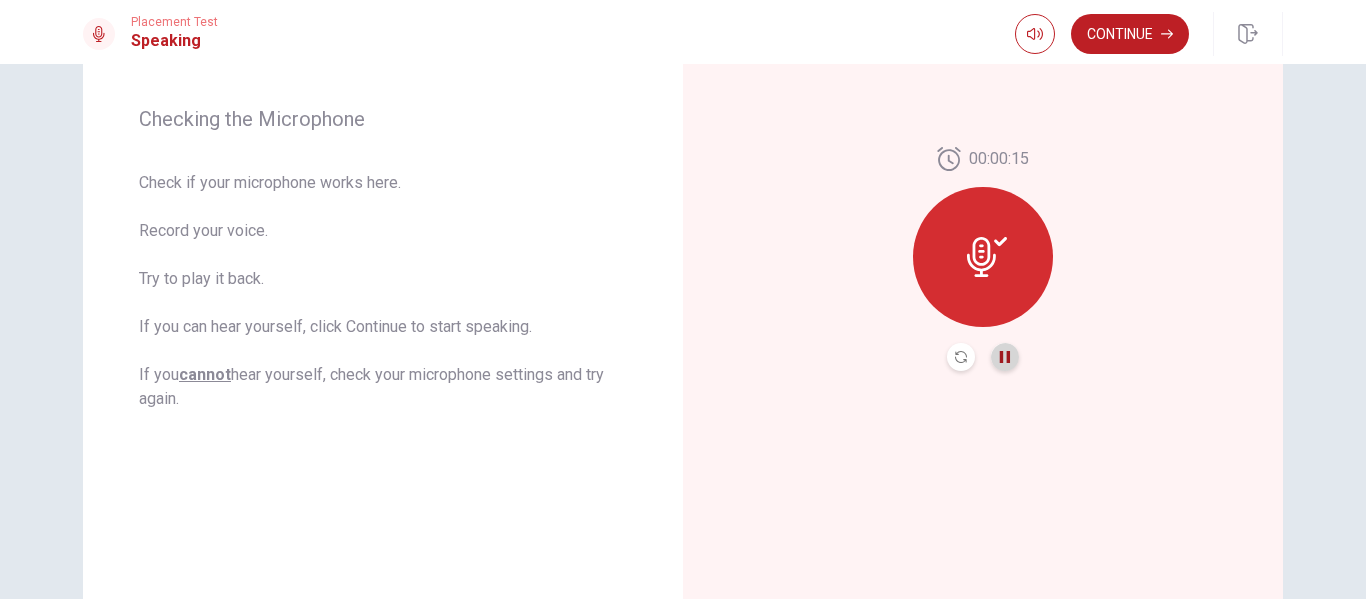 click 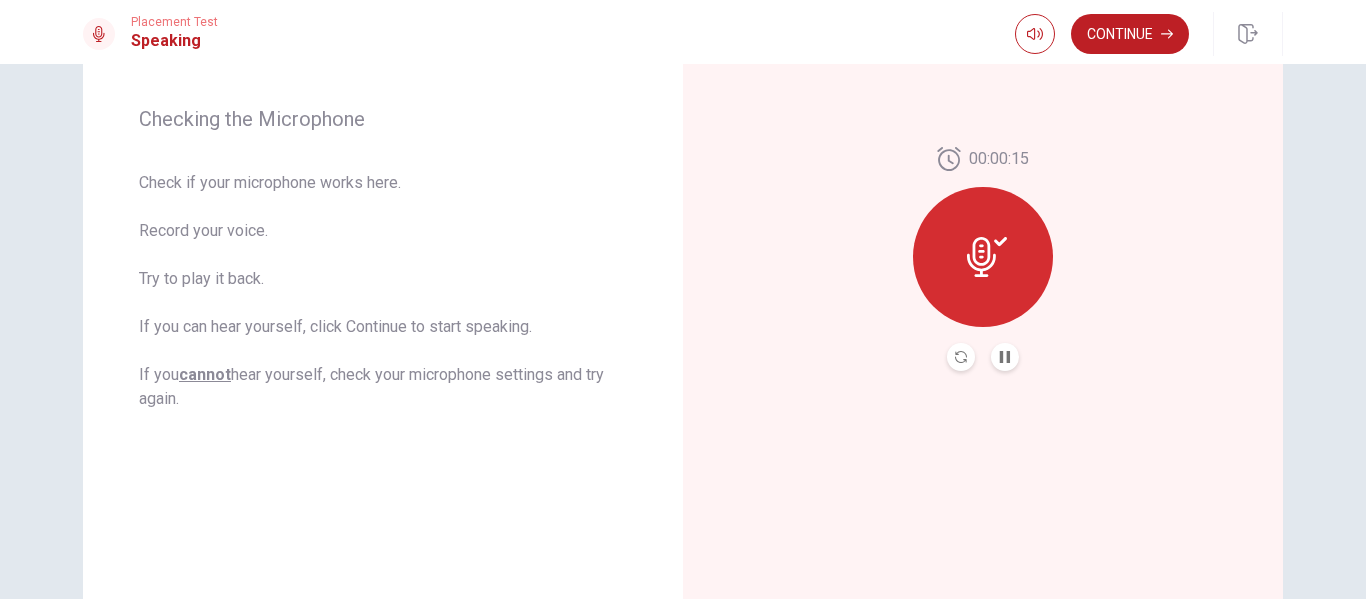 click at bounding box center [1005, 357] 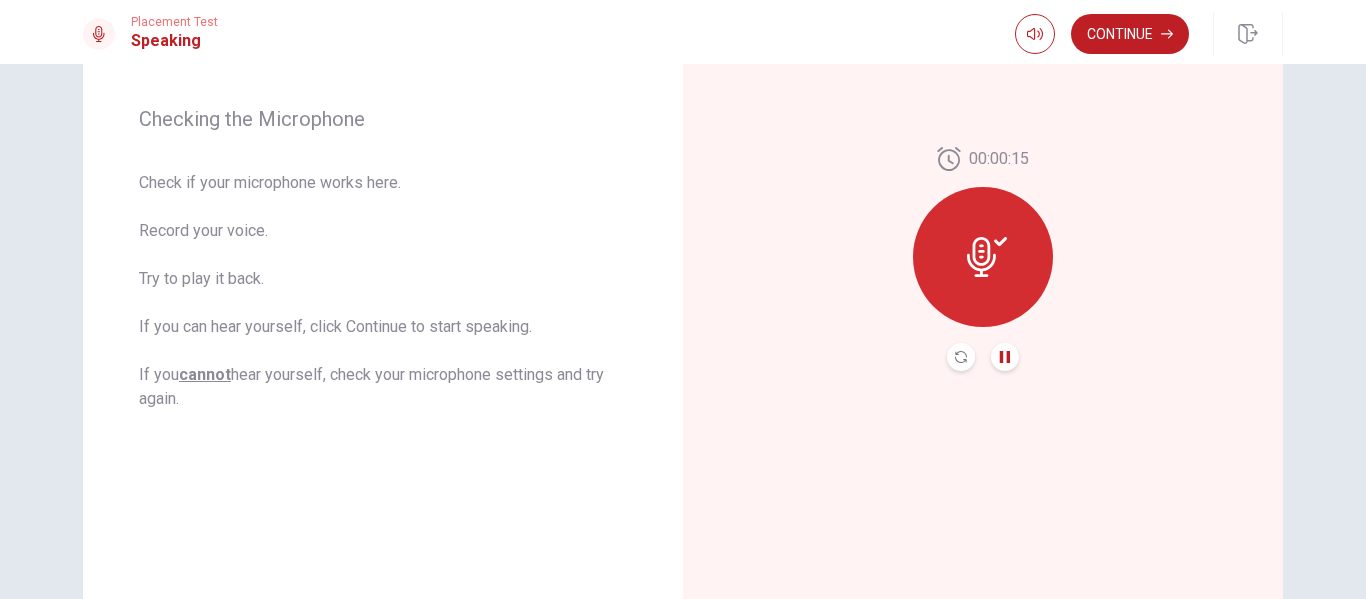 click 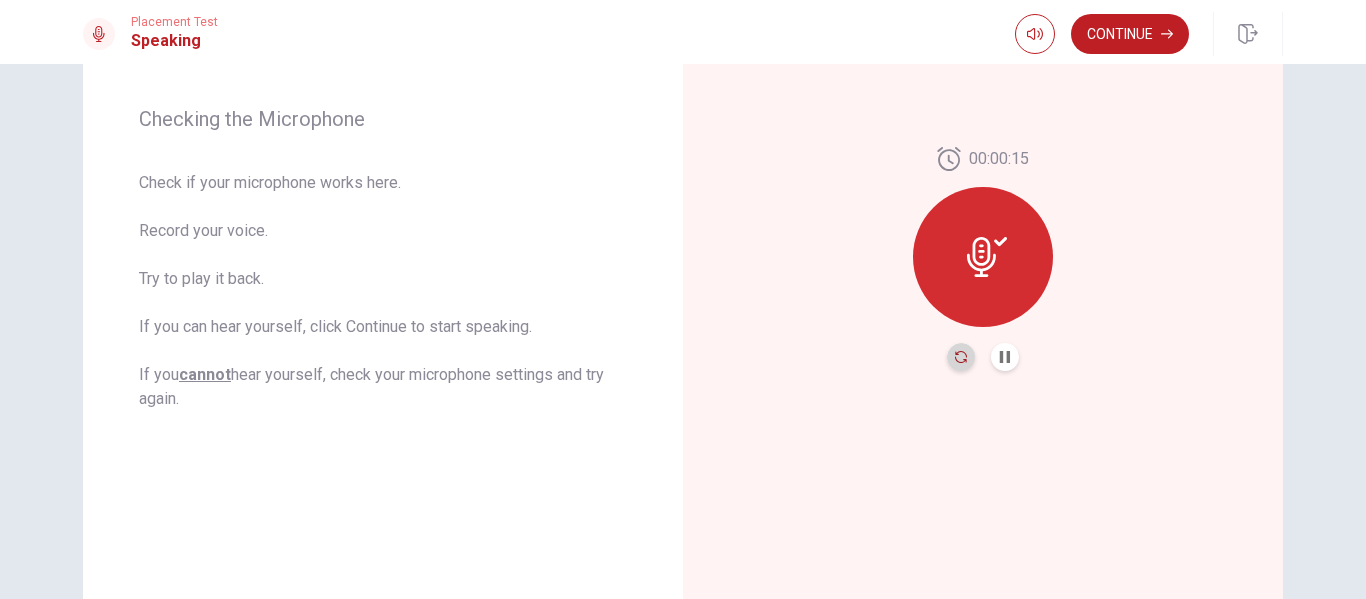 click 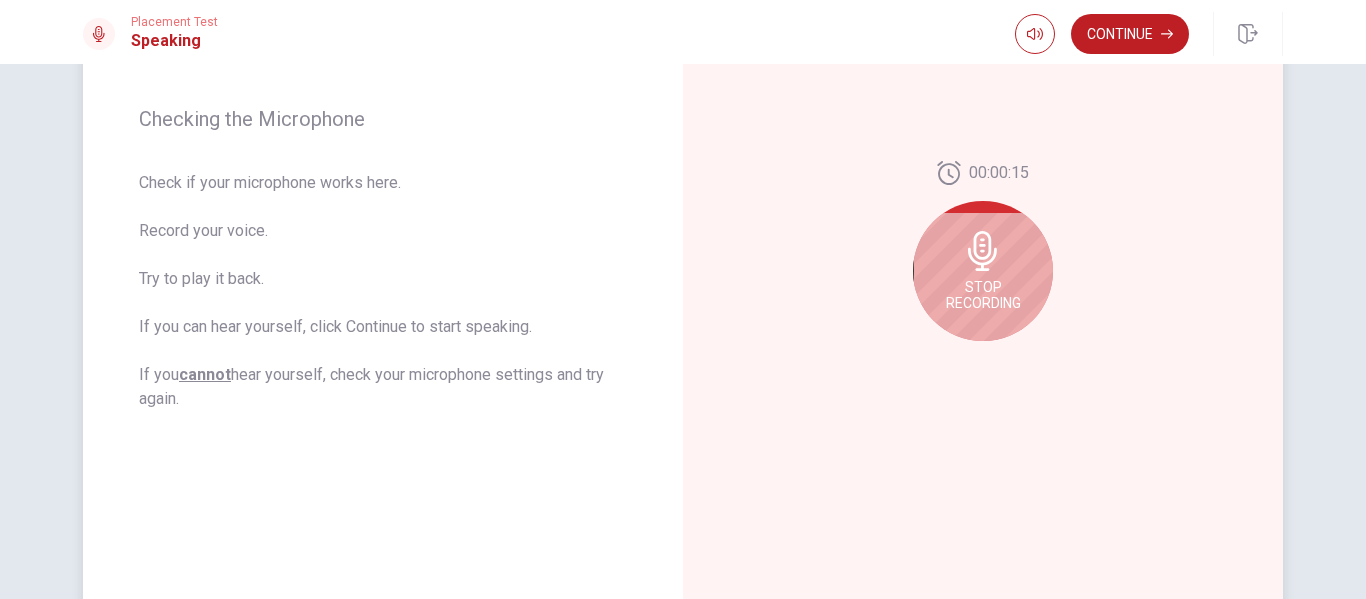 click 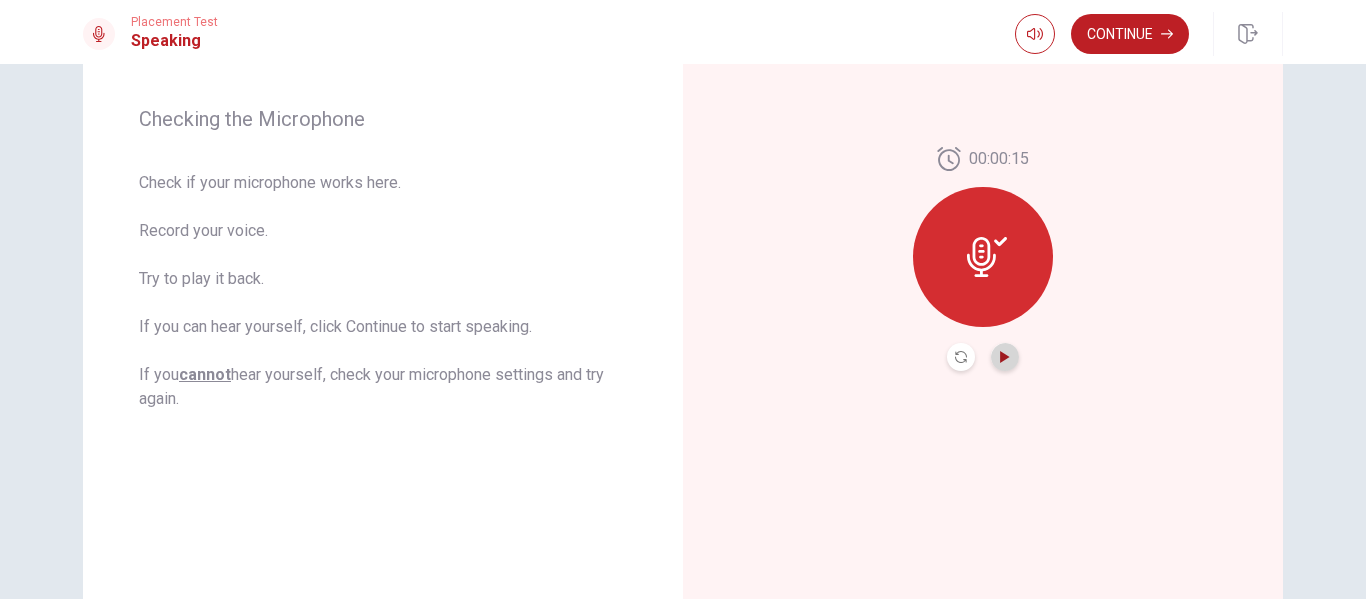 click 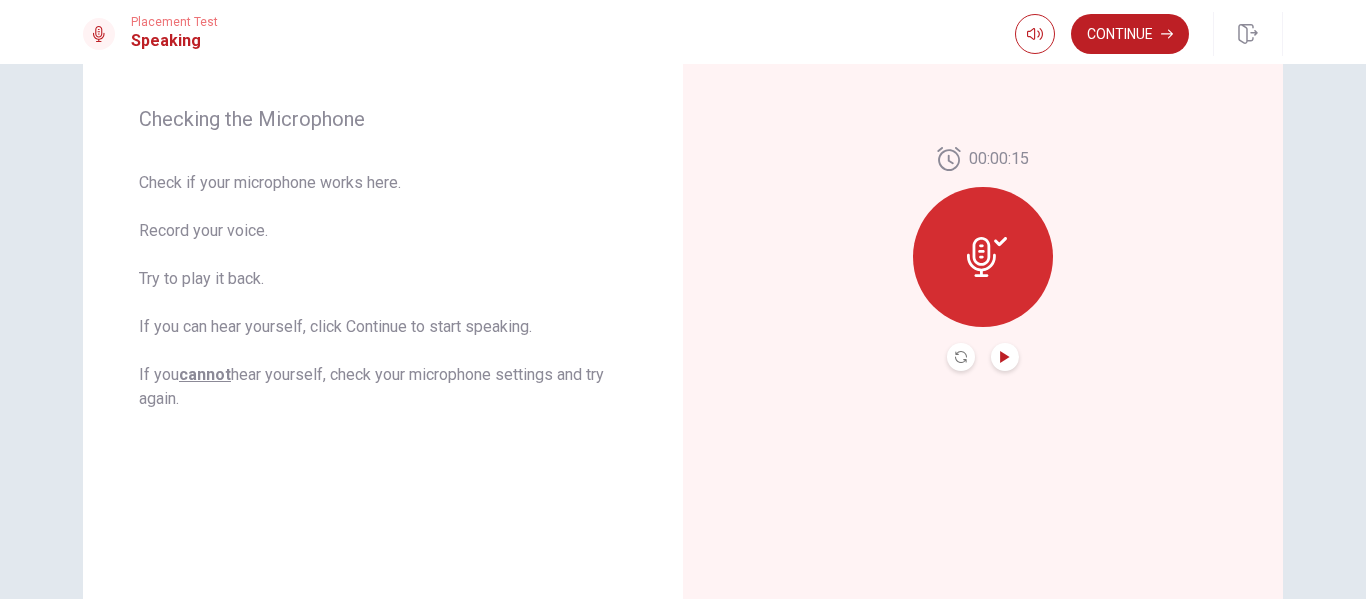 click 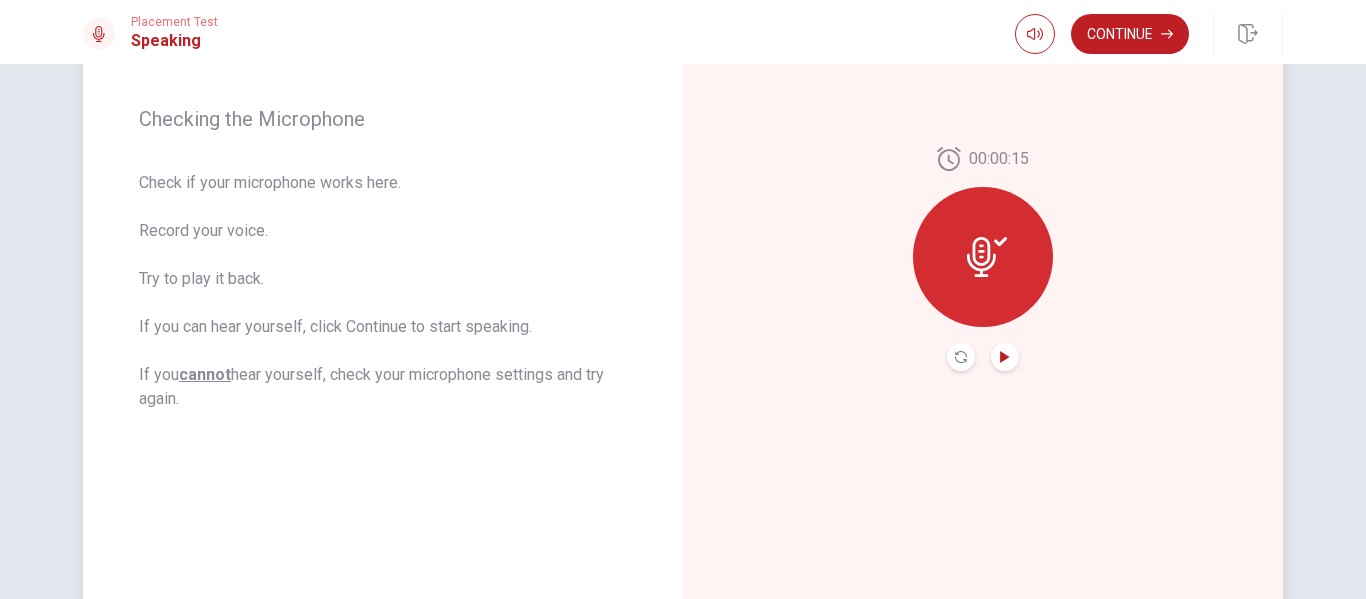 click 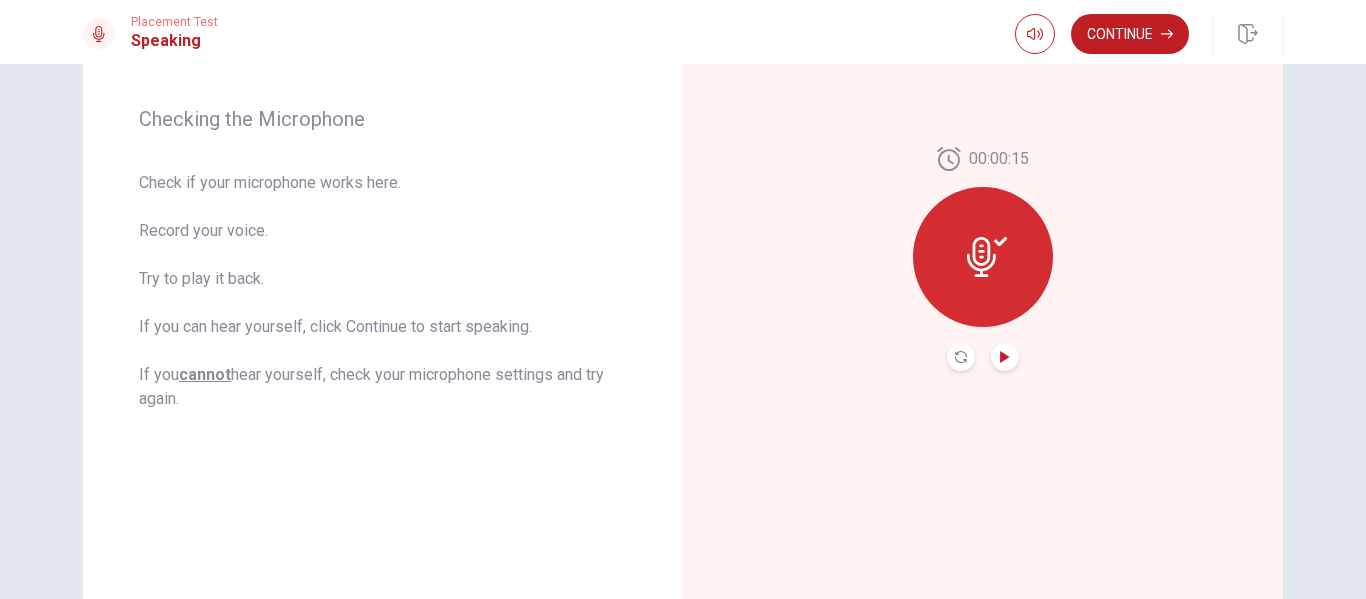click at bounding box center [961, 357] 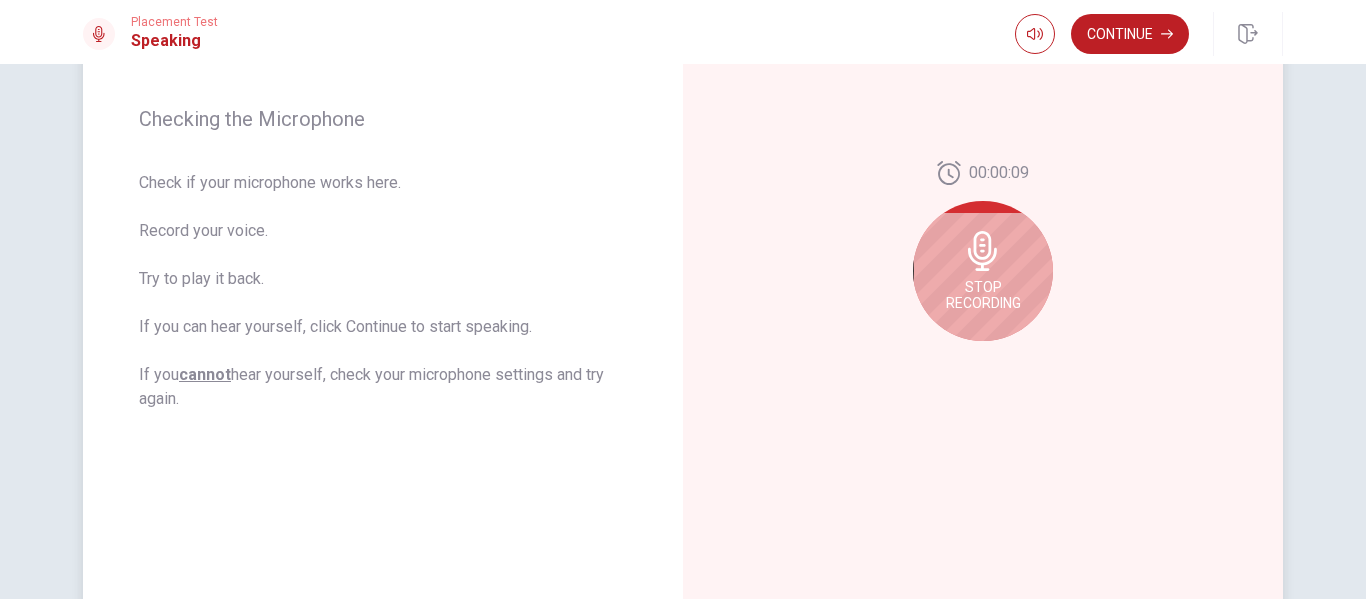 click 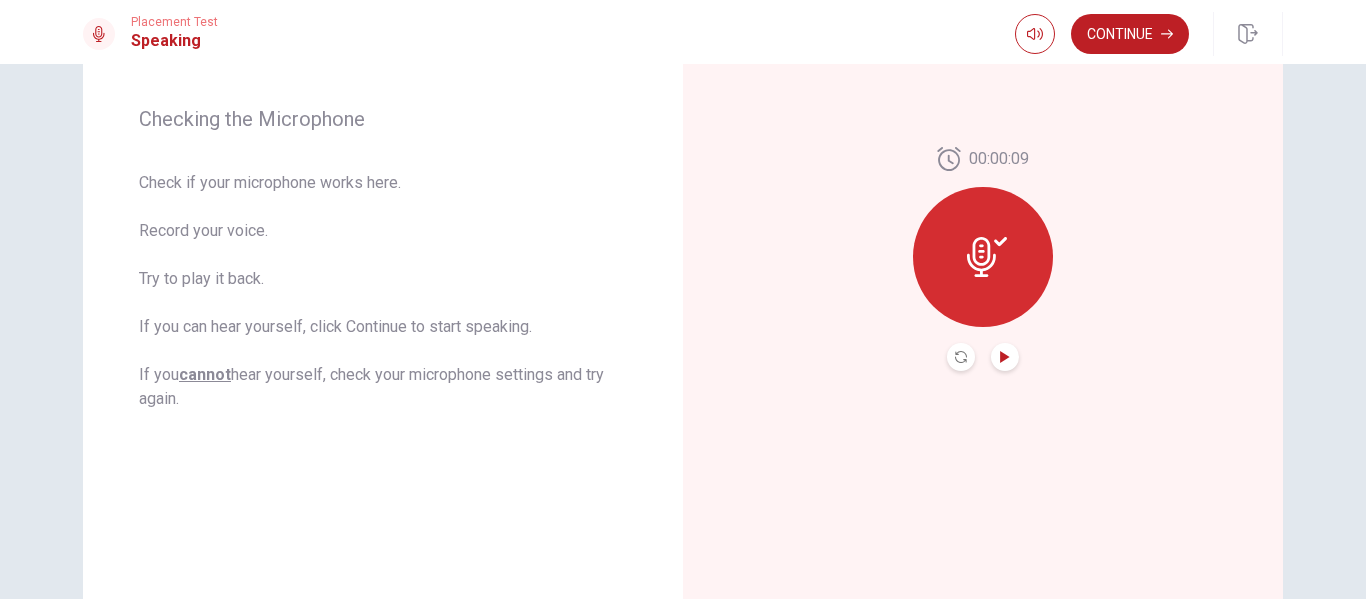 click 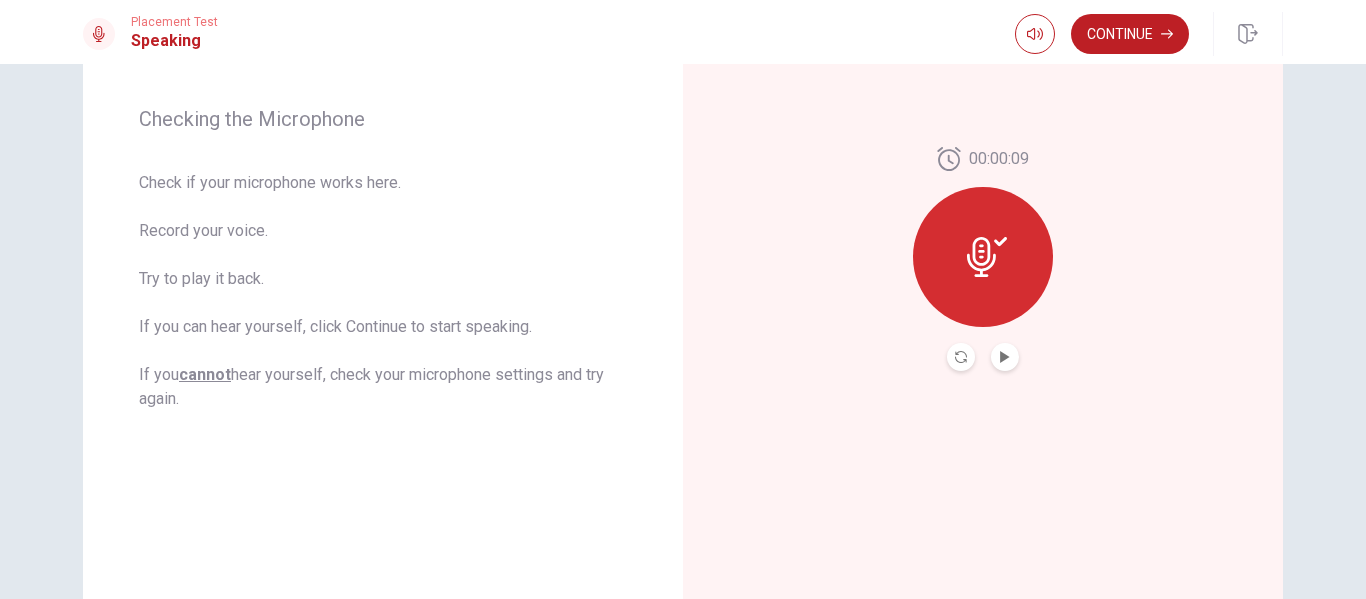 click on "Continue" at bounding box center (1130, 34) 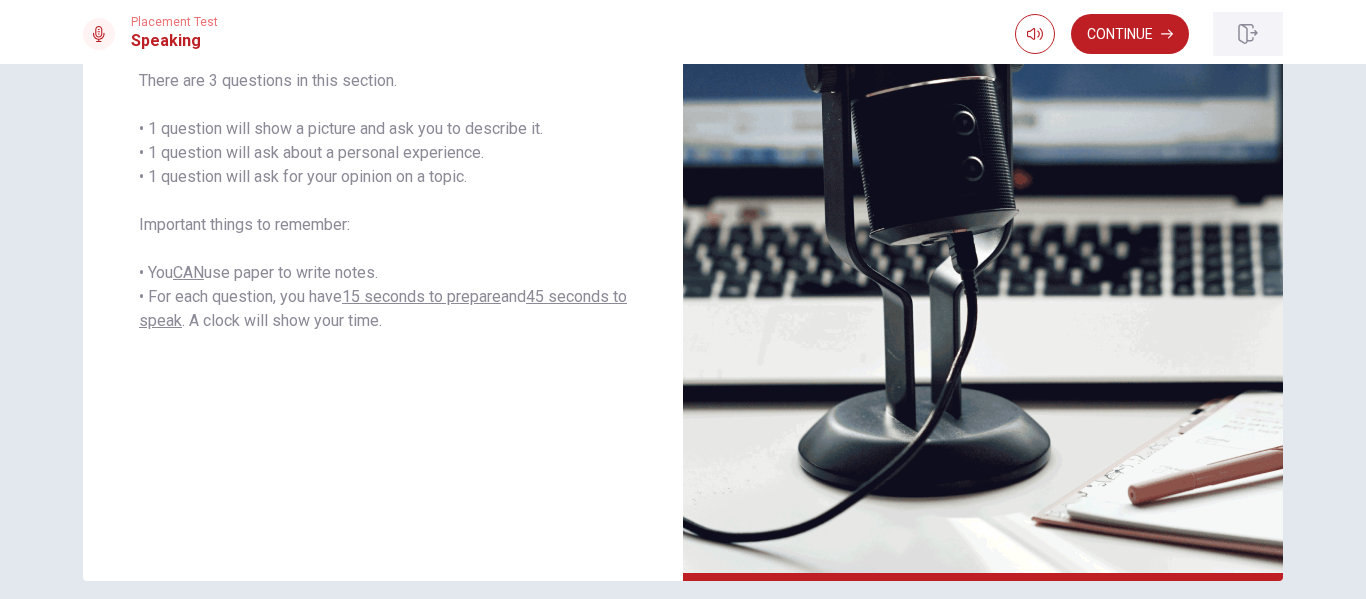 scroll, scrollTop: 281, scrollLeft: 0, axis: vertical 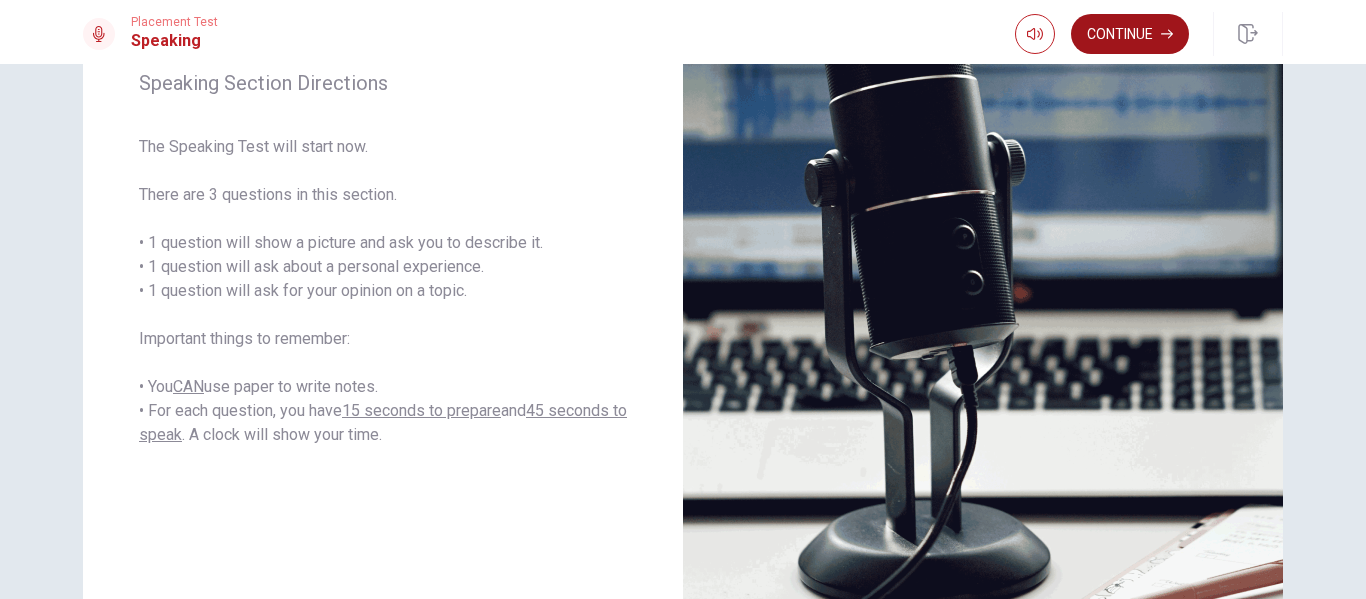 click on "Continue" at bounding box center [1130, 34] 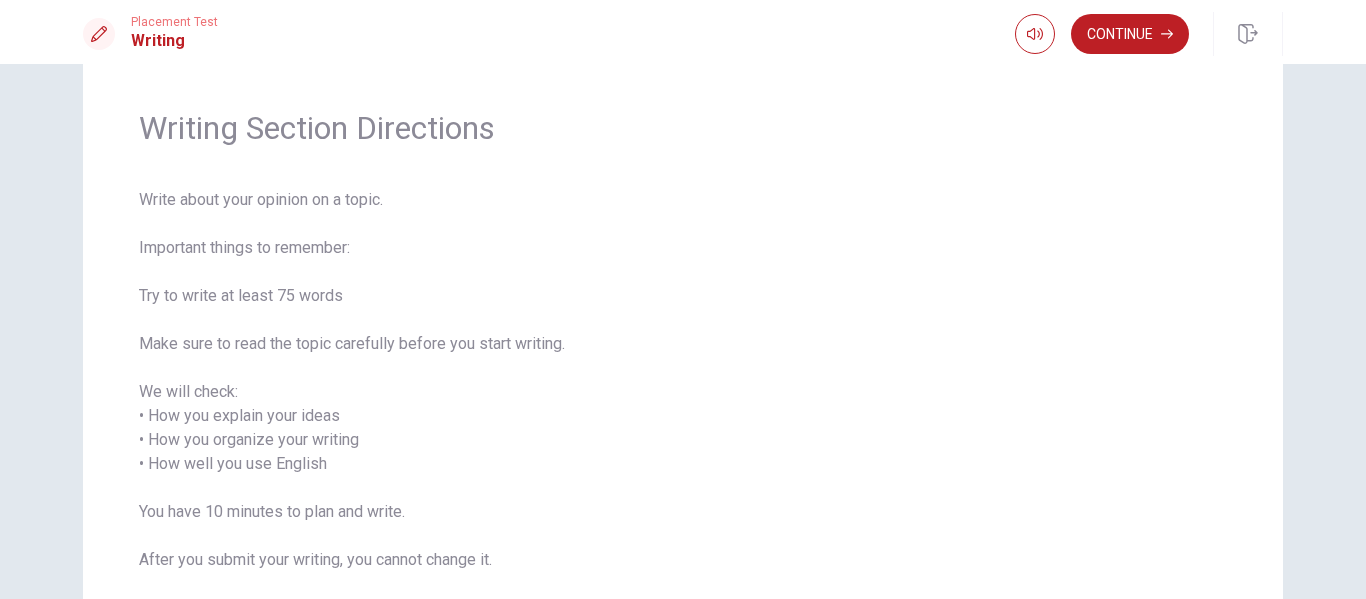scroll, scrollTop: 100, scrollLeft: 0, axis: vertical 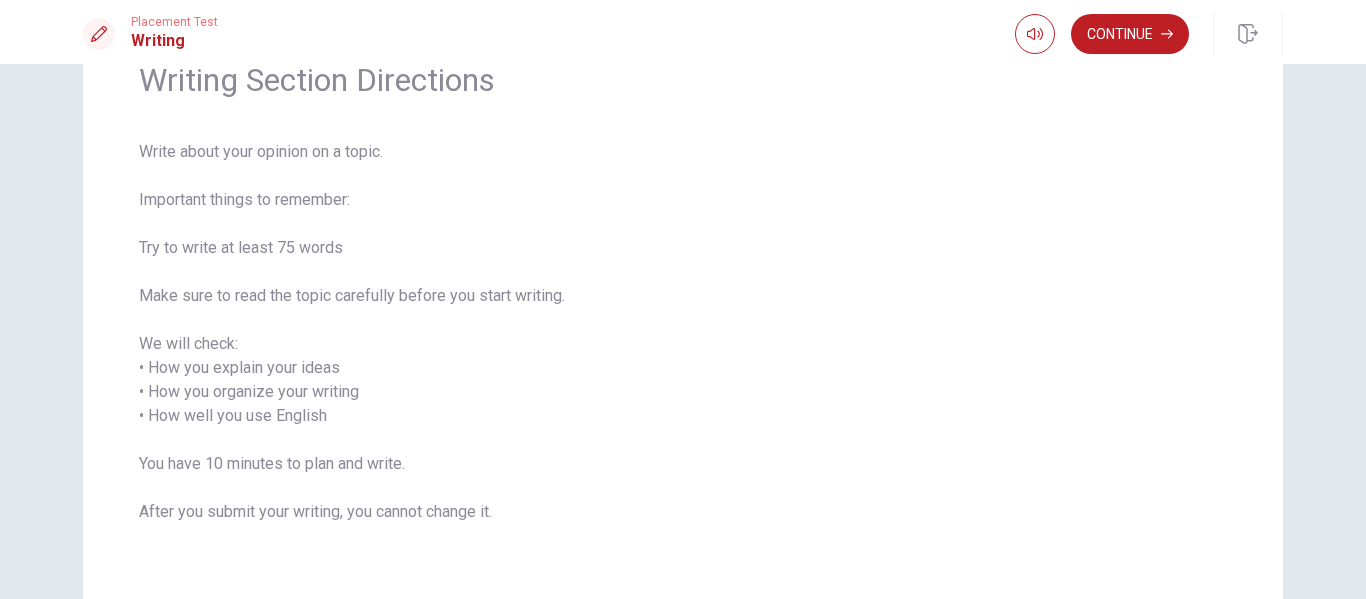 drag, startPoint x: 561, startPoint y: 295, endPoint x: 243, endPoint y: 271, distance: 318.9044 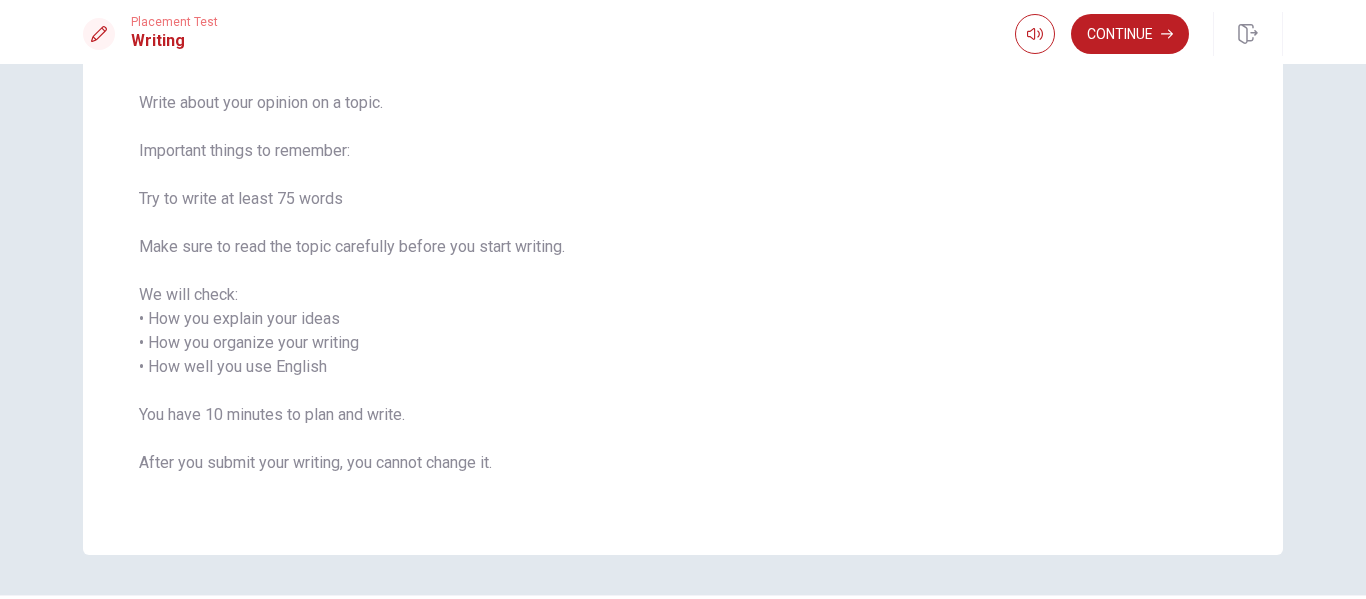 scroll, scrollTop: 0, scrollLeft: 0, axis: both 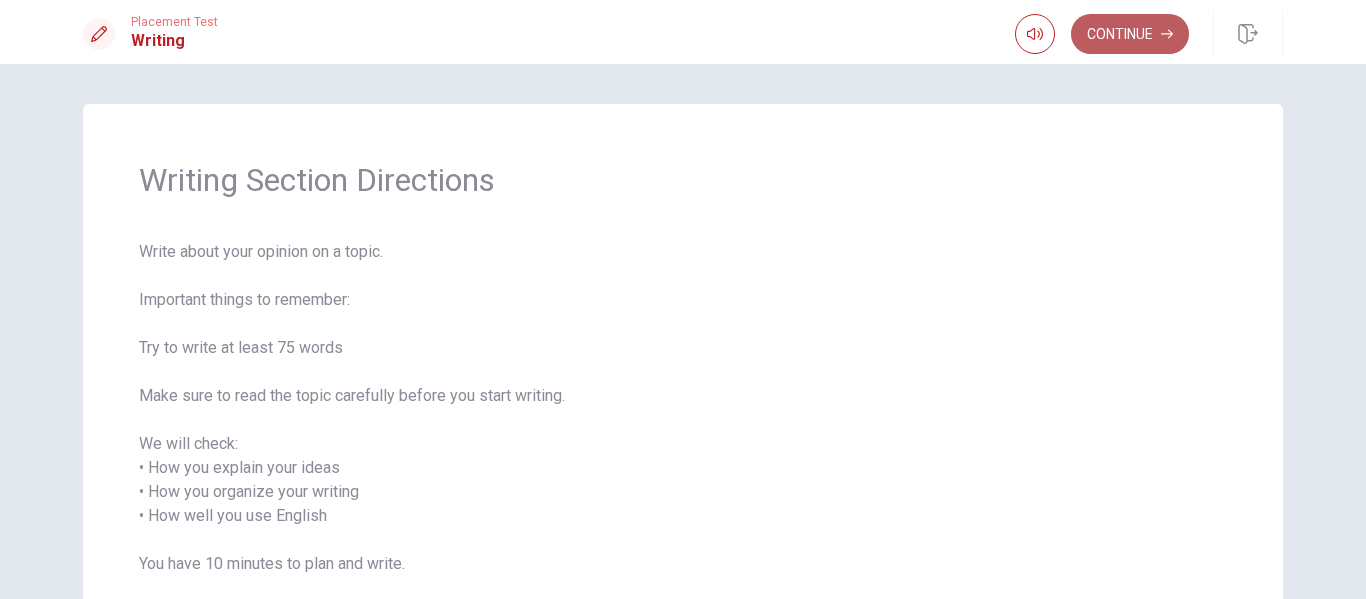 click on "Continue" at bounding box center (1130, 34) 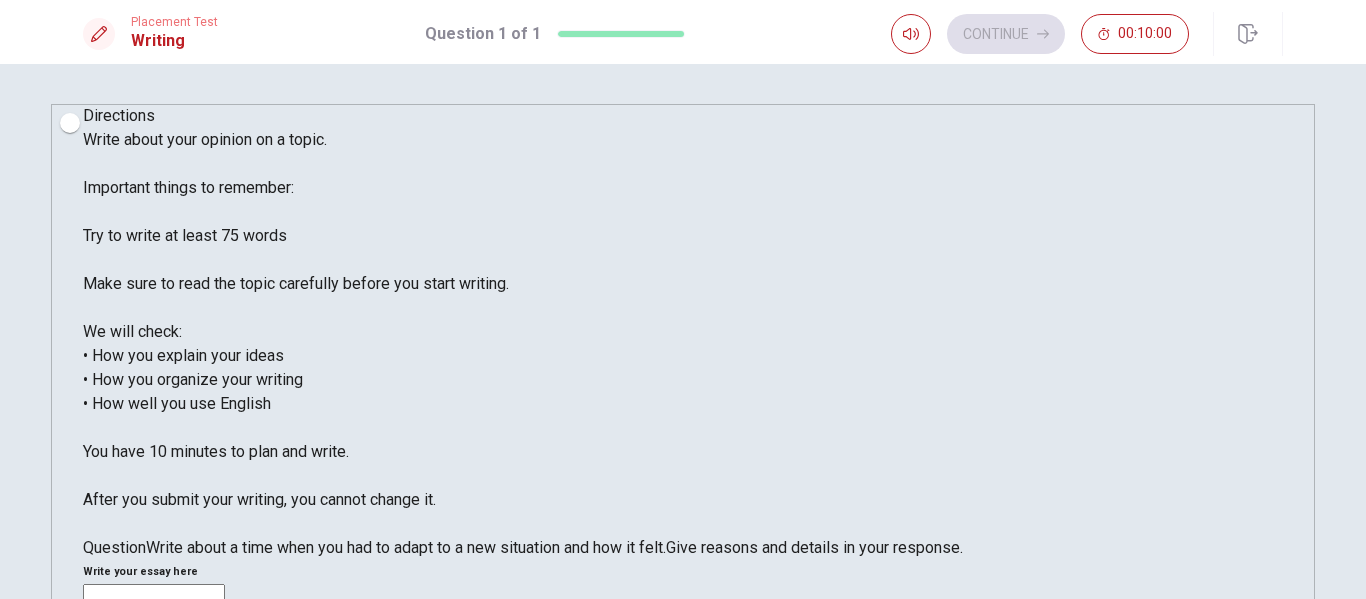 click at bounding box center (154, 878) 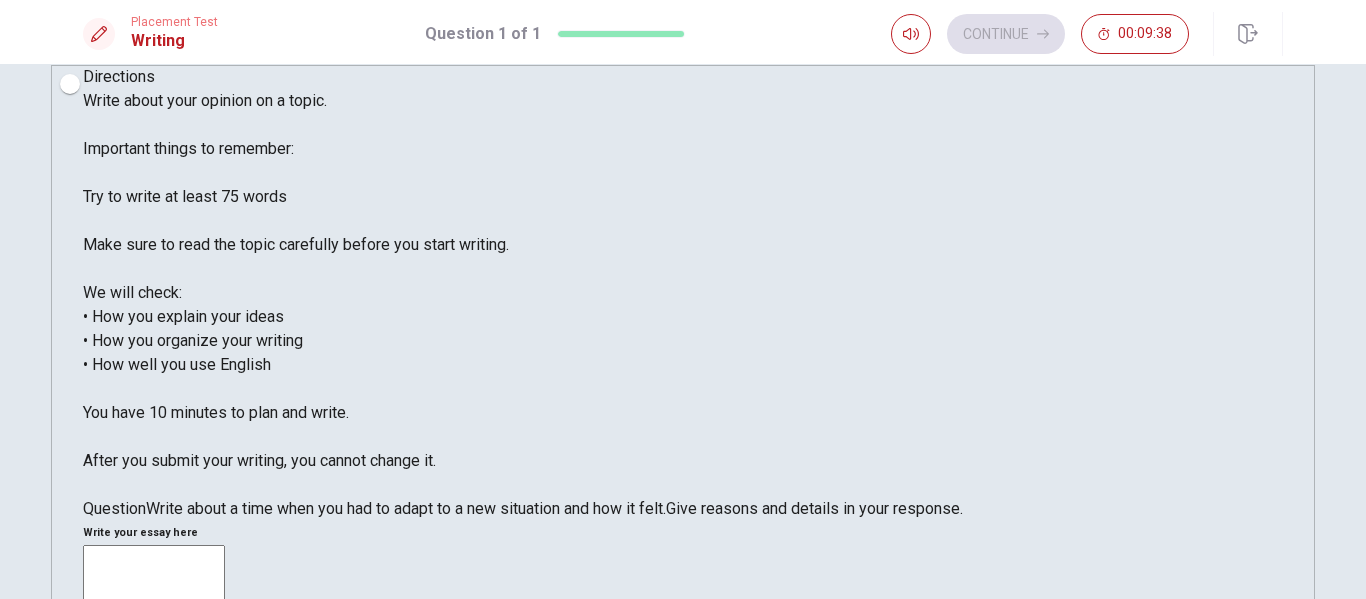 scroll, scrollTop: 139, scrollLeft: 0, axis: vertical 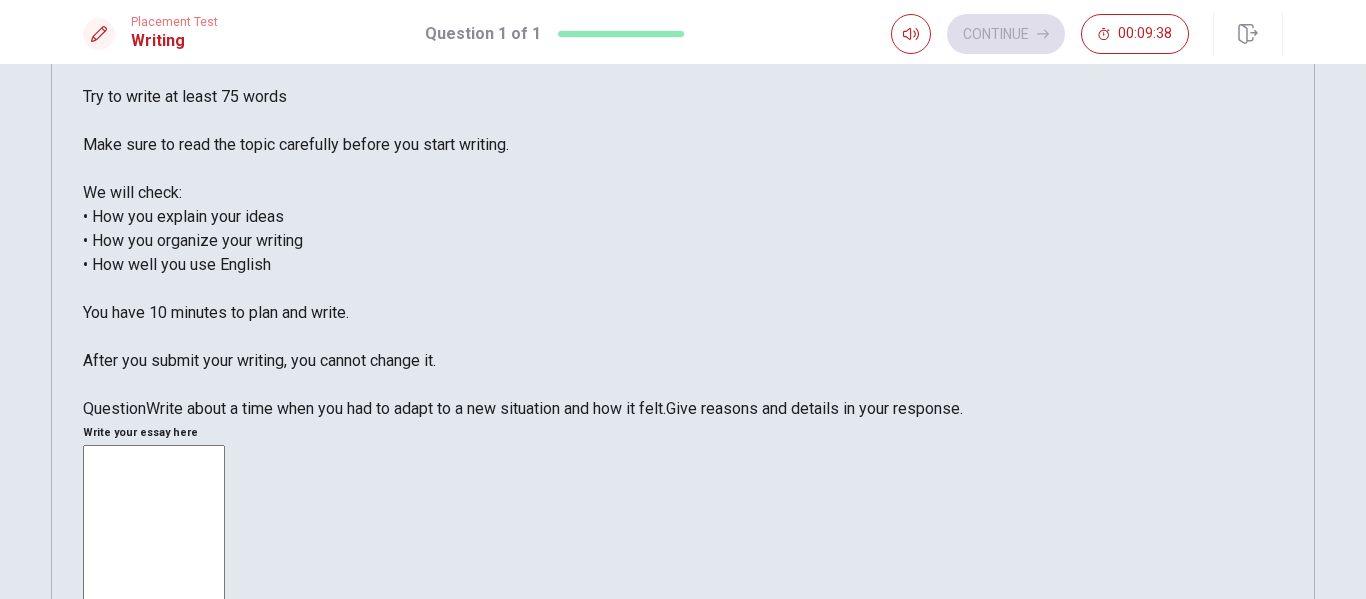 click at bounding box center (154, 739) 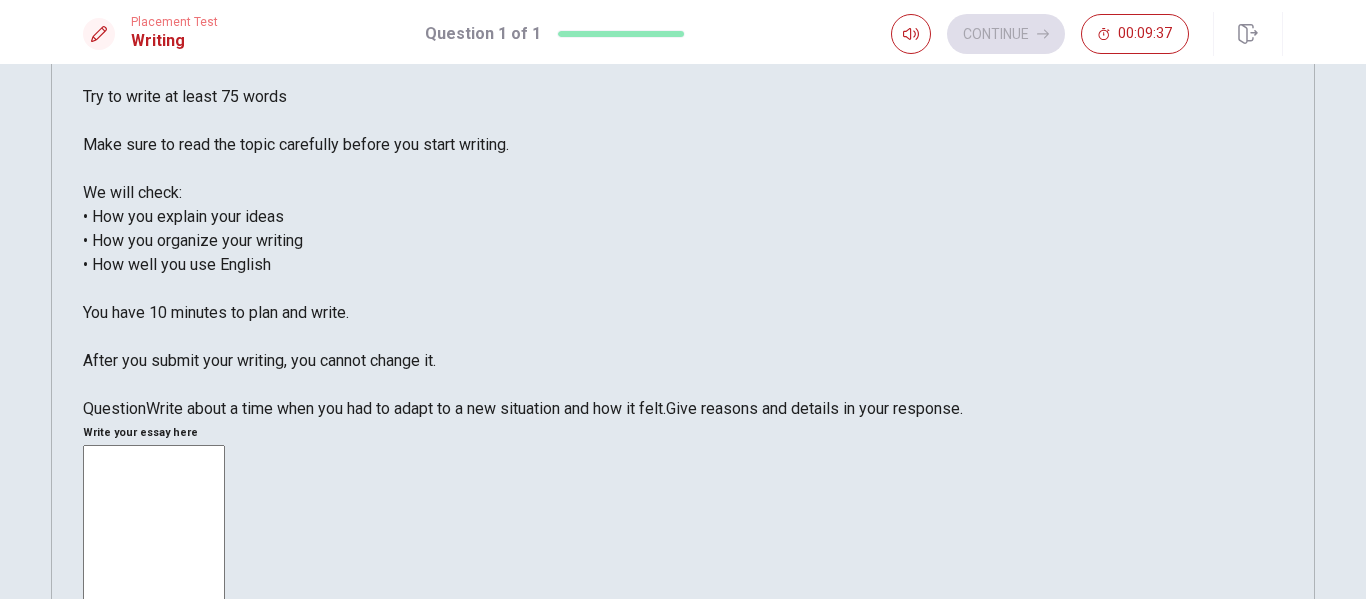 scroll, scrollTop: 39, scrollLeft: 0, axis: vertical 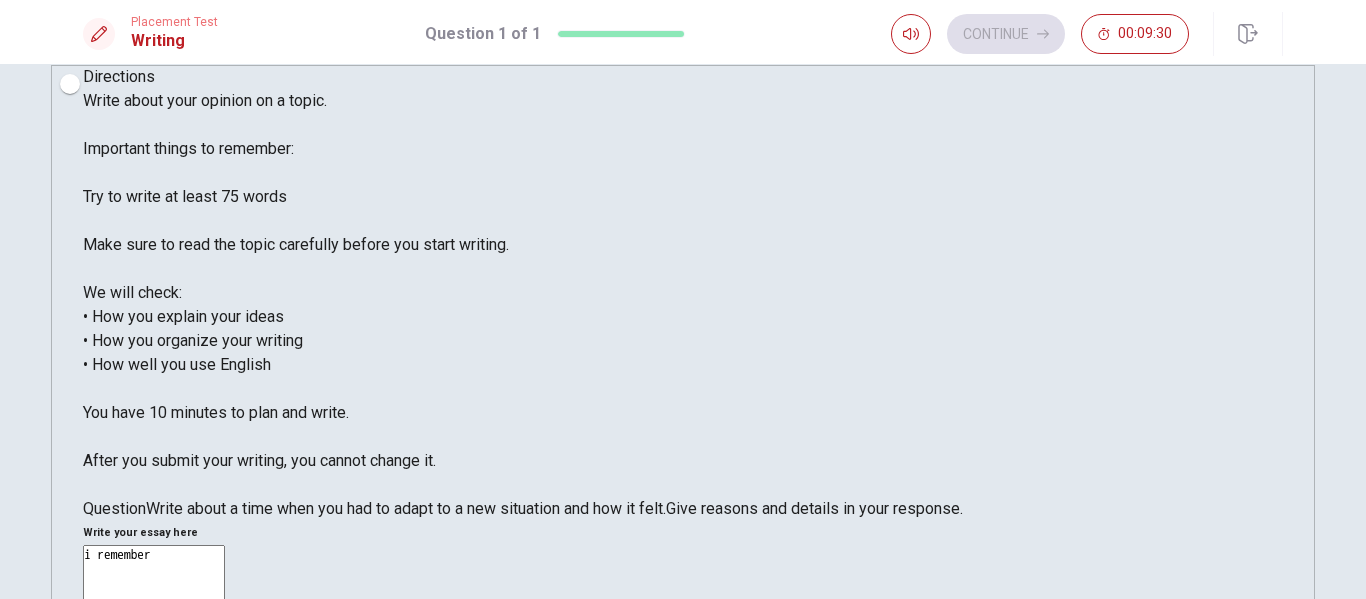 click on "i remember" at bounding box center [154, 839] 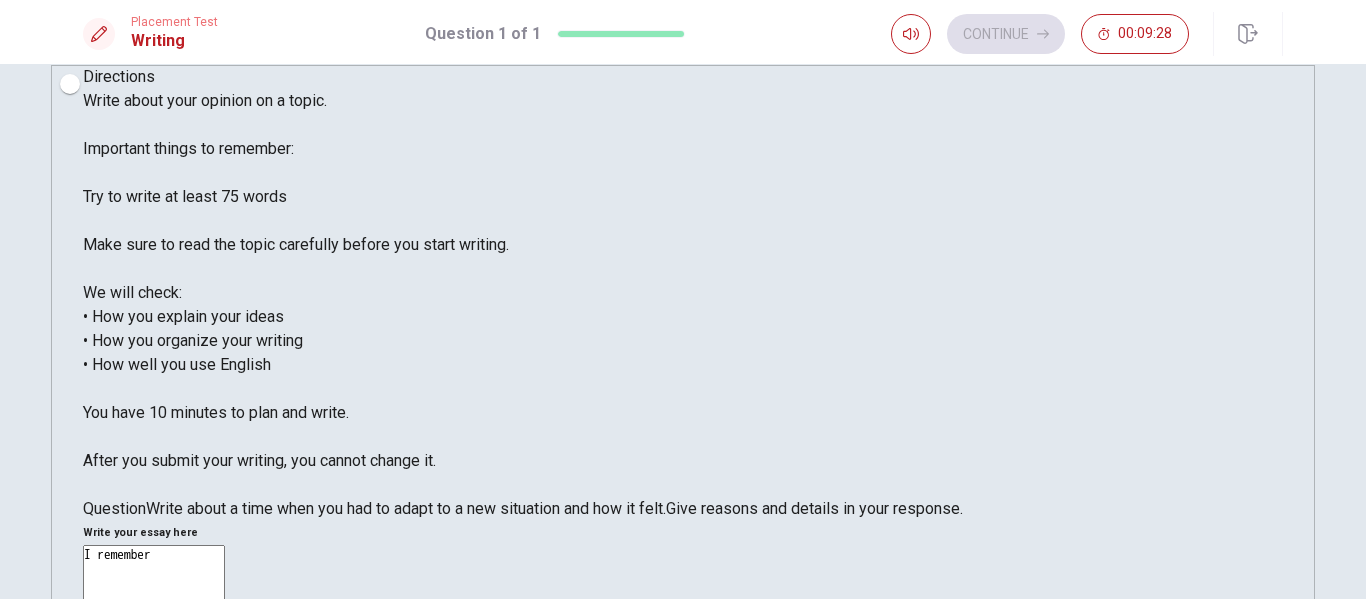 click on "I remember" at bounding box center (154, 839) 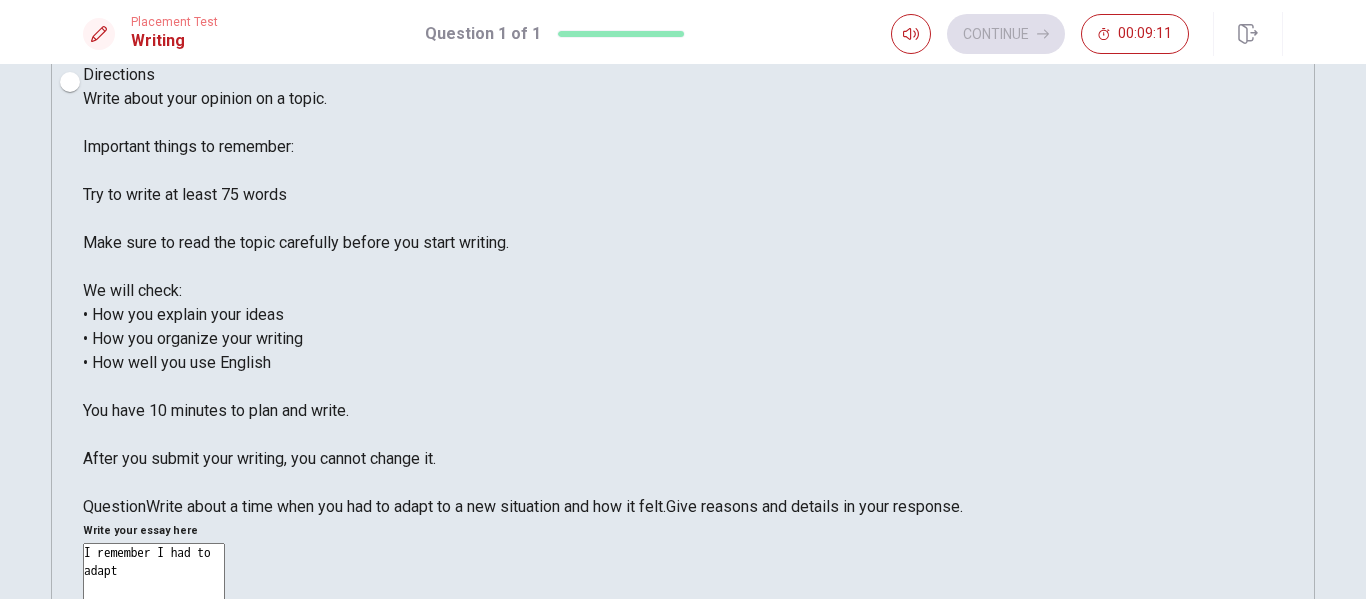 scroll, scrollTop: 39, scrollLeft: 0, axis: vertical 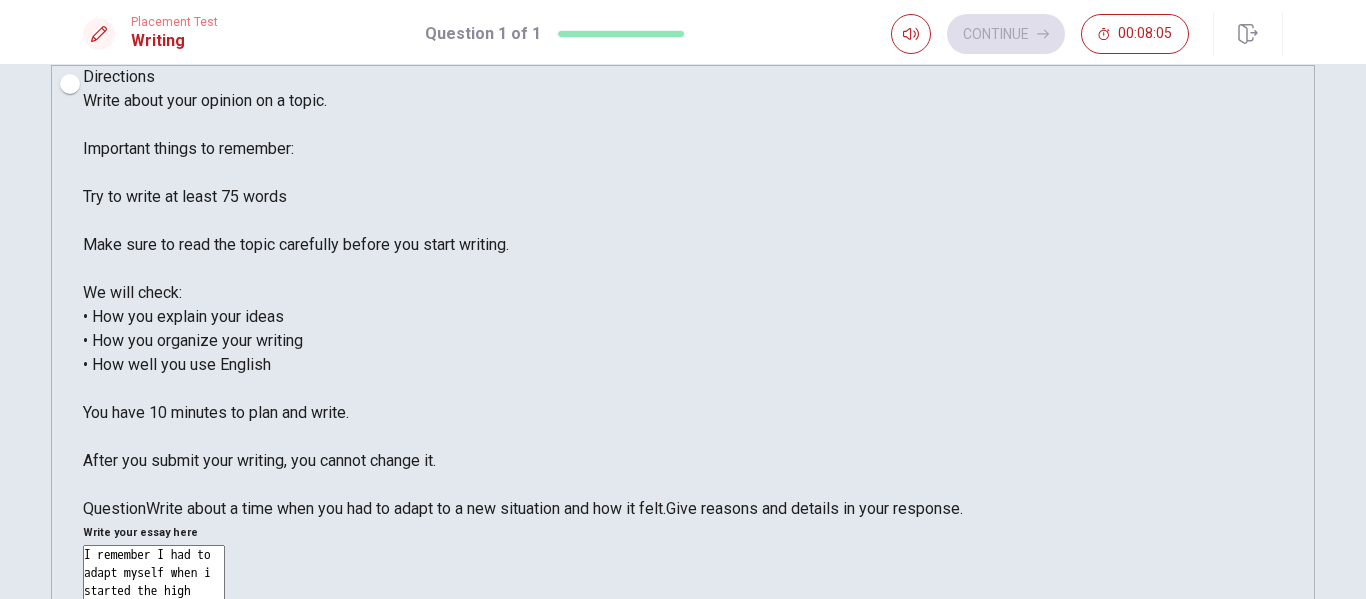 click on "I remember I had to adapt myself when i started the high school, because i had to make new friends, also I" at bounding box center (154, 839) 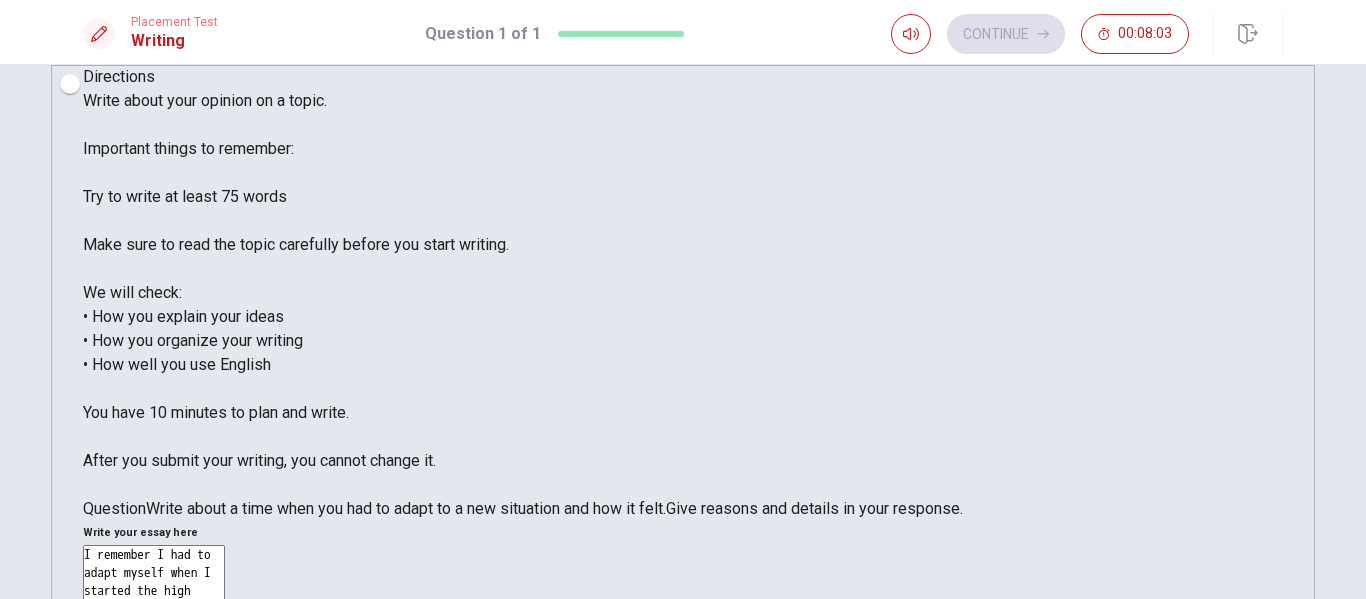 click on "I remember I had to adapt myself when I started the high school, because i had to make new friends, also I" at bounding box center [154, 839] 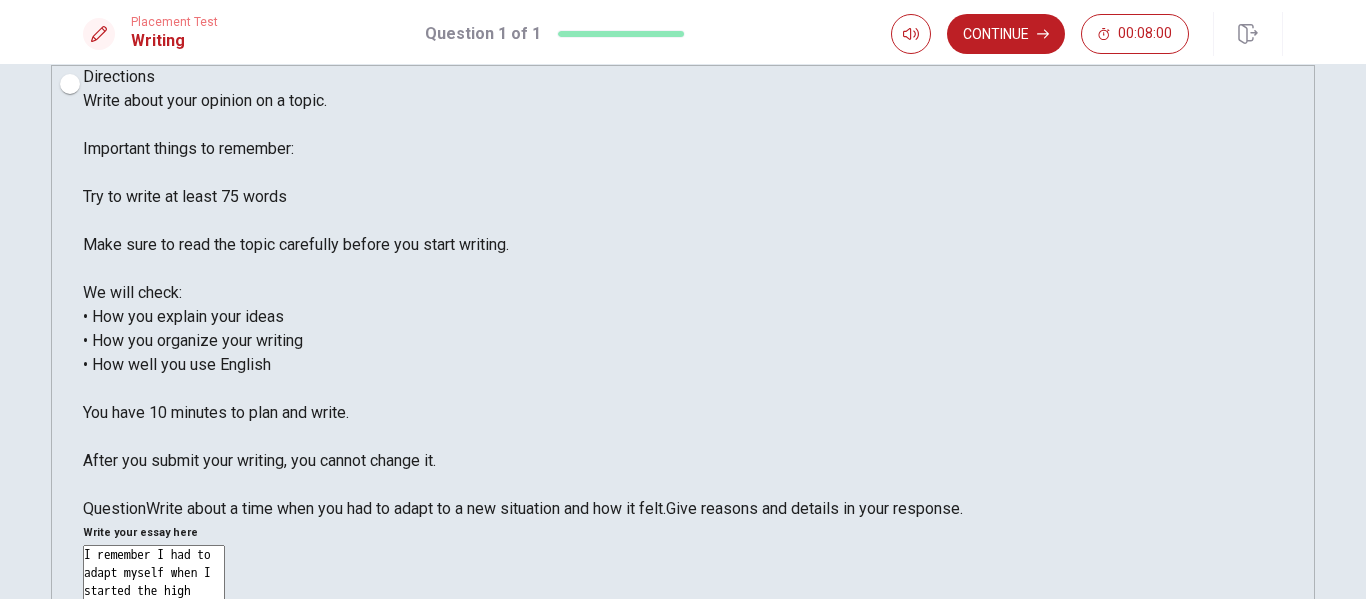 click on "I remember I had to adapt myself when I started the high school, because i had to make new friends, also I" at bounding box center [154, 839] 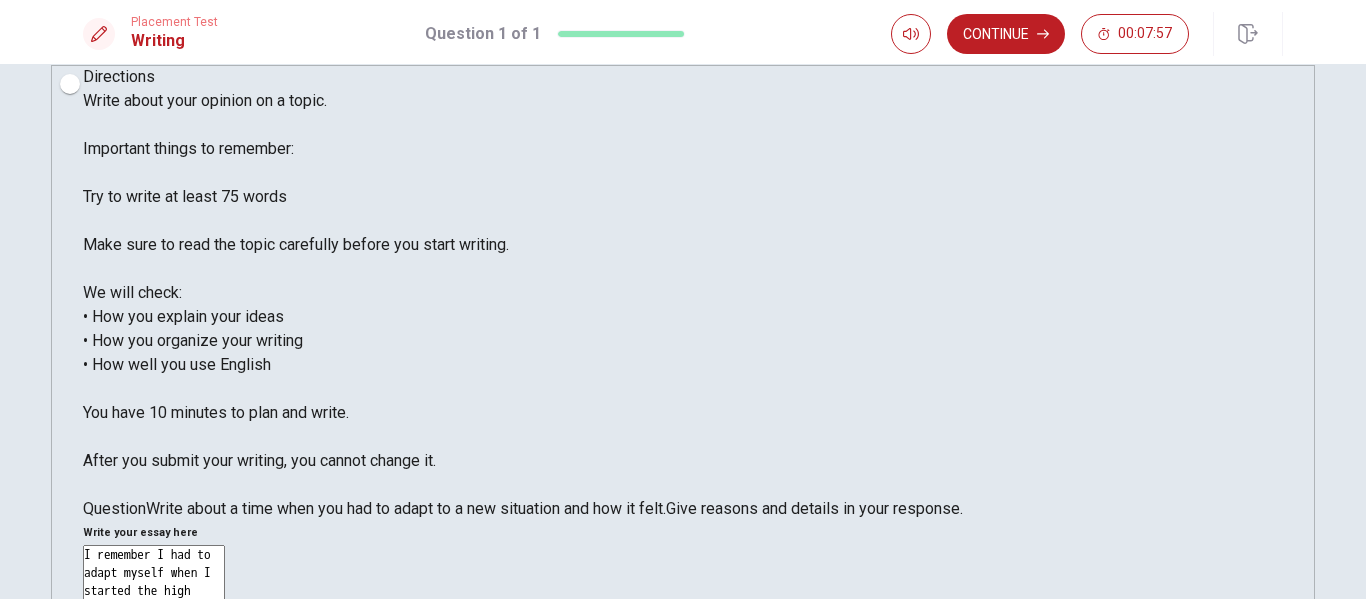 click on "I remember I had to adapt myself when I started the high school, because I had to make new friends, also I" at bounding box center (154, 839) 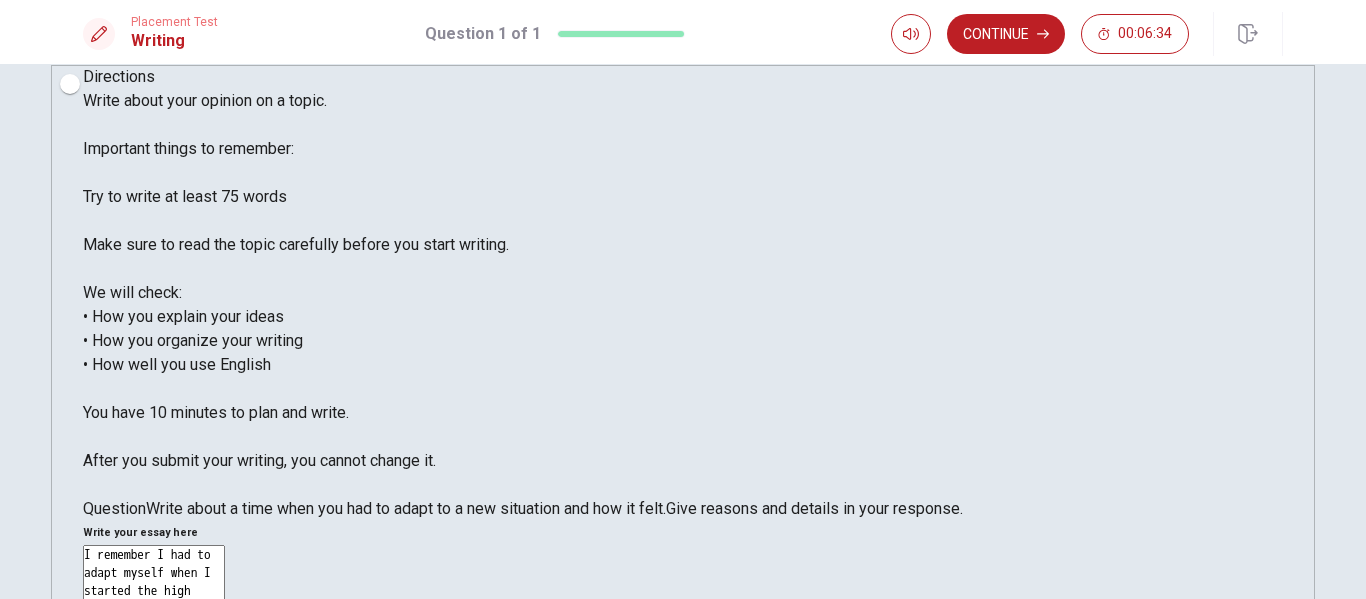 click on "I remember I had to adapt myself when I started the high school, because I had to make new friends, also I was going to have new classes and new teachers. I remember it was dificult because it was a diferent schedule and i had to wake up early." at bounding box center (154, 839) 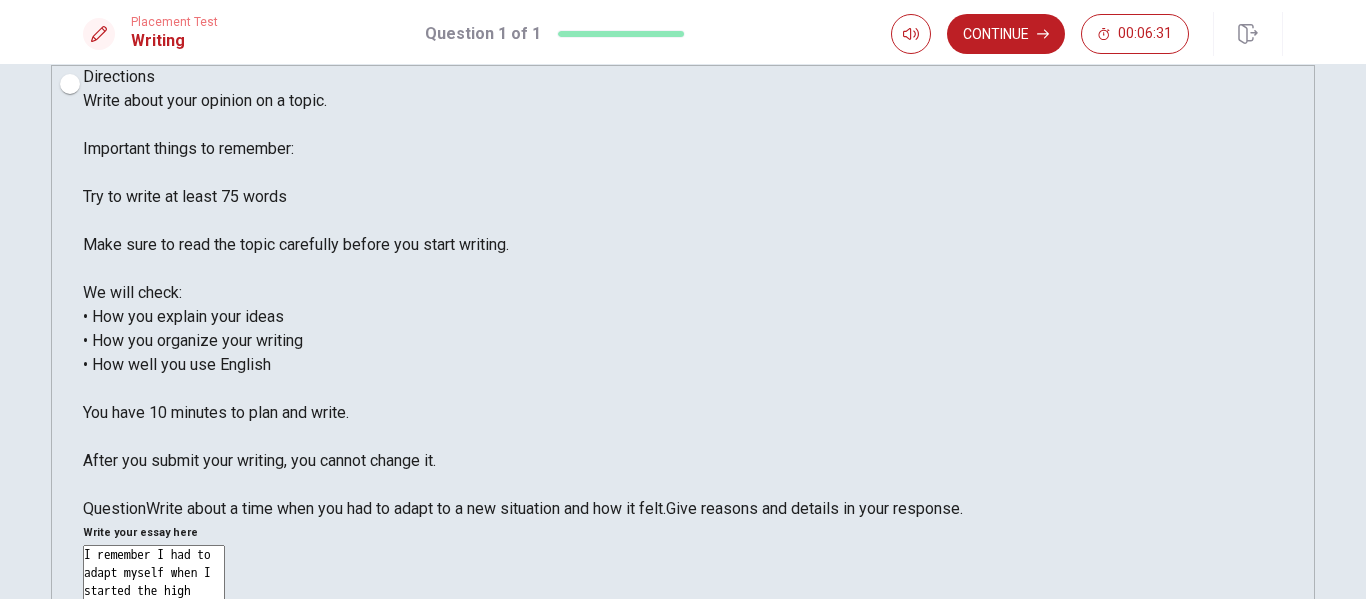 click on "I remember I had to adapt myself when I started the high school, because I had to make new friends, also I was going to have new classes and new teachers. I remember it was dificult because it was a diferent schedule and I had to wake up early." at bounding box center (154, 839) 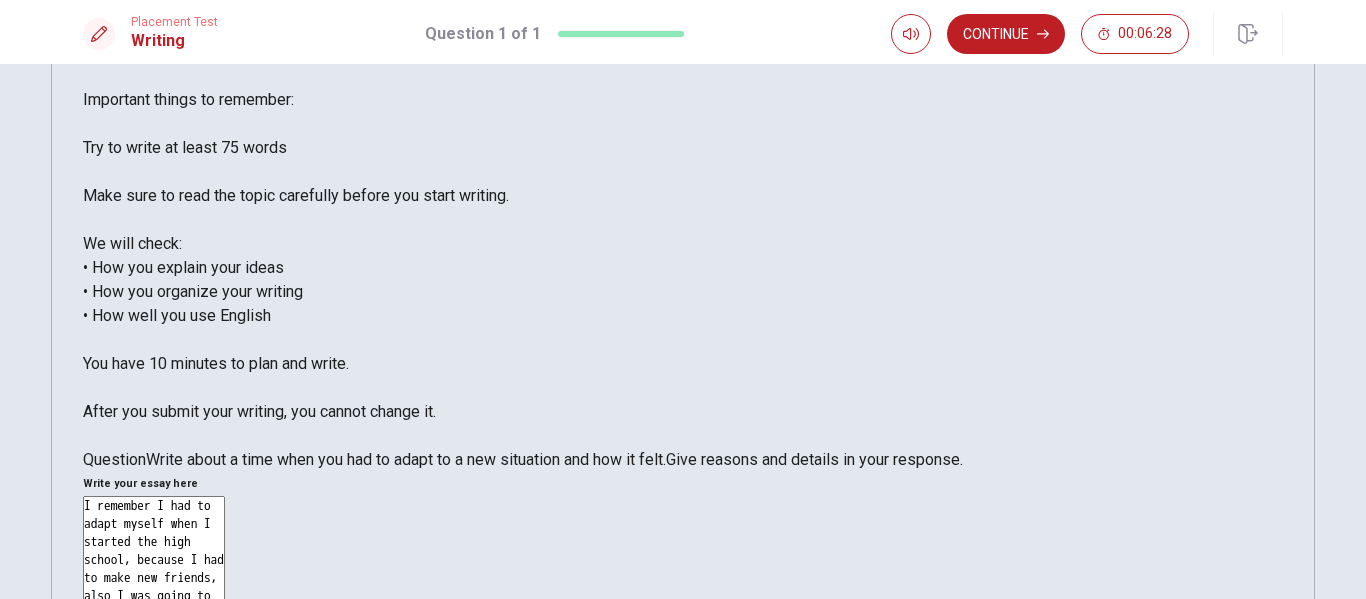 scroll, scrollTop: 39, scrollLeft: 0, axis: vertical 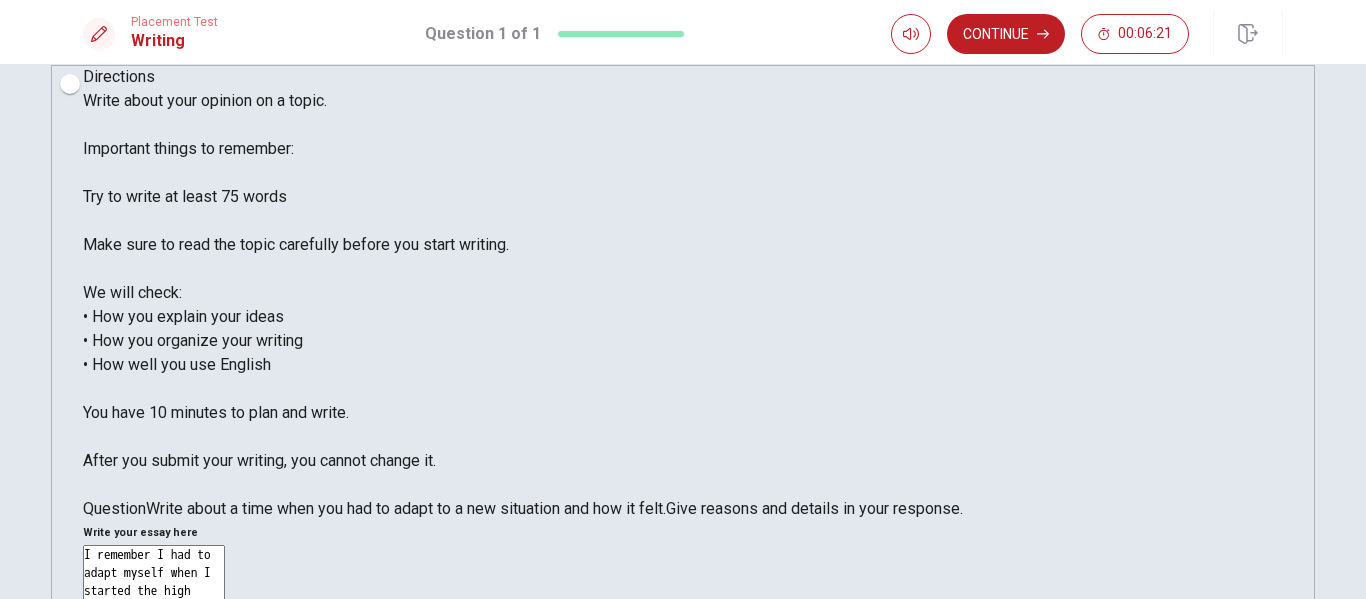 click on "I remember I had to adapt myself when I started the high school, because I had to make new friends, also I was going to have new classes and new teachers. I remember it was dificult because it was a diferent schedule and I had to wake up early. the first" at bounding box center (154, 839) 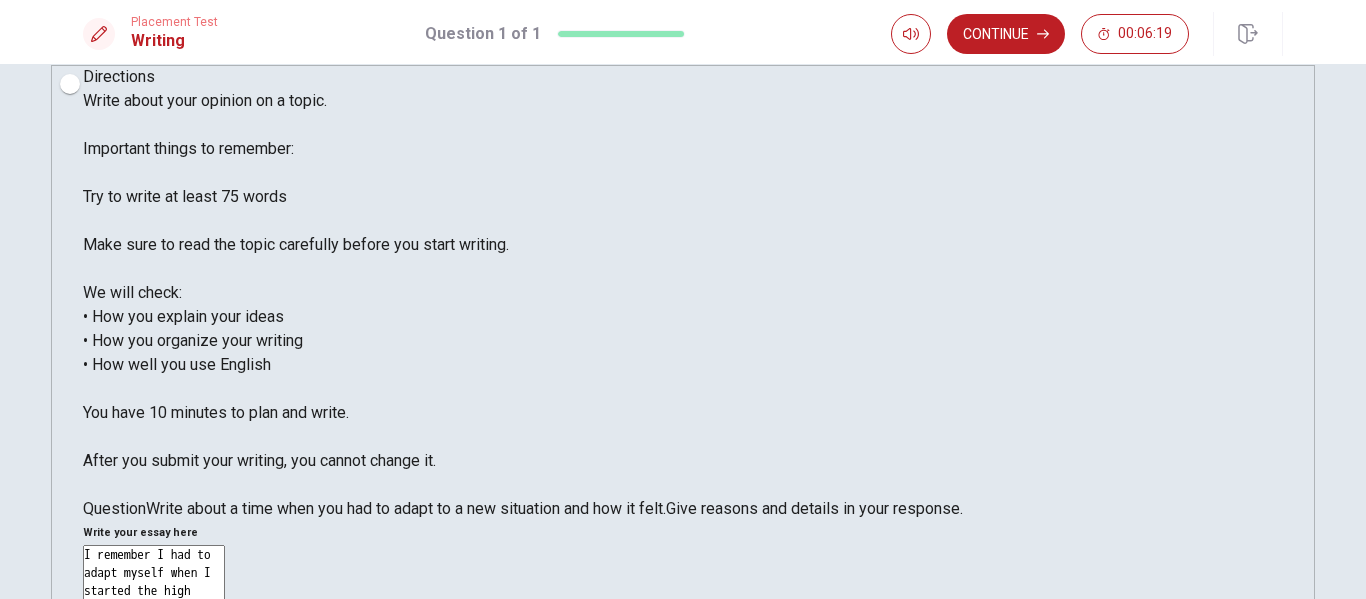 click on "I remember I had to adapt myself when I started the high school, because I had to make new friends, also I was going to have new classes and new teachers. I remember it was dificult because it was a diferent schedule and I had to wake up early. The first" at bounding box center (154, 839) 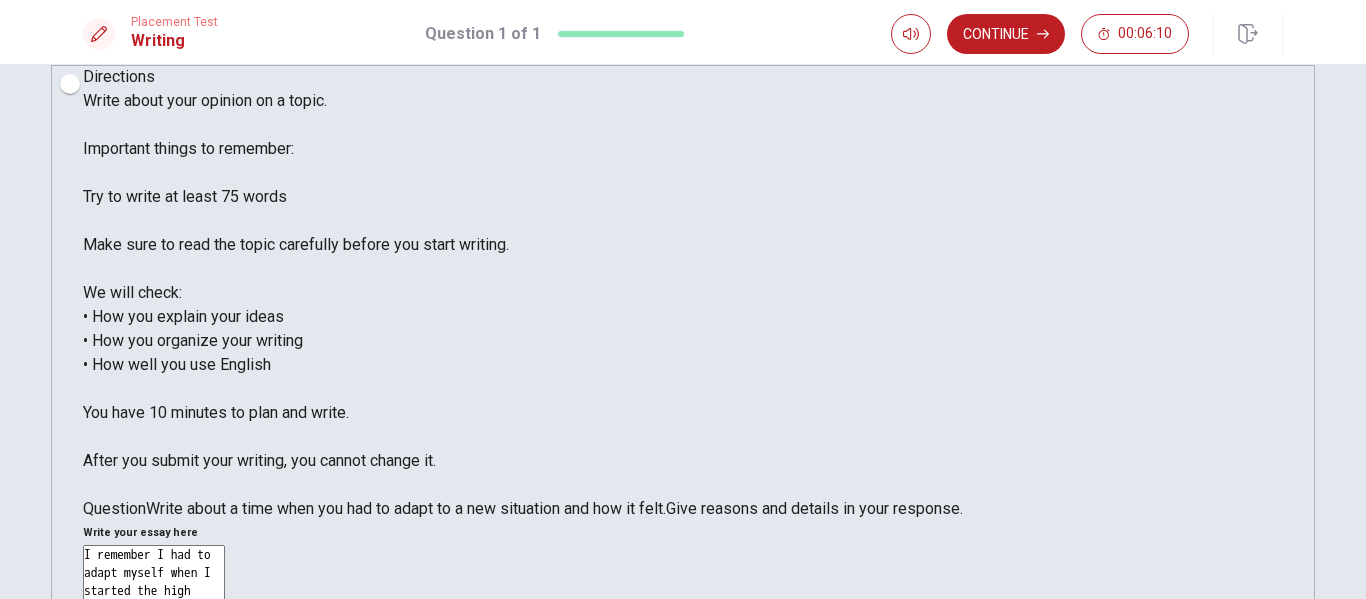 click on "I remember I had to adapt myself when I started the high school, because I had to make new friends, also I was going to have new classes and new teachers. I remember it was dificult because it was a diferent schedule and I had to wake up early. The first week i was feeling" at bounding box center (154, 839) 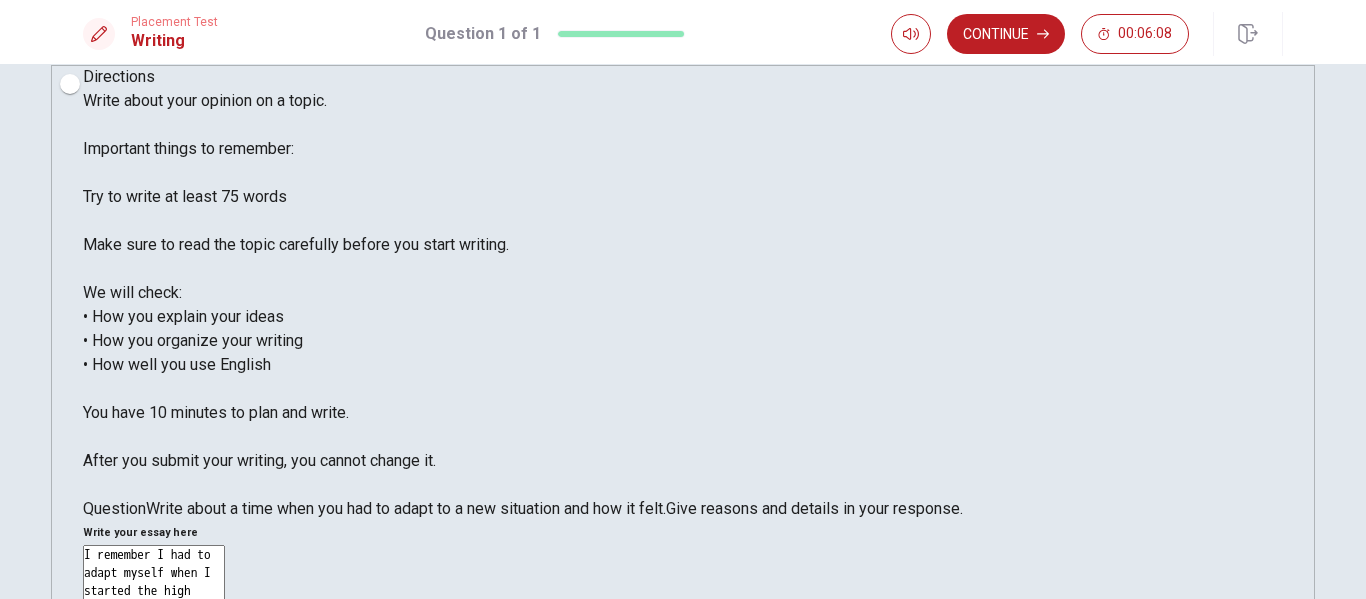 click on "I remember I had to adapt myself when I started the high school, because I had to make new friends, also I was going to have new classes and new teachers. I remember it was dificult because it was a diferent schedule and I had to wake up early. The first week I was feeling" at bounding box center [154, 839] 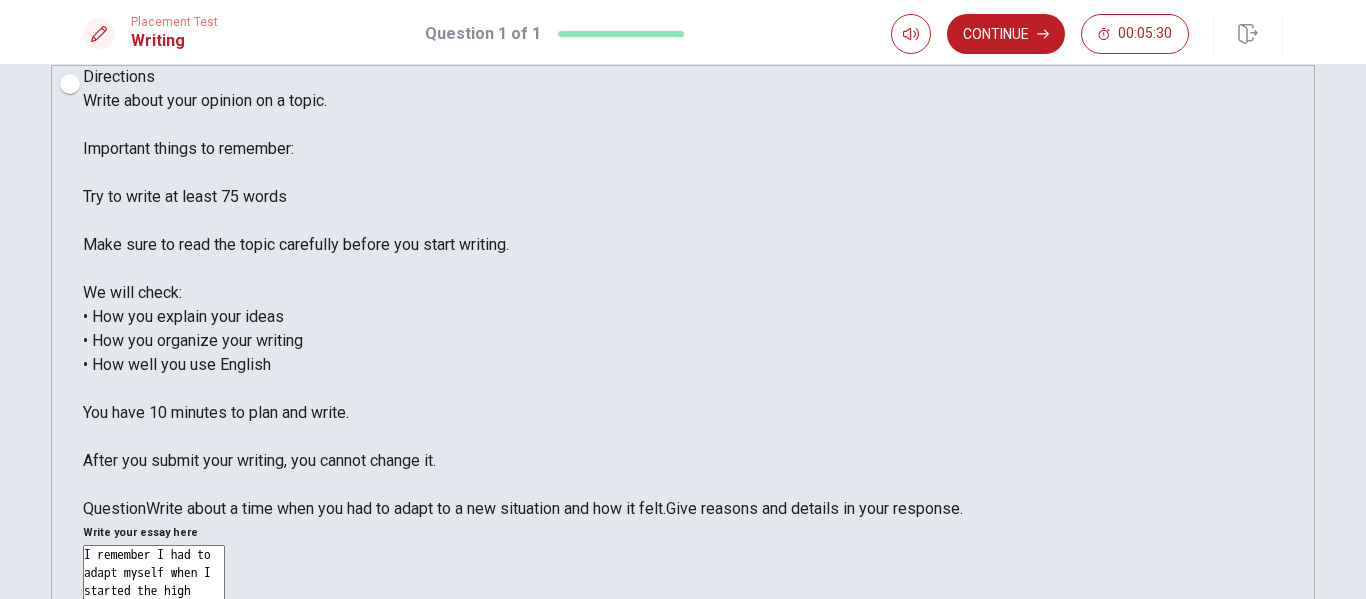 drag, startPoint x: 984, startPoint y: 255, endPoint x: 902, endPoint y: 264, distance: 82.492424 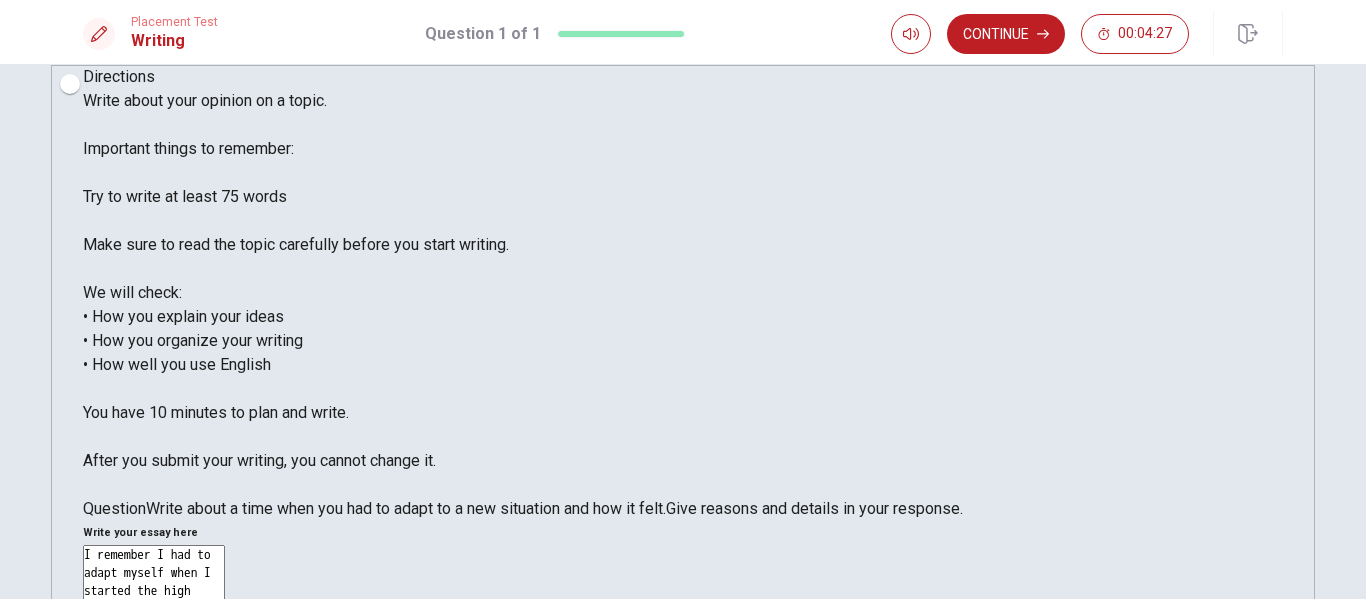 click on "I remember I had to adapt myself when I started the high school, because I had to make new friends, also I was going to have new classes and new teachers. I remember it was dificult because it was a diferent schedule and I had to wake up early. The first week I was feeling tired and nervous but after a month i was getting used to the routine of waking up earlier and I" at bounding box center [154, 839] 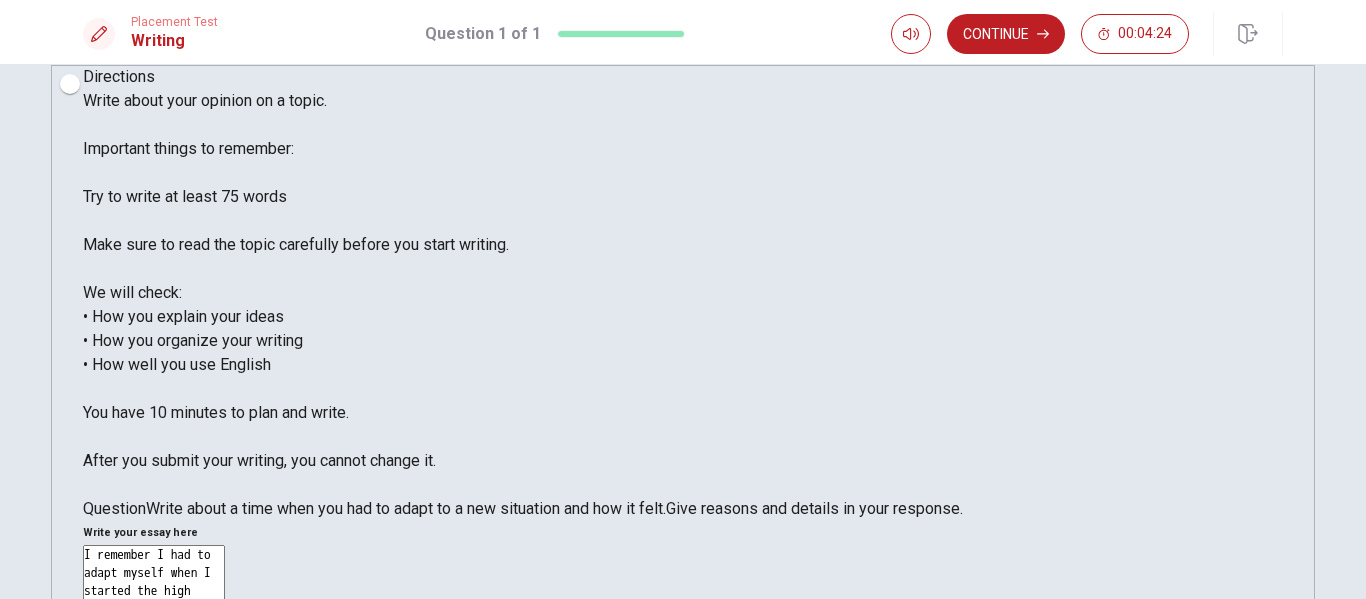 click on "I remember I had to adapt myself when I started the high school, because I had to make new friends, also I was going to have new classes and new teachers. I remember it was dificult because it was a diferent schedule and I had to wake up early. The first week I was feeling tired and nervous but after a month I was getting used to the routine of waking up earlier and I" at bounding box center (154, 839) 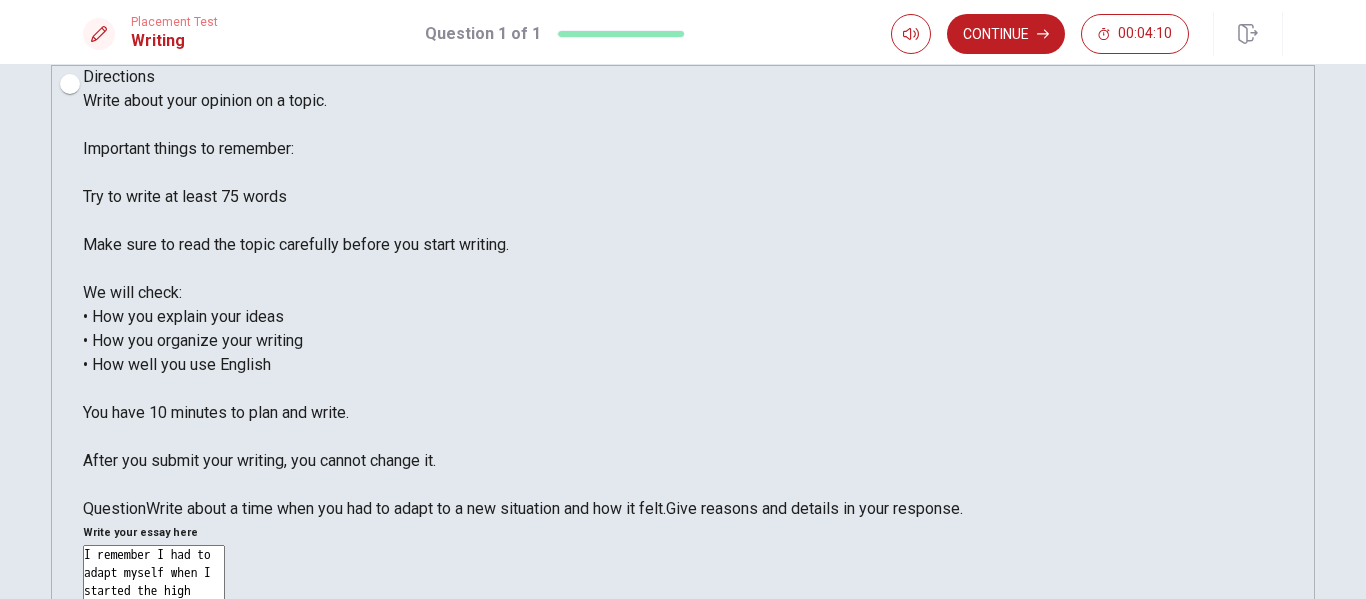 drag, startPoint x: 990, startPoint y: 279, endPoint x: 962, endPoint y: 277, distance: 28.071337 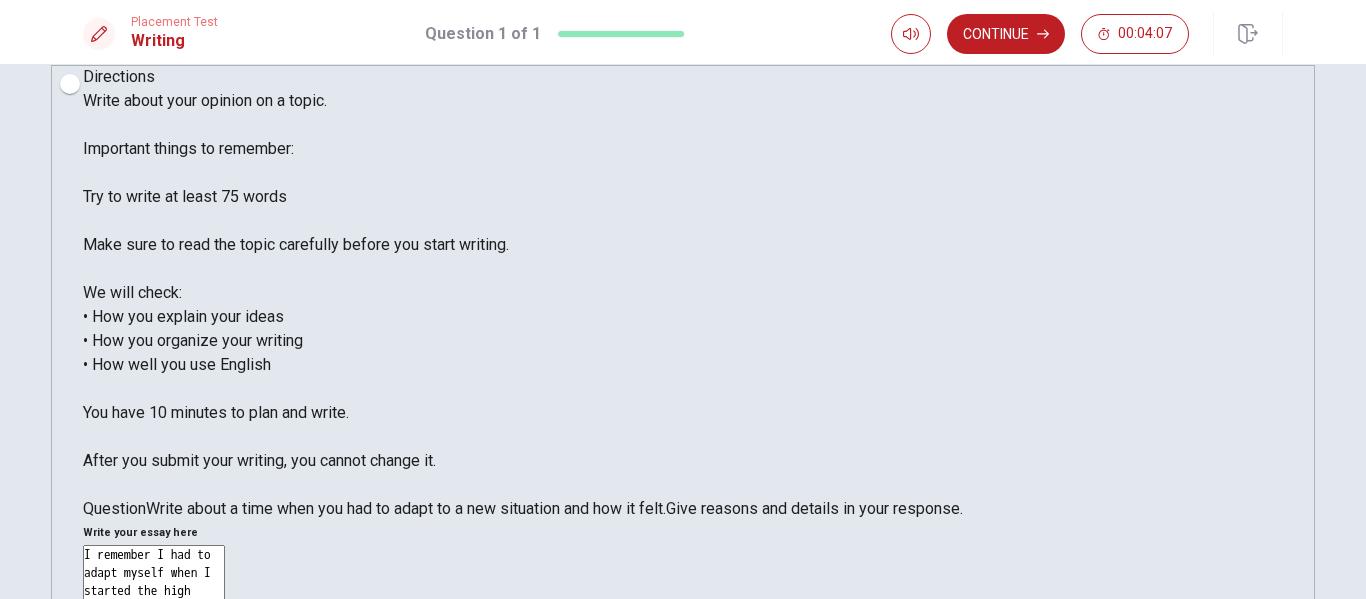 click on "I remember I had to adapt myself when I started the high school, because I had to make new friends, also I was going to have new classes and new teachers. I remember it was dificult because it was a diferent schedule and I had to wake up early. The first week I was feeling tired and nervous but after a month I was getting used to the routine of waking up earlier and I was making friend easily" at bounding box center (154, 839) 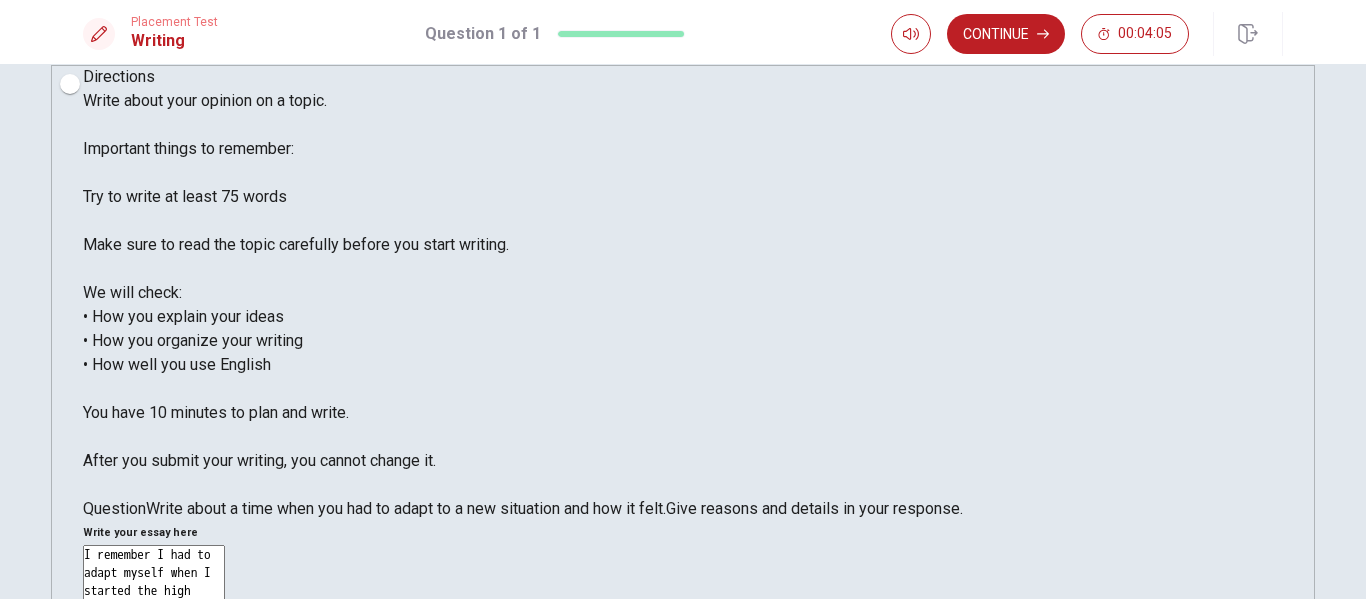 click on "I remember I had to adapt myself when I started the high school, because I had to make new friends, also I was going to have new classes and new teachers. I remember it was dificult because it was a diferent schedule and I had to wake up early. The first week I was feeling tired and nervous but after a month I was getting used to the routine of waking up earlier and I was making friend easily" at bounding box center [154, 839] 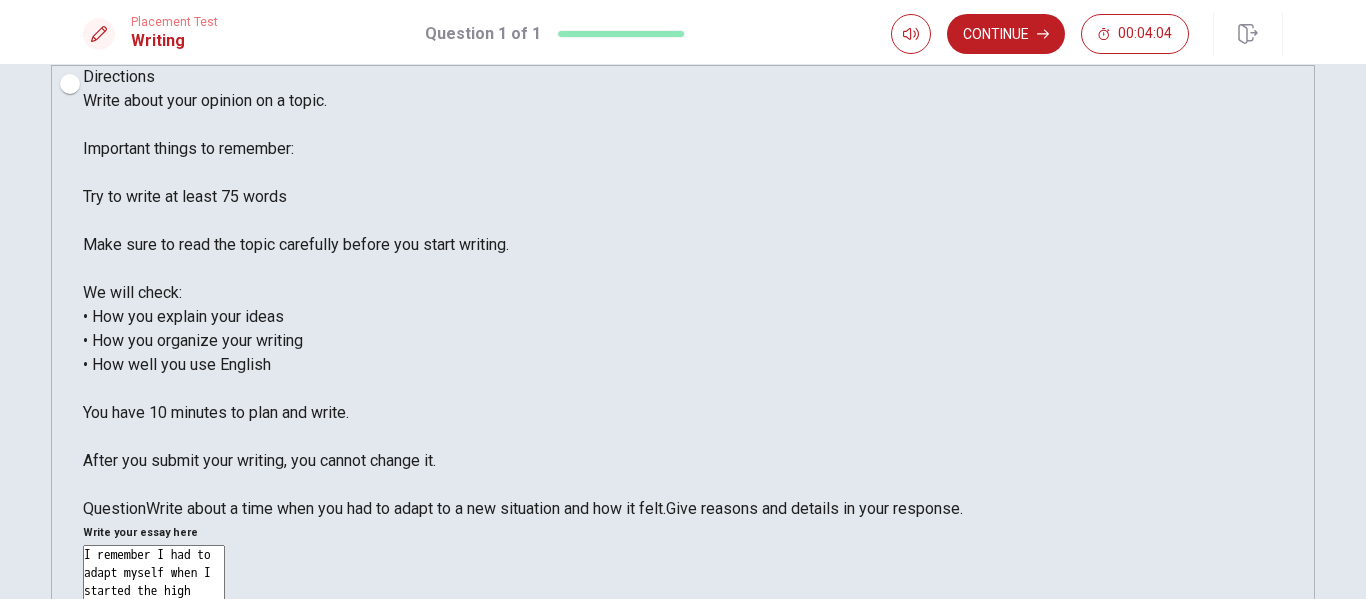click on "I remember I had to adapt myself when I started the high school, because I had to make new friends, also I was going to have new classes and new teachers. I remember it was dificult because it was a diferent schedule and I had to wake up early. The first week I was feeling tired and nervous but after a month I was getting used to the routine of waking up earlier and I was making friends easily" at bounding box center [154, 839] 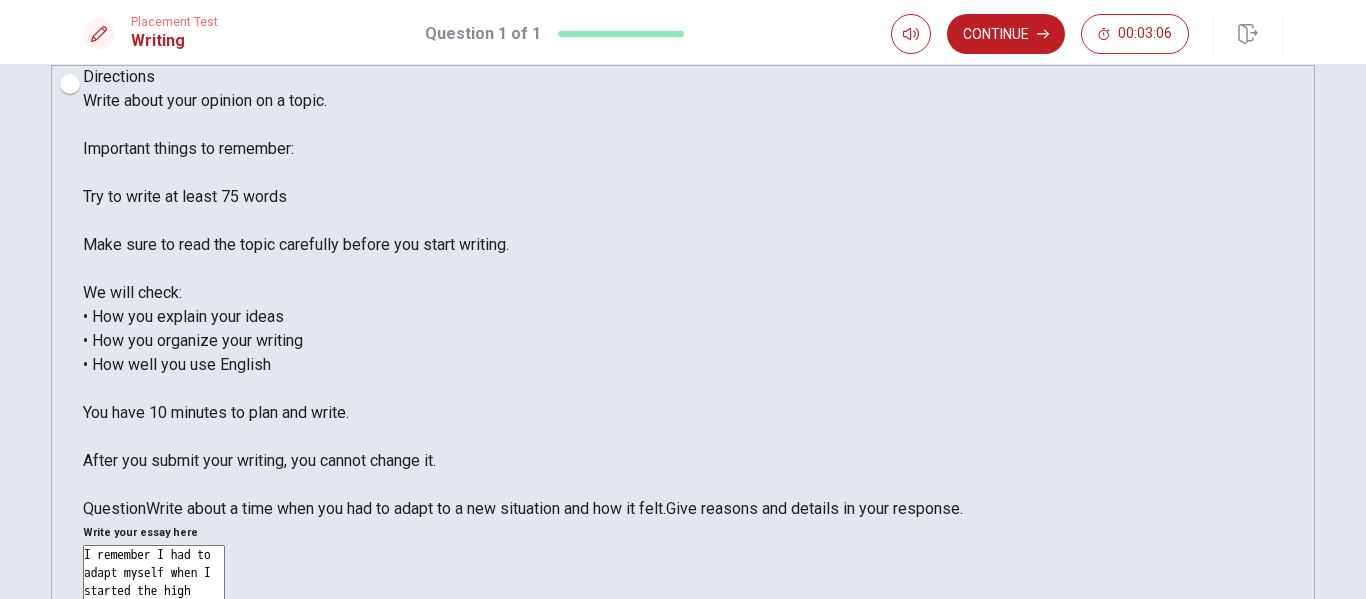 click on "I remember I had to adapt myself when I started the high school, because I had to make new friends, also I was going to have new classes and new teachers. I remember it was dificult because it was a diferent schedule and I had to wake up early. The first week I was feeling tired and nervous but after a month I was getting used to the routine of waking up earlier and I was making friends easily, after that month i already had 5 friends. So" at bounding box center (154, 839) 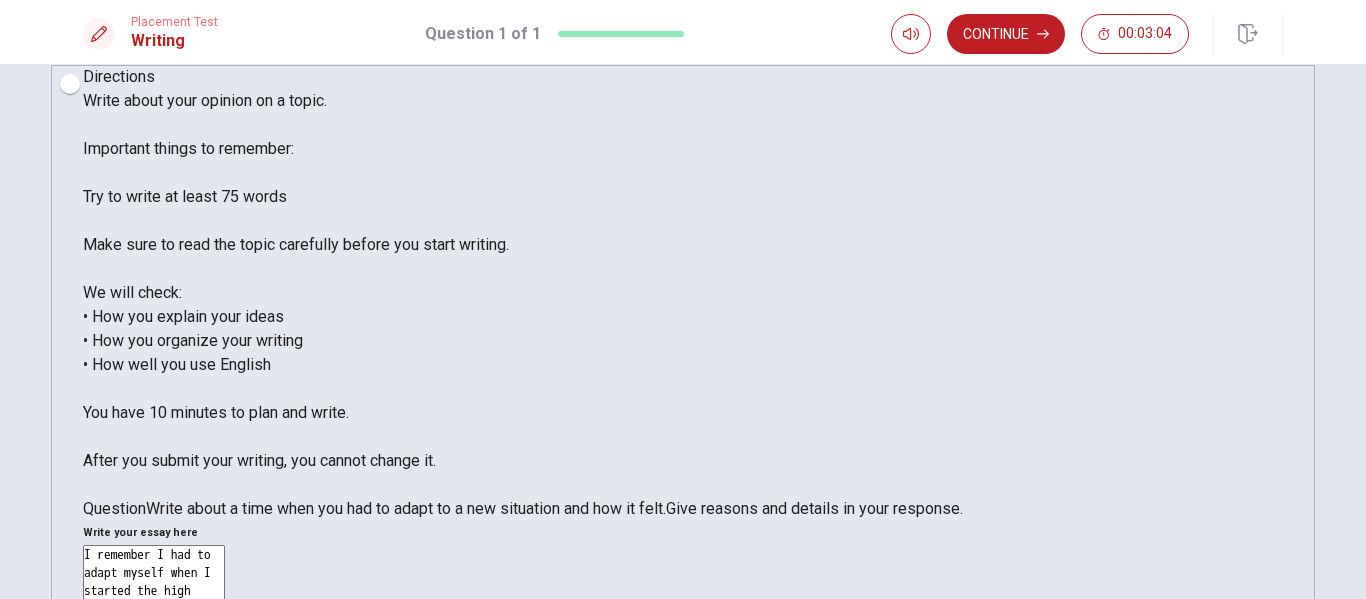 click on "I remember I had to adapt myself when I started the high school, because I had to make new friends, also I was going to have new classes and new teachers. I remember it was dificult because it was a diferent schedule and I had to wake up earlier. The first week I was feeling tired and nervous but after a month i was getting used to the routine of waking up earlier and I was making friends easily, after that month i already had 5 friends. So" at bounding box center [154, 839] 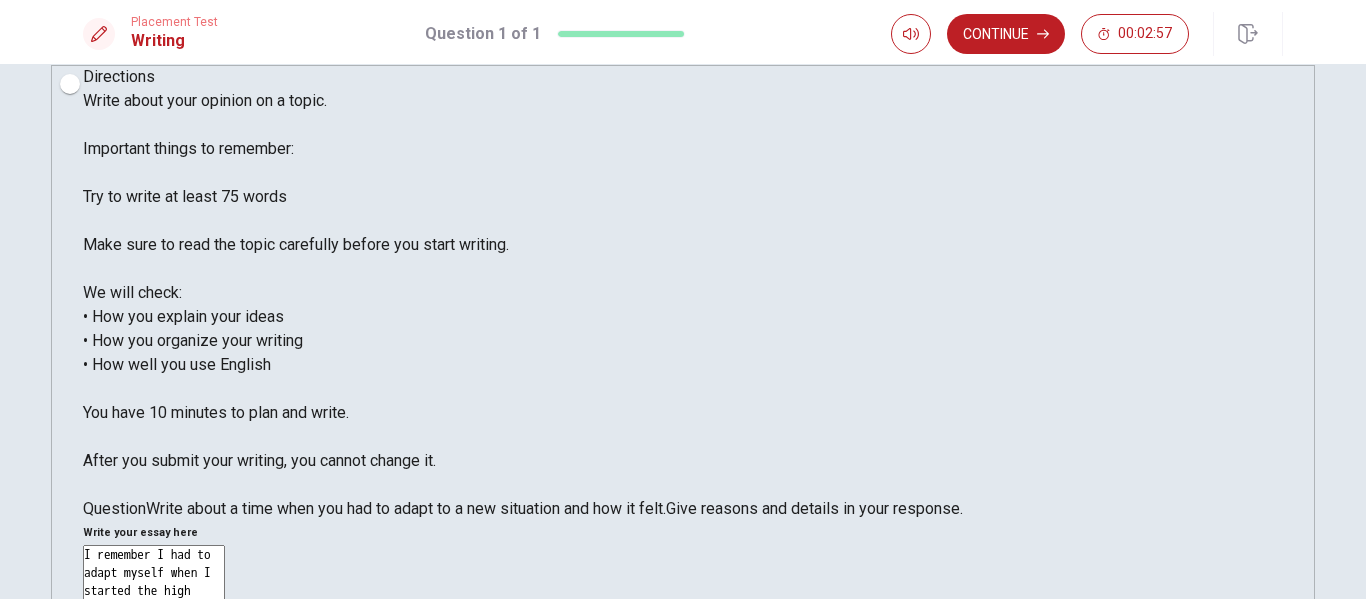 click on "I remember I had to adapt myself when I started the high school, because I had to make new friends, also I was going to have new classes and new teachers. I remember it was dificult because it was a diferent schedule and I had to wake up earlier. The first week I was feeling tired and nervous but after a month i was getting used to the routine of waking up earlier and I was making friends easily, after that month i already had 5 friends. So" at bounding box center [154, 839] 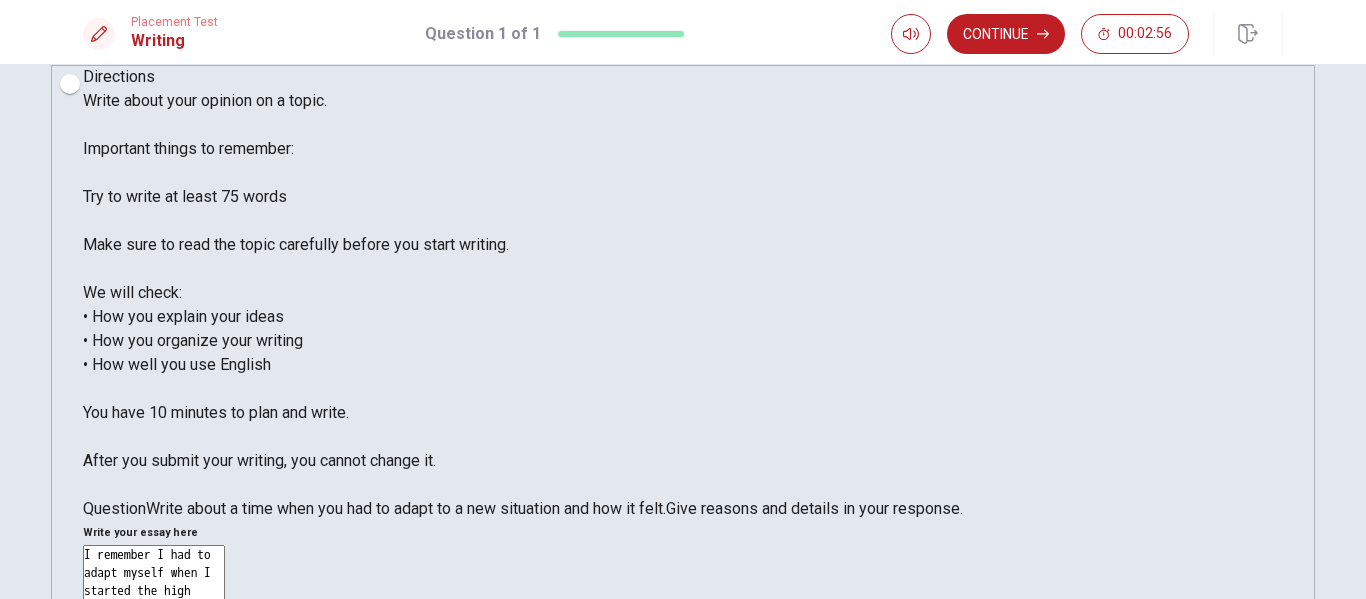 click on "I remember I had to adapt myself when I started the high school, because I had to make new friends, also I was going to have new classes and new teachers. I remember it was dificult because it was a diferent schedule and I had to wake up earlier. The first week I was feeling tired and nervous, but after a month I was getting used to the routine of waking up earlier and I was making friends easily, after that month i already had 5 friends. So" at bounding box center [154, 839] 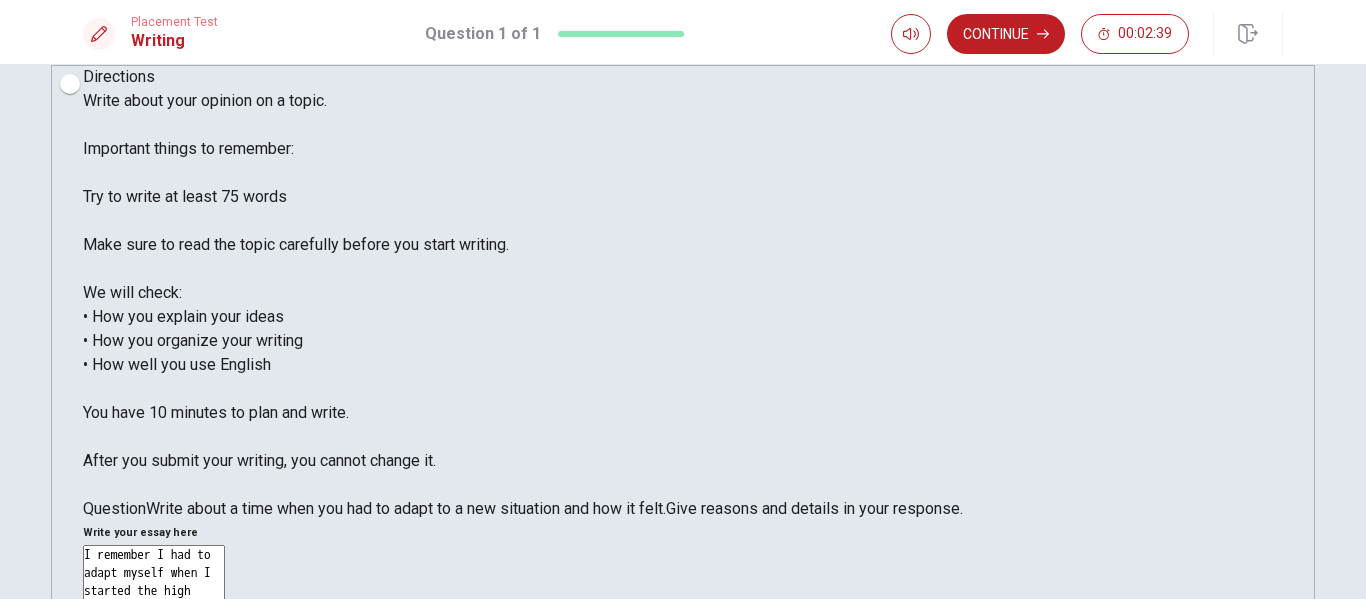 drag, startPoint x: 867, startPoint y: 280, endPoint x: 843, endPoint y: 278, distance: 24.083189 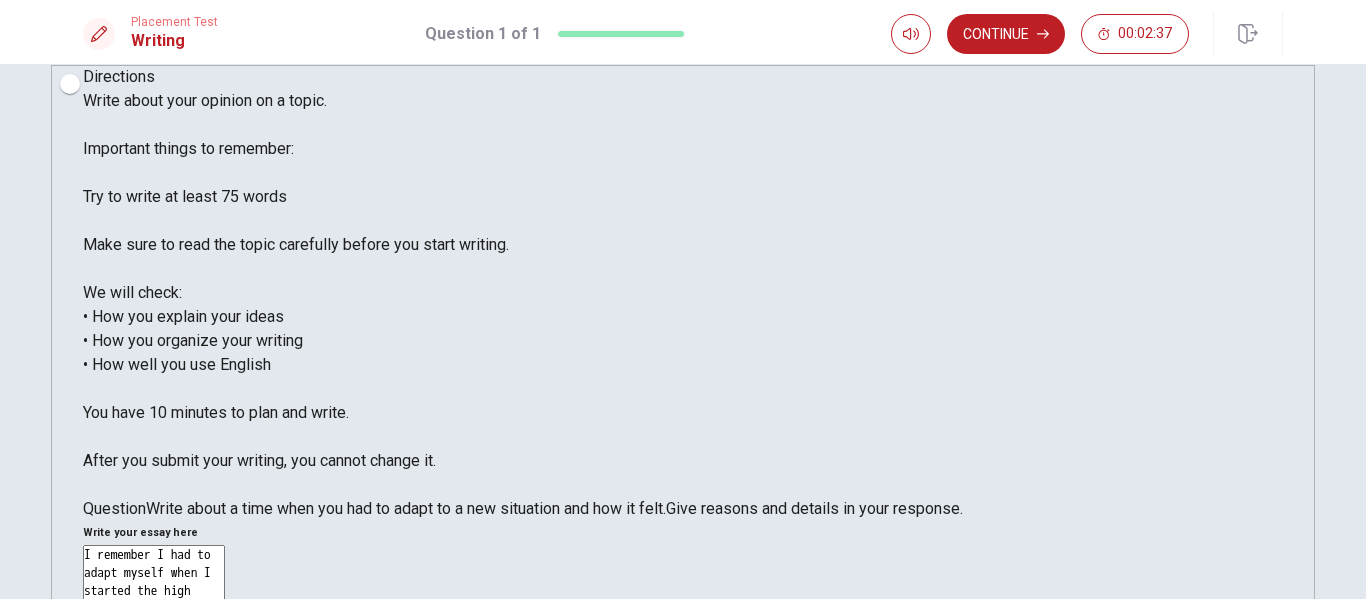 click on "I remember I had to adapt myself when I started the high school, because I had to make new friends, also I was going to have new classes and new teachers. I remember it was dificult because it was a diferent schedule and I had to wake up earlier. The first week I was feeling tired and nervous, but after a month I was getting used to the routine of waking up earlier and I was making friends easily, after that month i already had 5 friends. So" at bounding box center [154, 839] 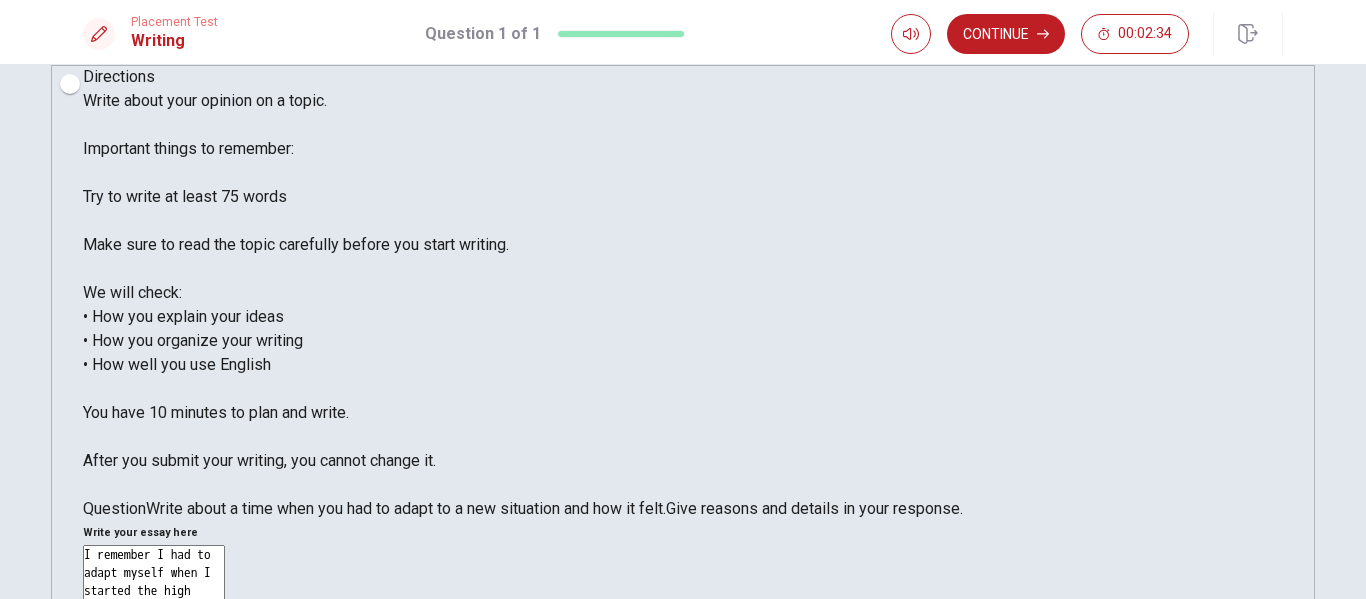 click on "I remember I had to adapt myself when I started the high school, because I had to make new friends, also I was going to have new classes and new teachers. I remember it was dificult because it was a diferent schedule and I had to wake up earlier. The first week I was feeling tired and nervous, but after a month I was getting used to the routine of waking up earlier and I was making friends easily, after that month i already had 5 friends. So" at bounding box center [154, 839] 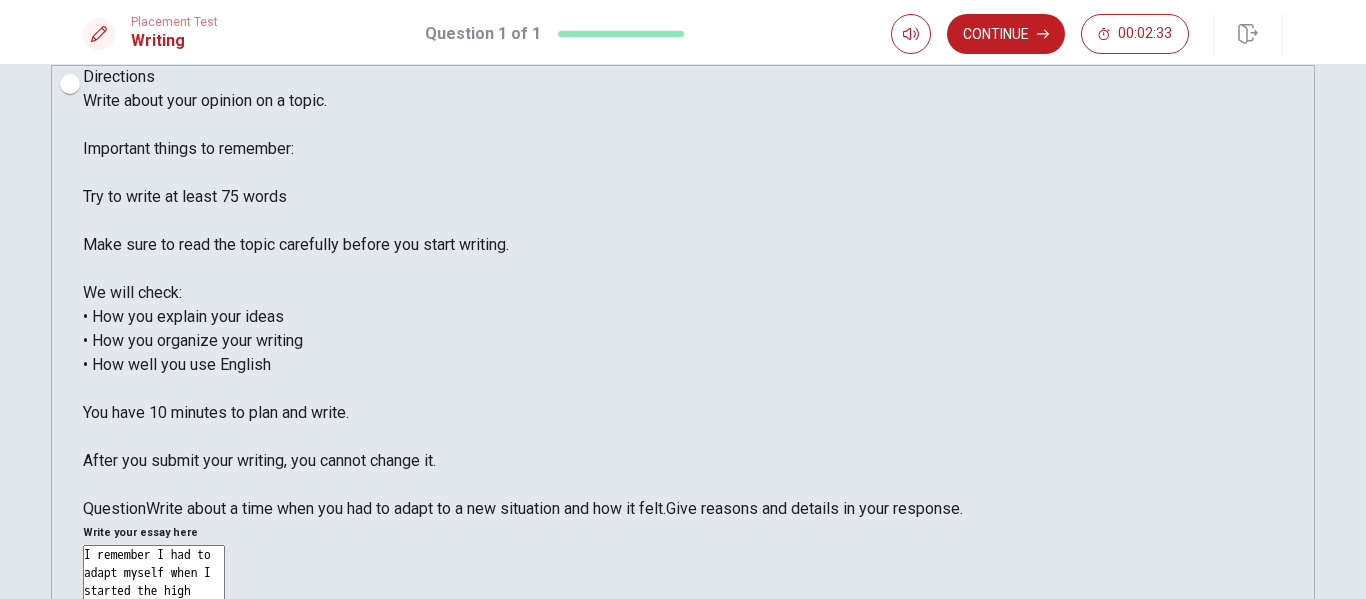 drag, startPoint x: 966, startPoint y: 298, endPoint x: 931, endPoint y: 299, distance: 35.014282 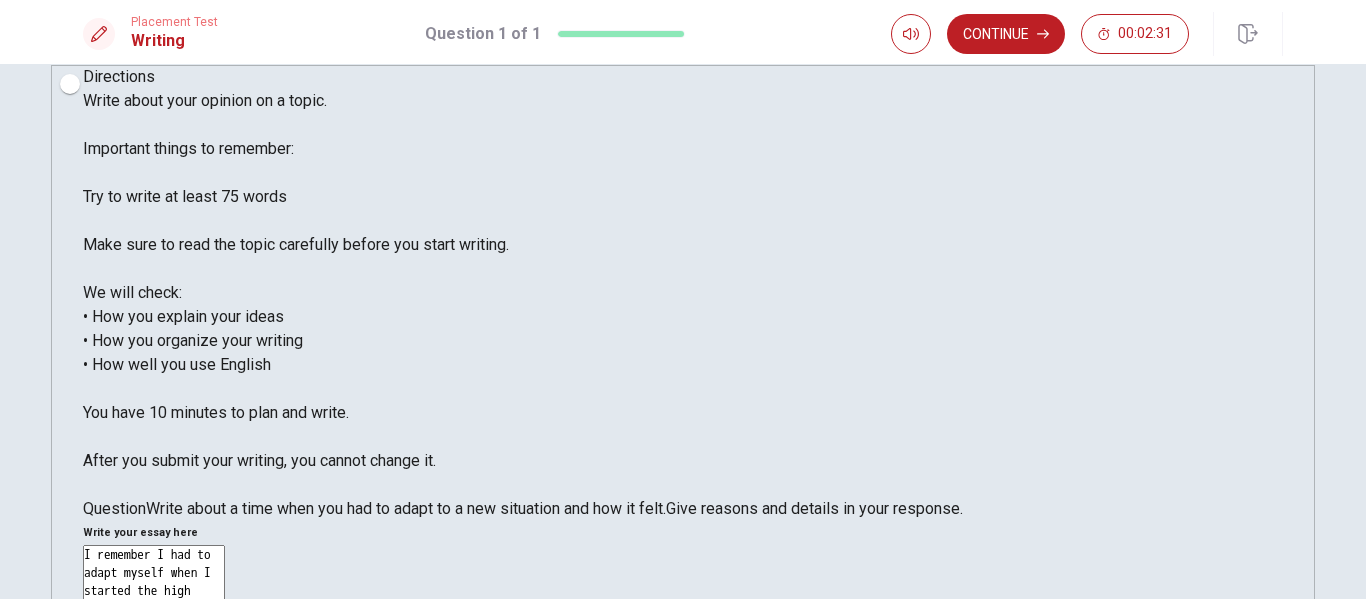 click on "I remember I had to adapt myself when I started the high school, because I had to make new friends, also I was going to have new classes and new teachers. I remember it was dificult because it was a diferent schedule and I had to wake up earlier. The first week I was feeling tired and nervous, but after a month I was getting used to the routine of waking up earlier and I was making friends easily, after that month i already had 5 friends. So" at bounding box center (154, 839) 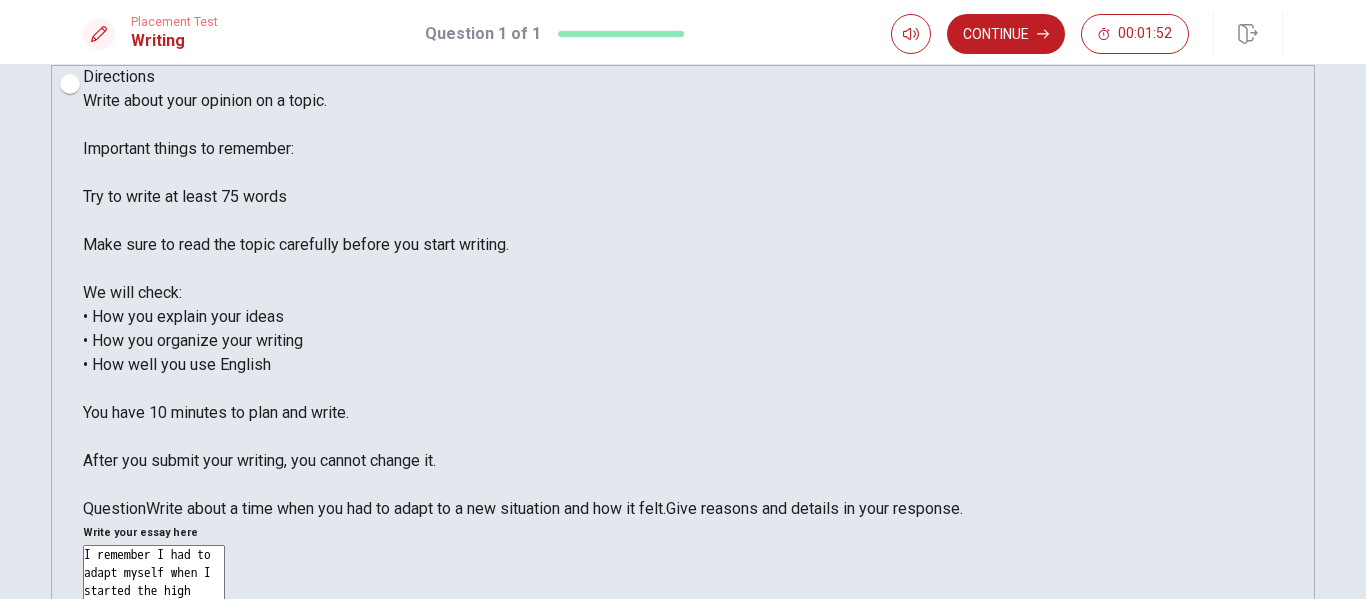 drag, startPoint x: 1083, startPoint y: 299, endPoint x: 1230, endPoint y: 311, distance: 147.48898 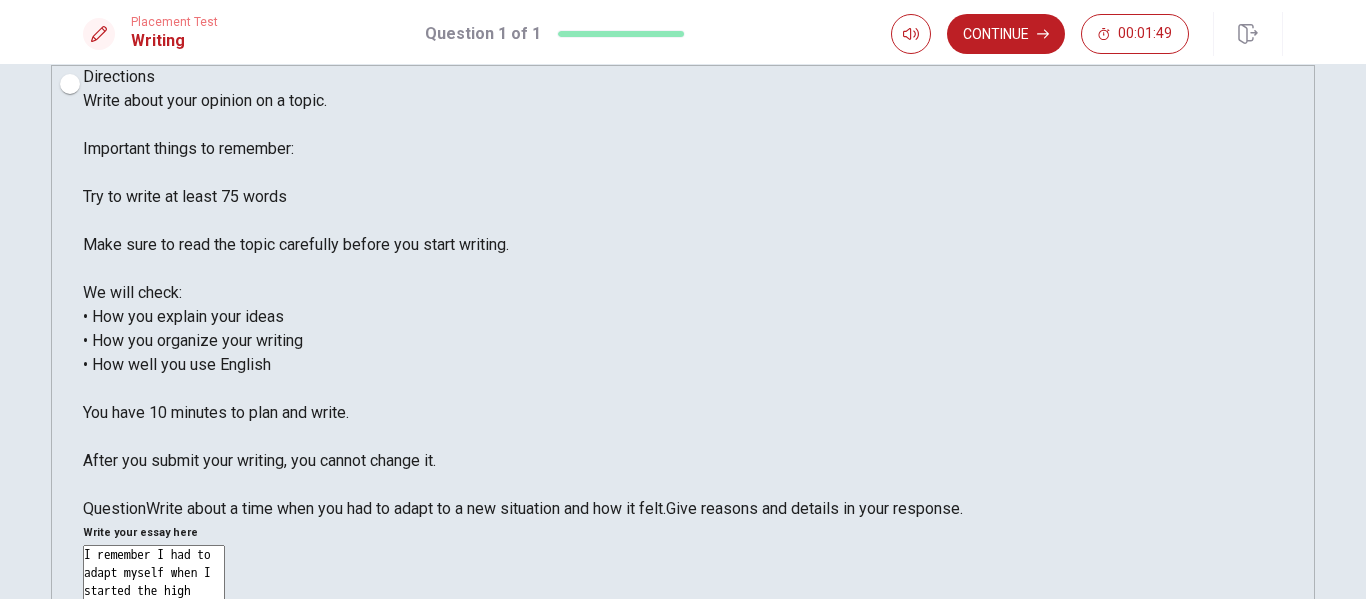 click on "I remember I had to adapt myself when I started the high school, because I had to make new friends, also I was going to have new classes and new teachers. I remember it was dificult because it was a diferent schedule and I had to wake up earlier. The first week I was feeling tired and nervous, but after a month I was getting used to the routine of waking up earlier and I was making friends easily, after that month i already had 5 friends. So after that month I was feeling better and the classes were easy for me" at bounding box center [154, 839] 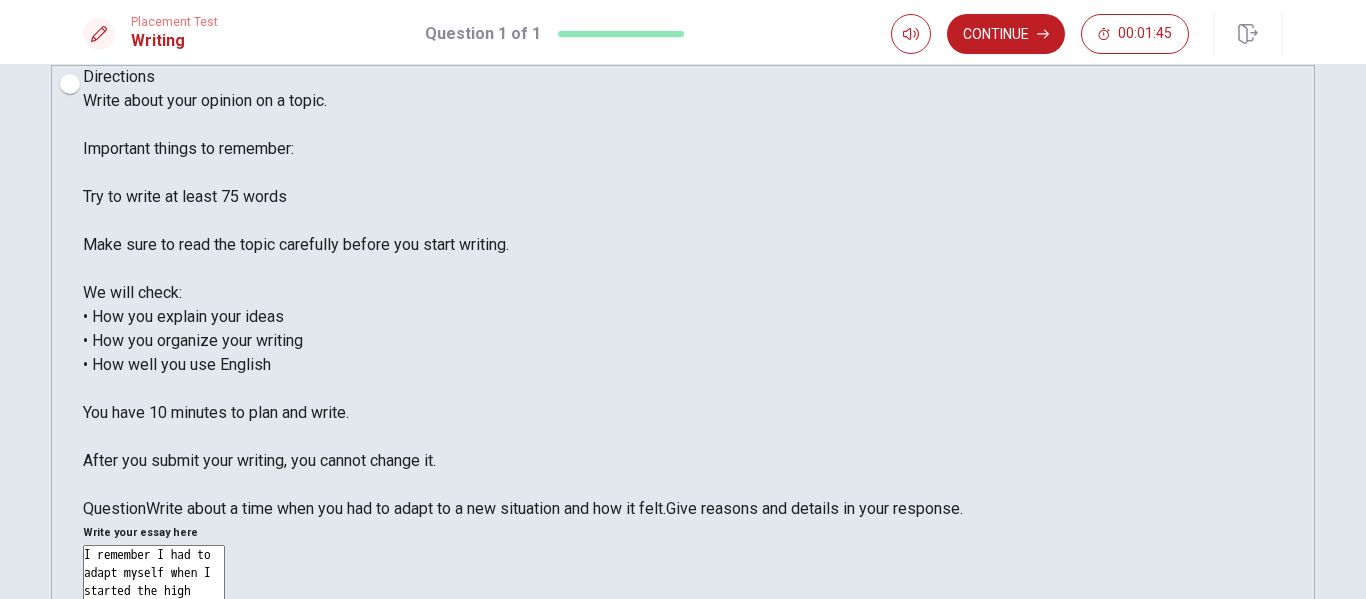 drag, startPoint x: 963, startPoint y: 327, endPoint x: 878, endPoint y: 332, distance: 85.146935 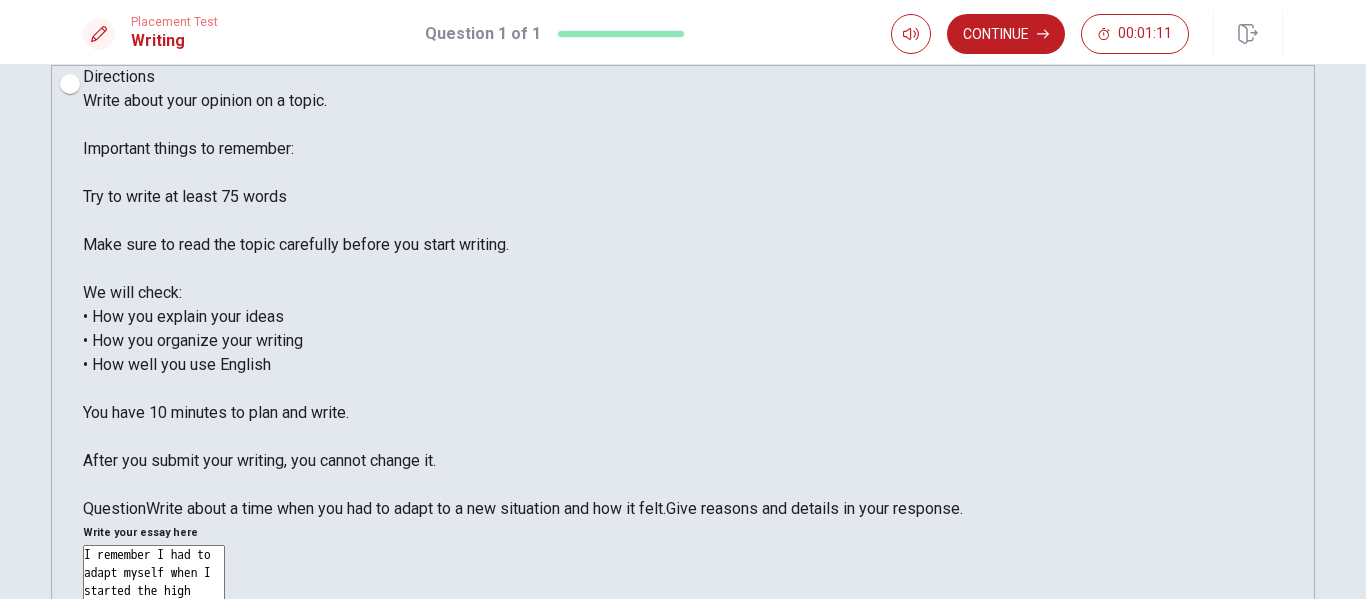click on "I remember I had to adapt myself when I started the high school, because I had to make new friends, also I was going to have new classes and new teachers. I remember it was dificult because it was a diferent schedule and I had to wake up earlier. The first week I was feeling tired and nervous, but after a month I was getting used to the routine of waking up earlier and I was making friends easily, after that month i already had 5 friends. So after that month I was feeling better and the classes were pretty easy and short" at bounding box center (154, 839) 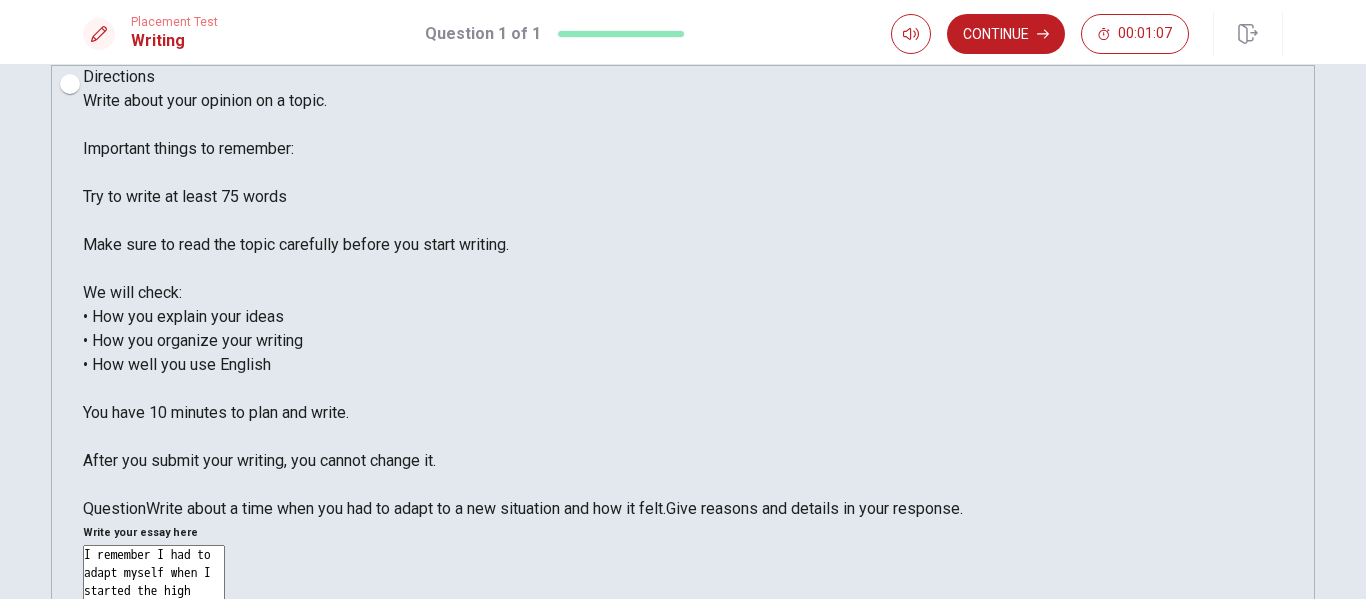 click on "I remember I had to adapt myself when I started the high school, because I had to make new friends, also I was going to have new classes and new teachers. I remember it was dificult because it was a diferent schedule and I had to wake up earlier. The first week I was feeling tired and nervous, but after a month I was getting used to the routine of waking up earlier and I was making friends easily, after that month i already had 5 friends. So after that month I was feeling better and the classes were pretty easier and short" at bounding box center [154, 839] 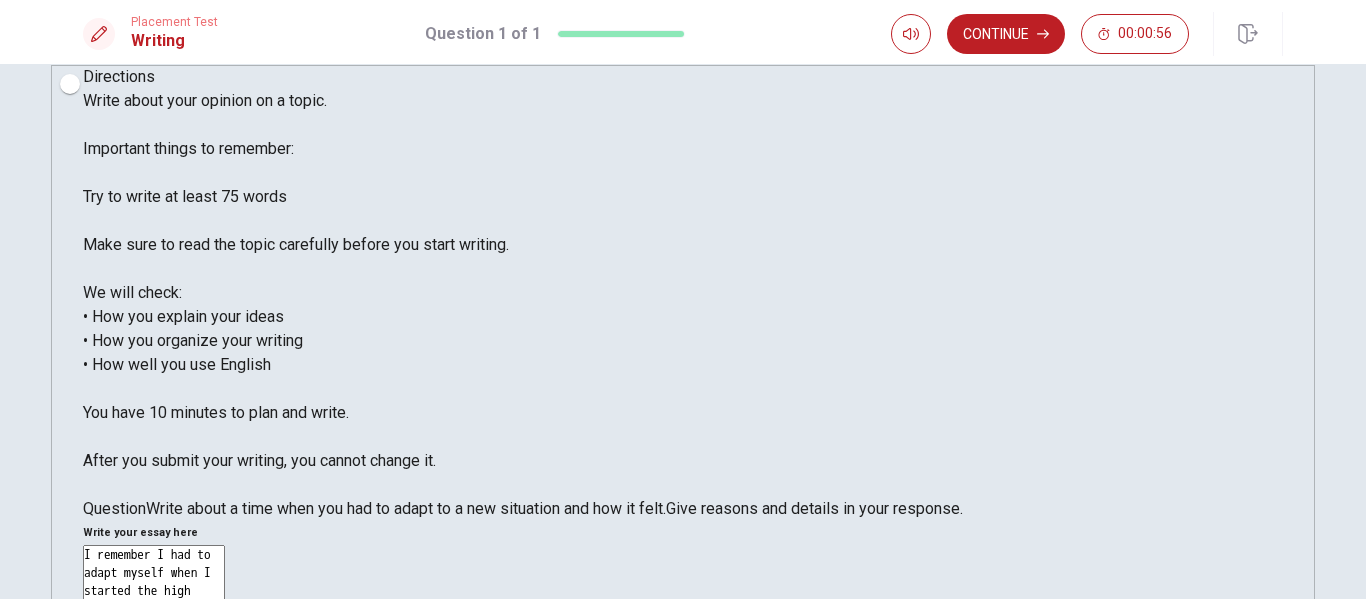 click on "I remember I had to adapt myself when I started the high school, because I had to make new friends, also I was going to have new classes and new teachers. I remember it was dificult because it was a diferent schedule and I had to wake up earlier. The first week I was feeling tired and nervous, but after a month I was getting used to the routine of waking up earlier and I was making friends easily, after that month i already had 5 friends. So after that month I was feeling better and the classes were pretty easier and shorter" at bounding box center (154, 839) 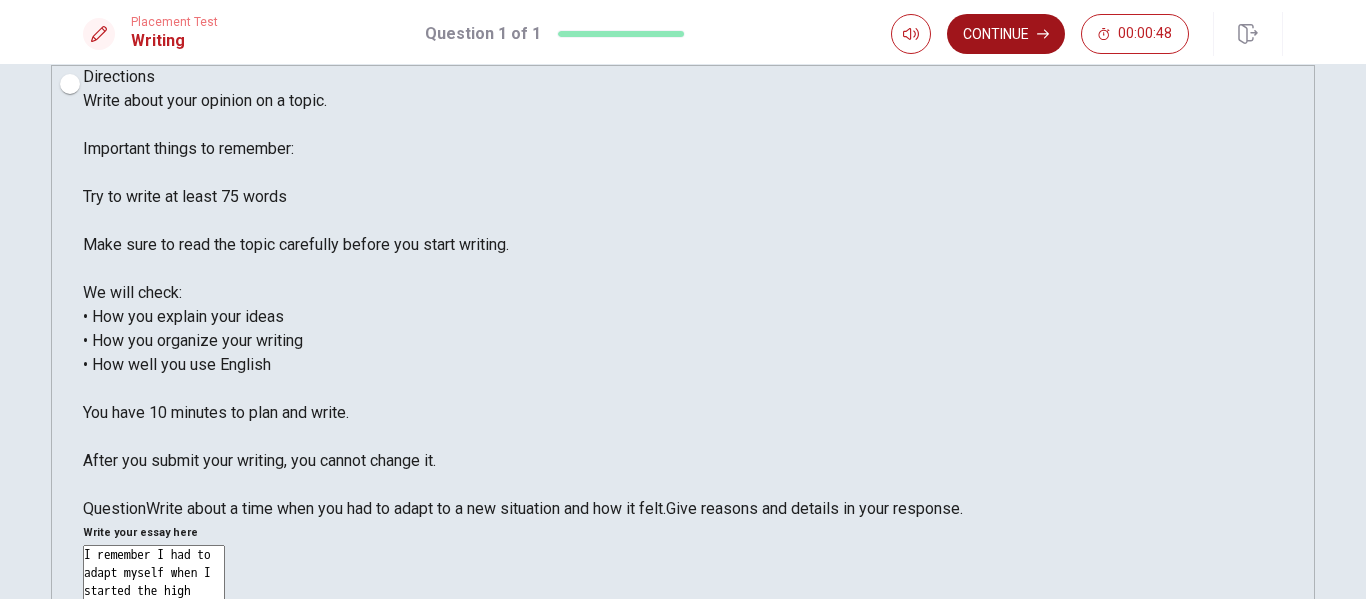 type on "I remember I had to adapt myself when I started the high school, because I had to make new friends, also I was going to have new classes and new teachers. I remember it was dificult because it was a diferent schedule and I had to wake up earlier. The first week I was feeling tired and nervous, but after a month I was getting used to the routine of waking up earlier and I was making friends easily, after that month i already had 5 friends. So after that month I was feeling better and the classes were pretty easier and shorter." 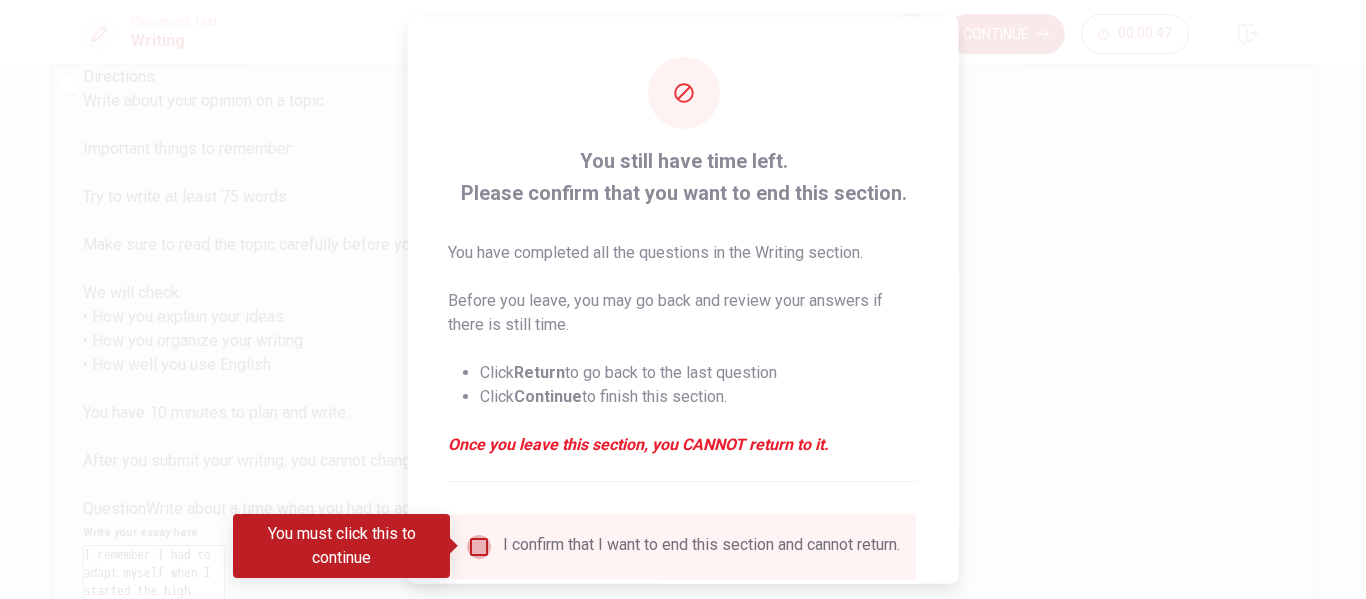 click at bounding box center (479, 546) 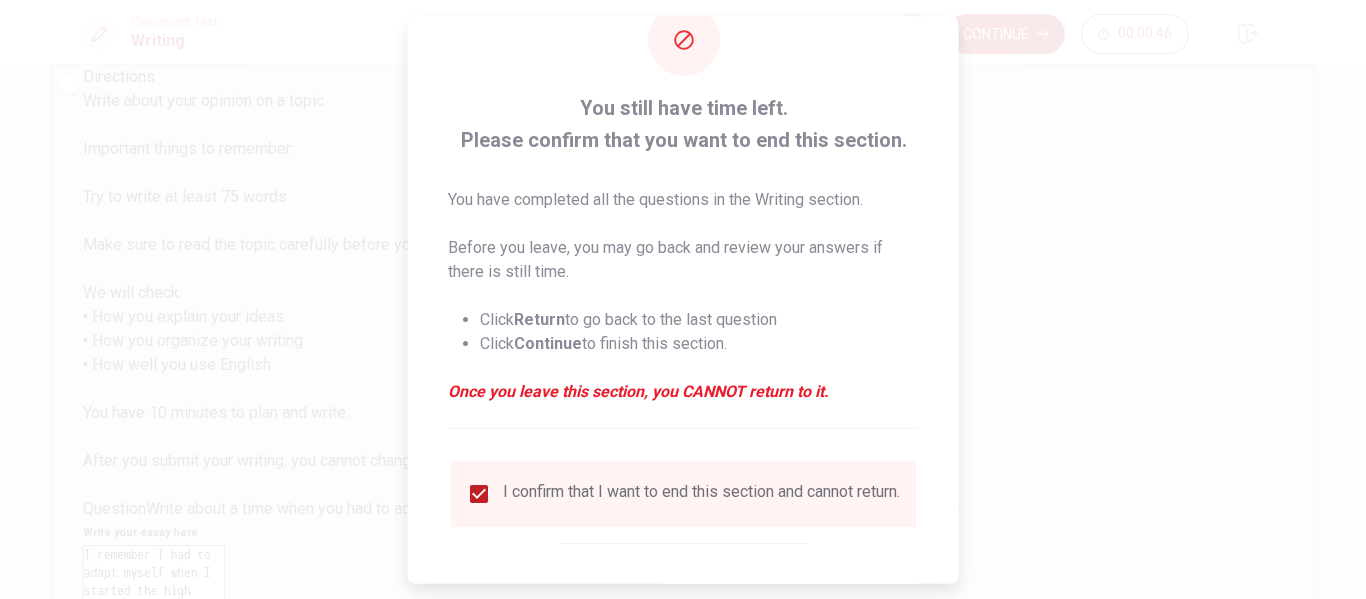 scroll, scrollTop: 147, scrollLeft: 0, axis: vertical 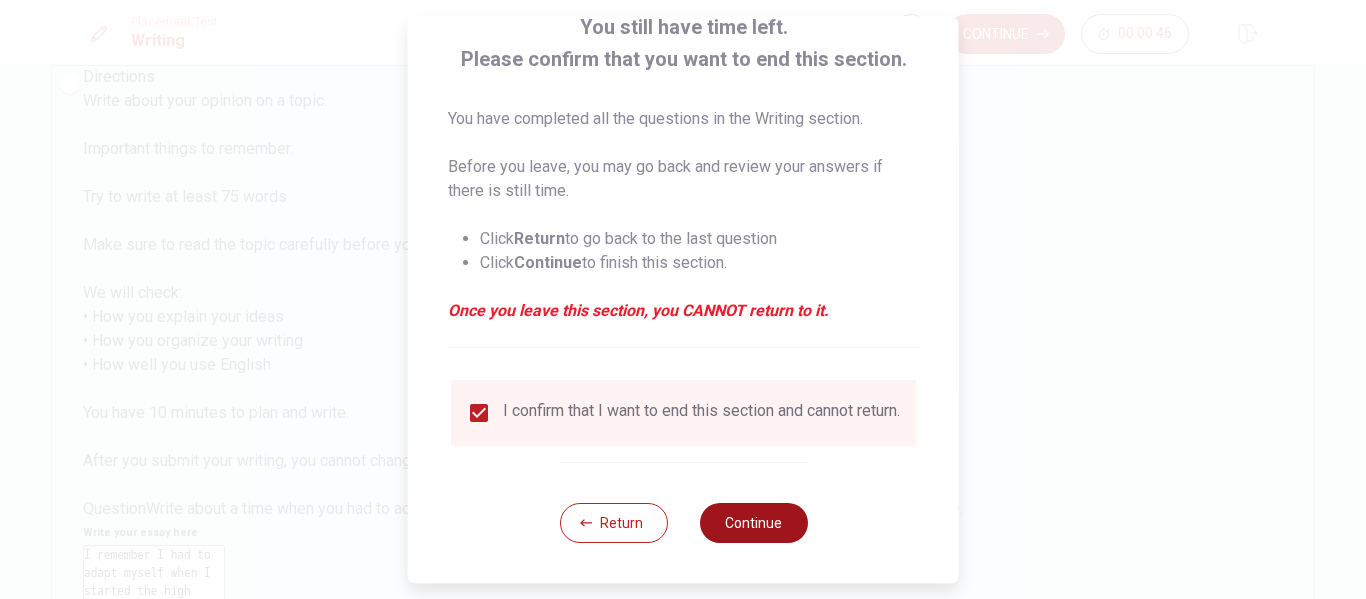 click on "Continue" at bounding box center (753, 523) 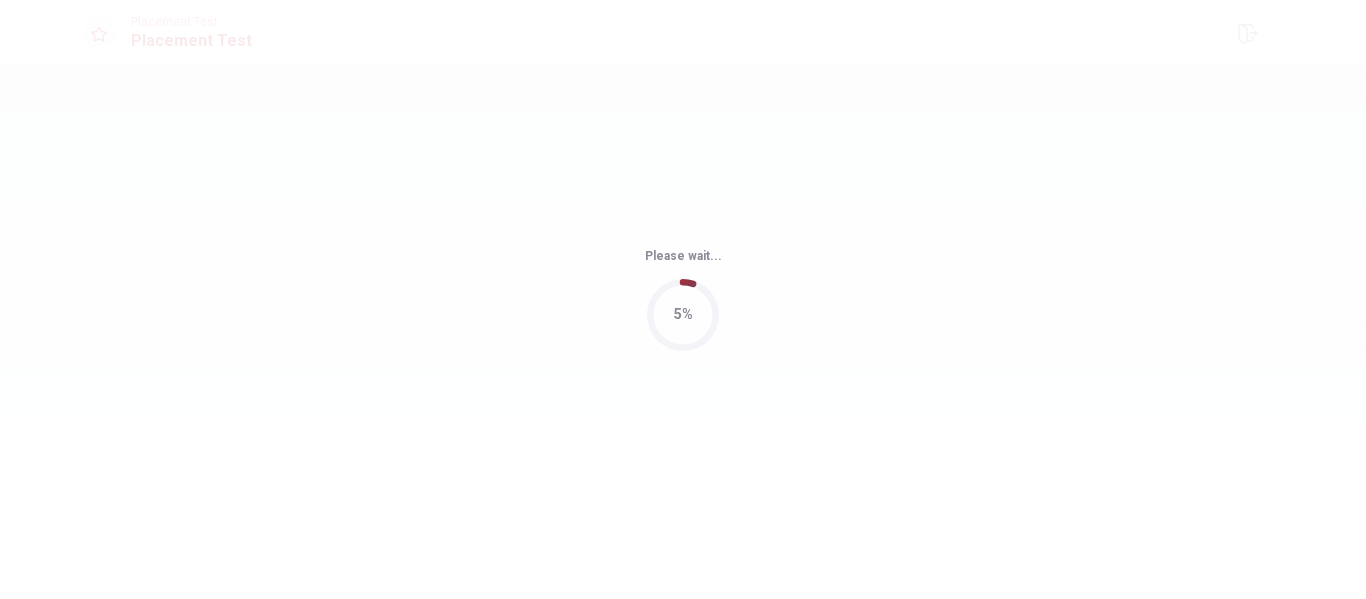 scroll, scrollTop: 0, scrollLeft: 0, axis: both 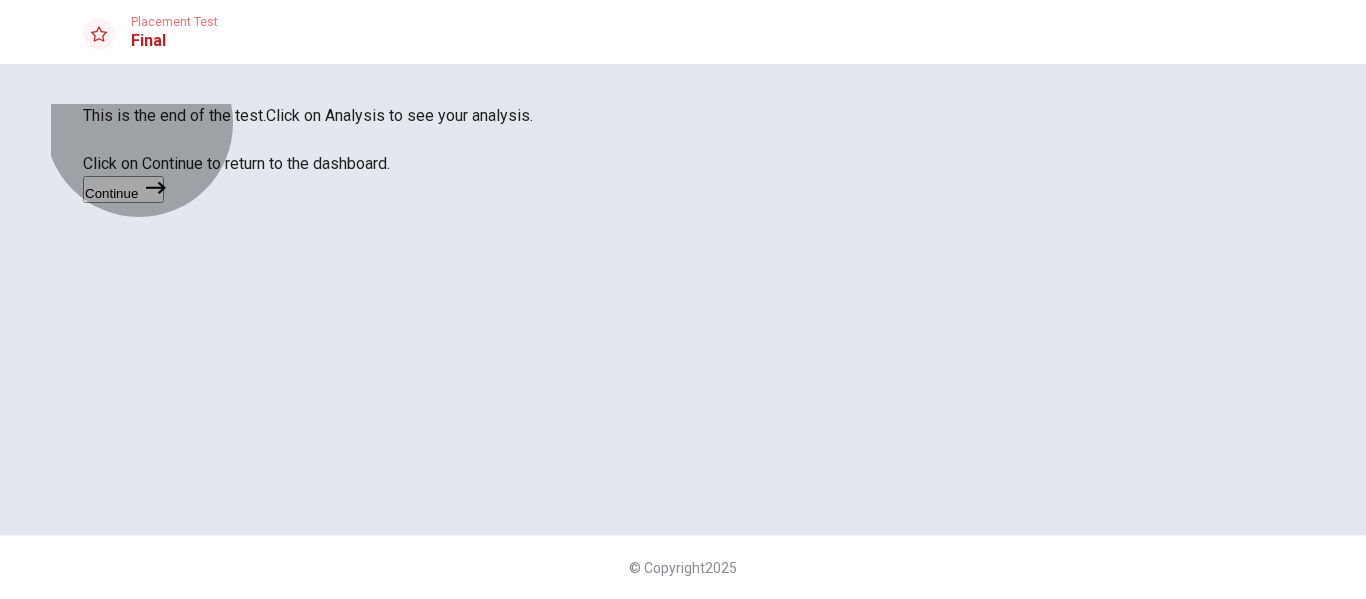 click on "Continue" at bounding box center [123, 189] 